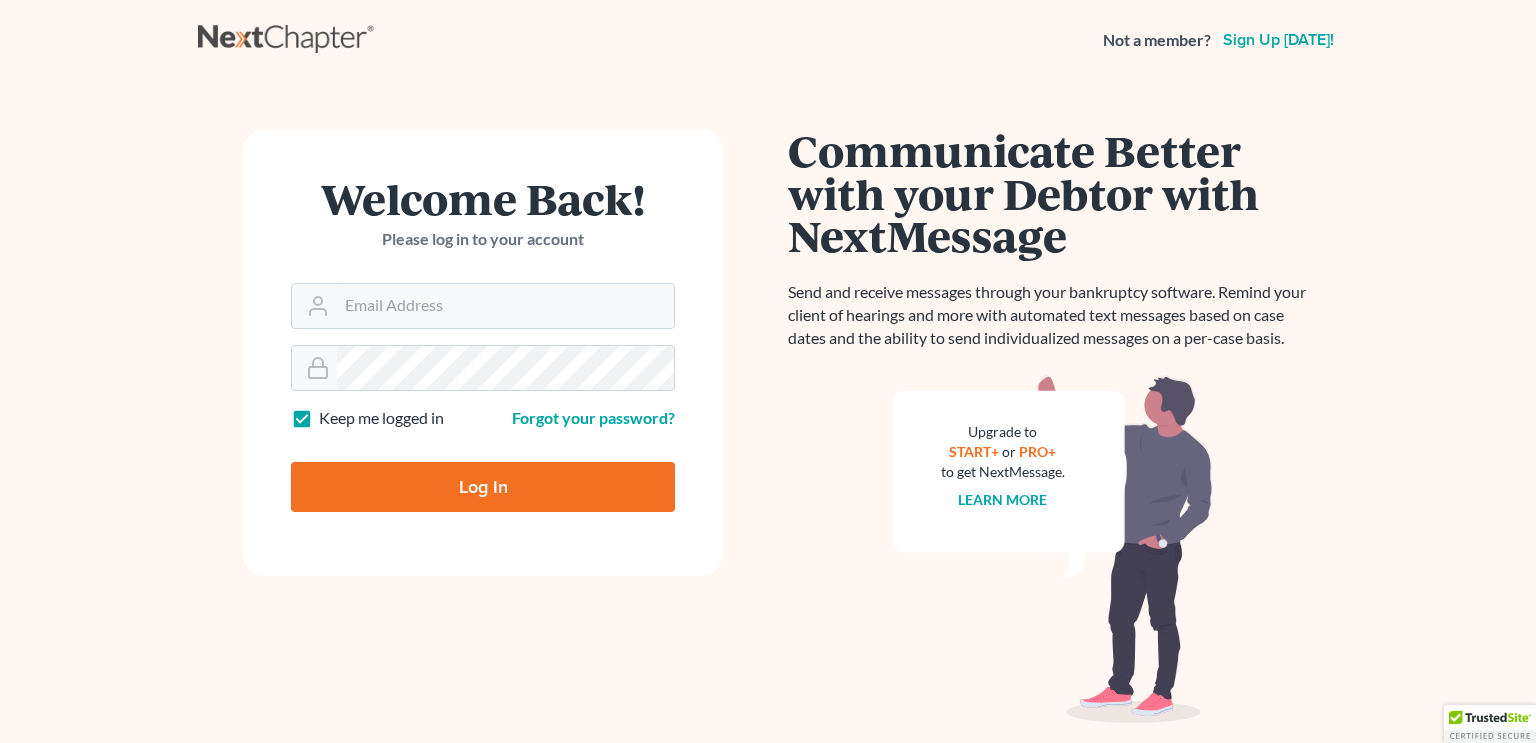 scroll, scrollTop: 0, scrollLeft: 0, axis: both 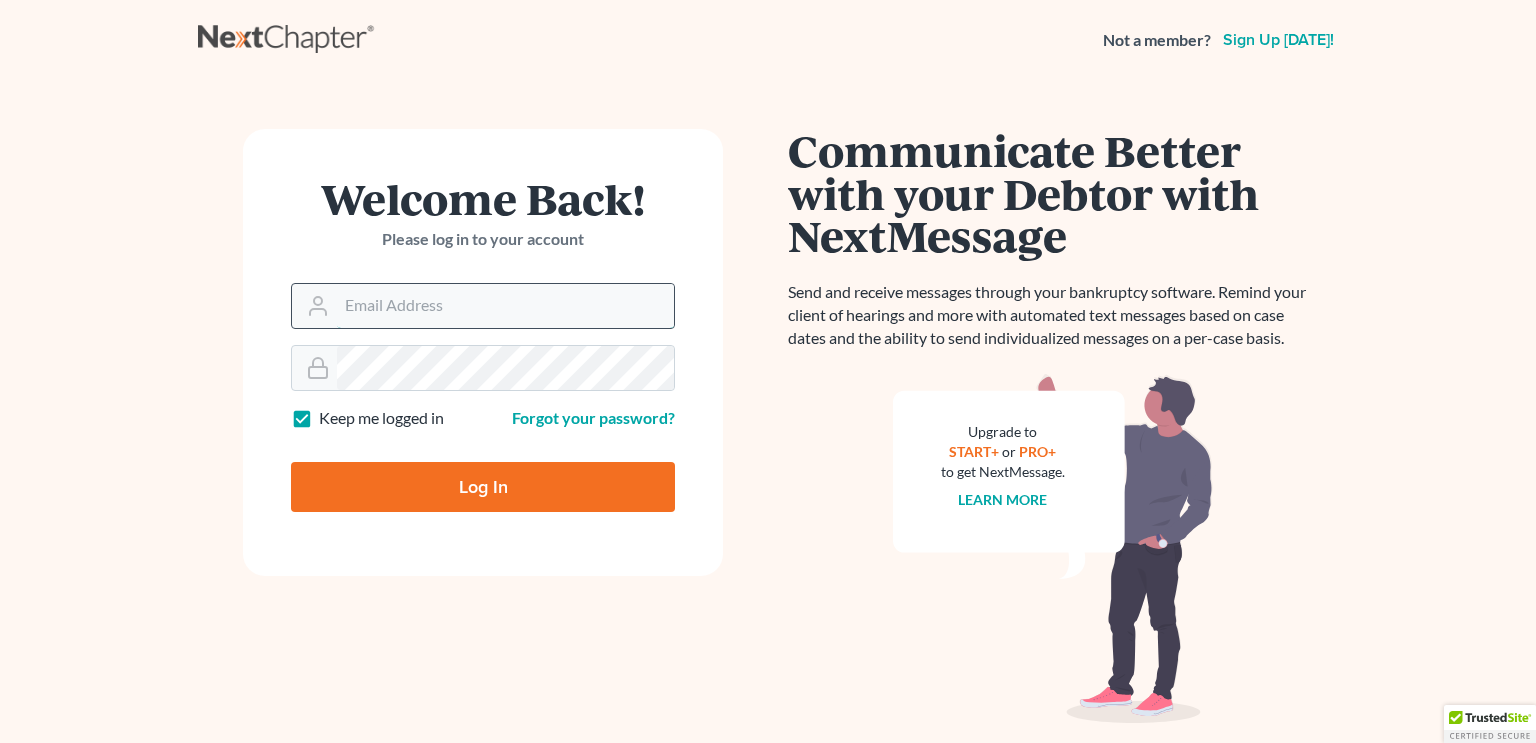 click on "Email Address" at bounding box center [505, 306] 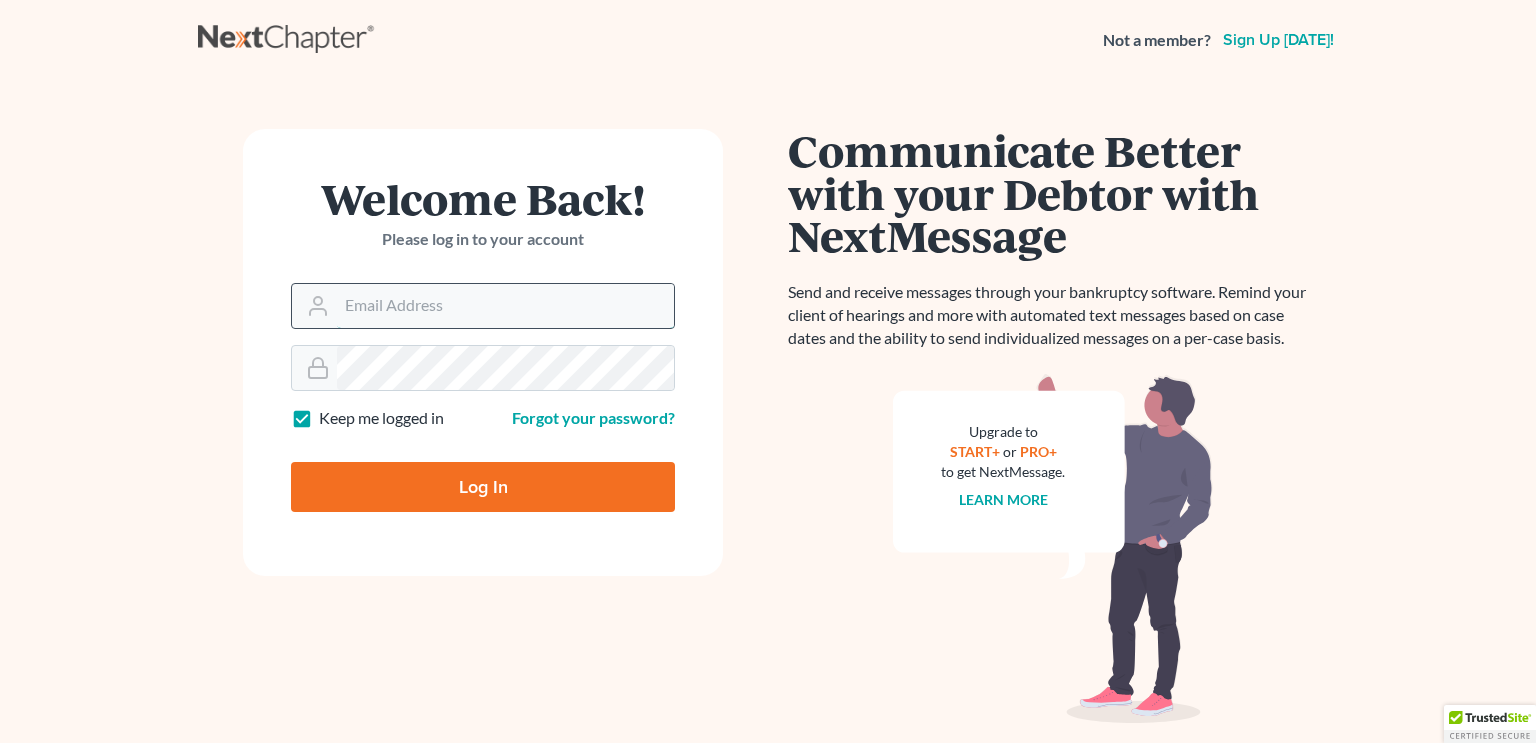 type on "[EMAIL_ADDRESS][DOMAIN_NAME]" 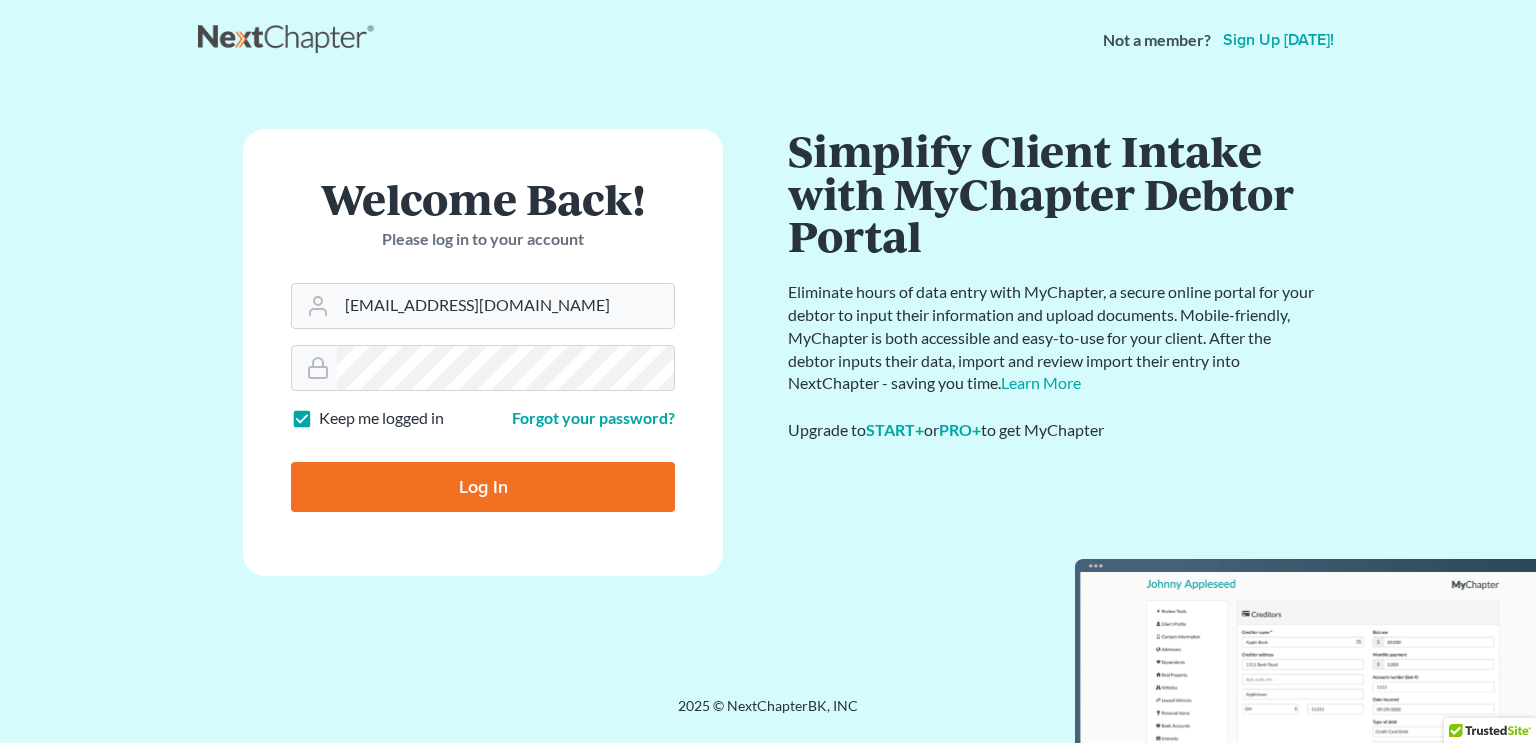 click on "Log In" at bounding box center (483, 487) 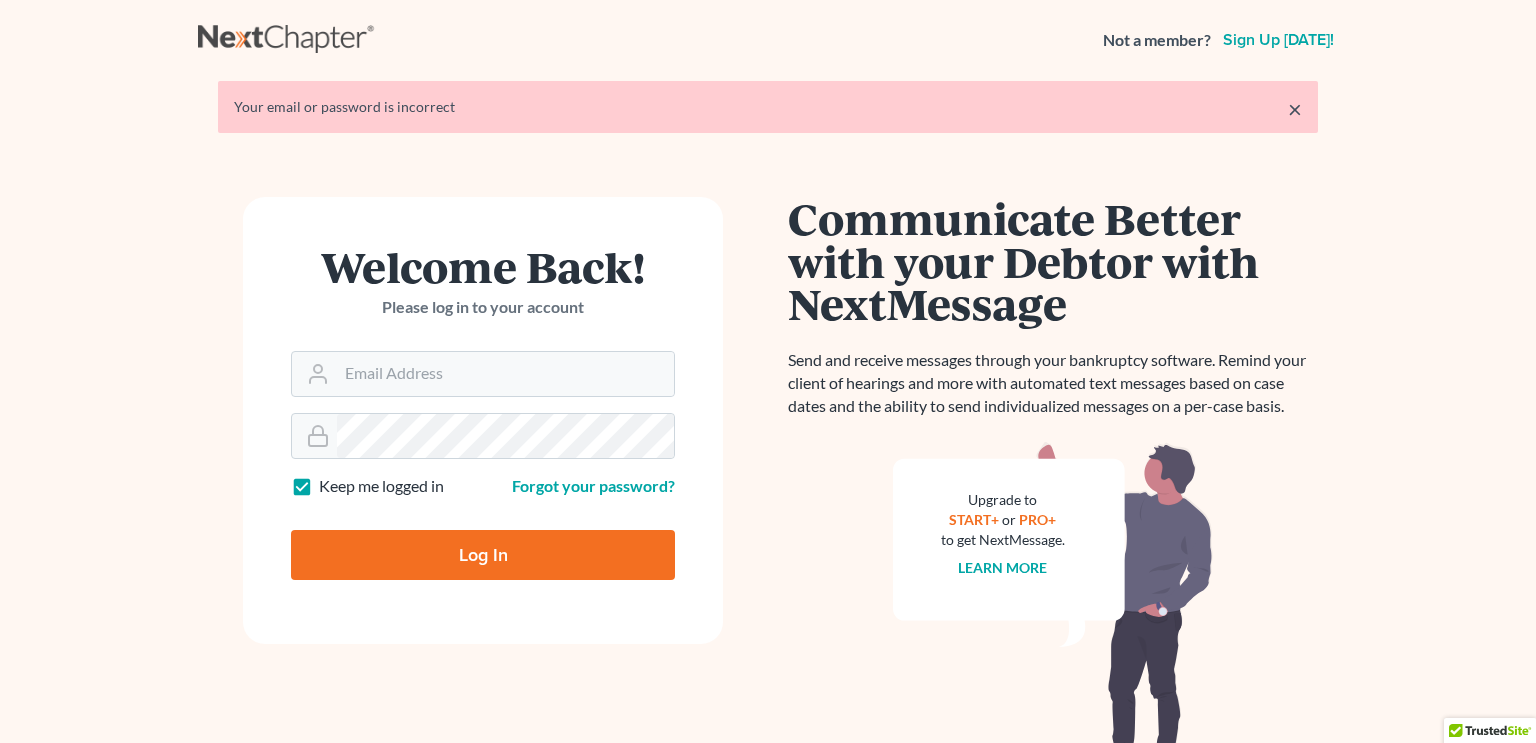 scroll, scrollTop: 0, scrollLeft: 0, axis: both 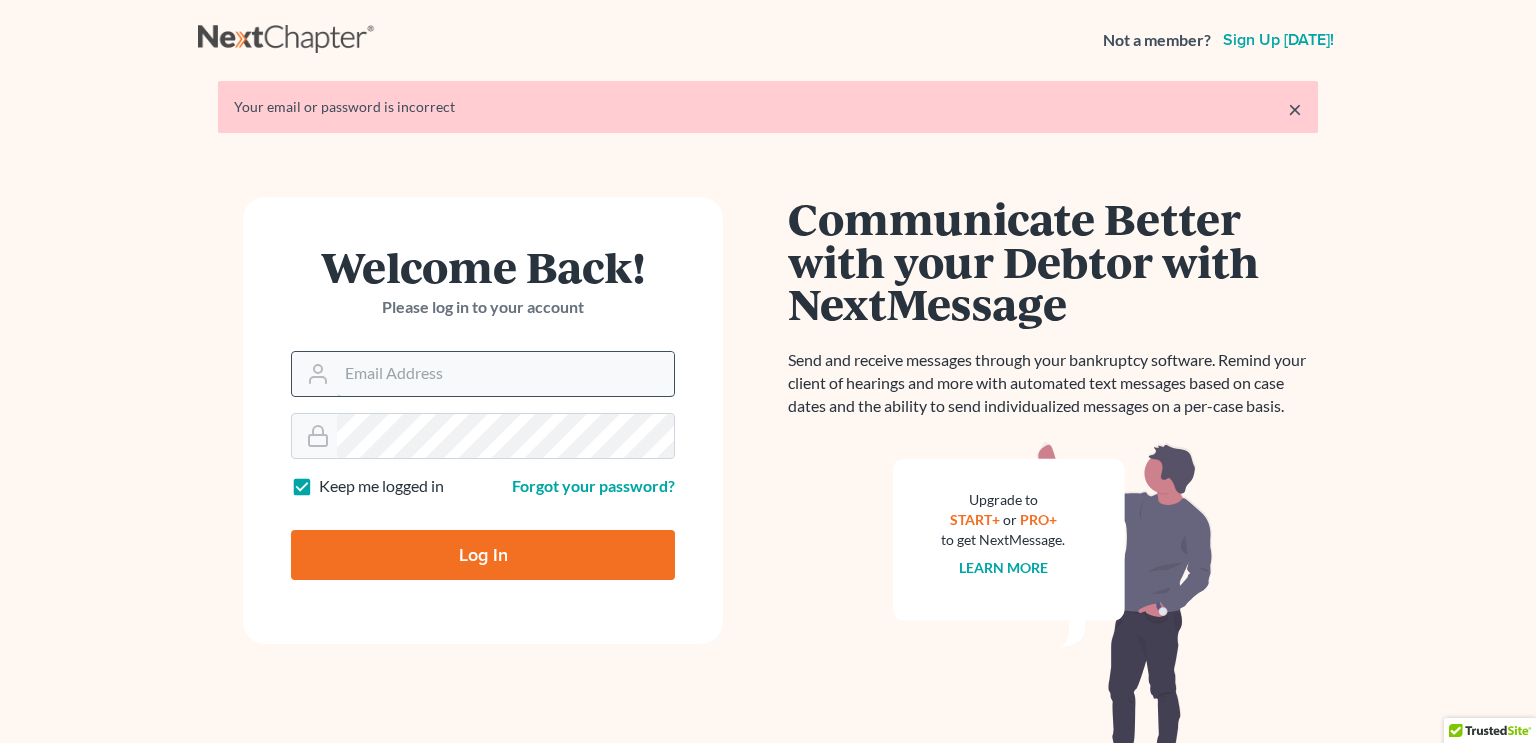 click on "Email Address" at bounding box center (505, 374) 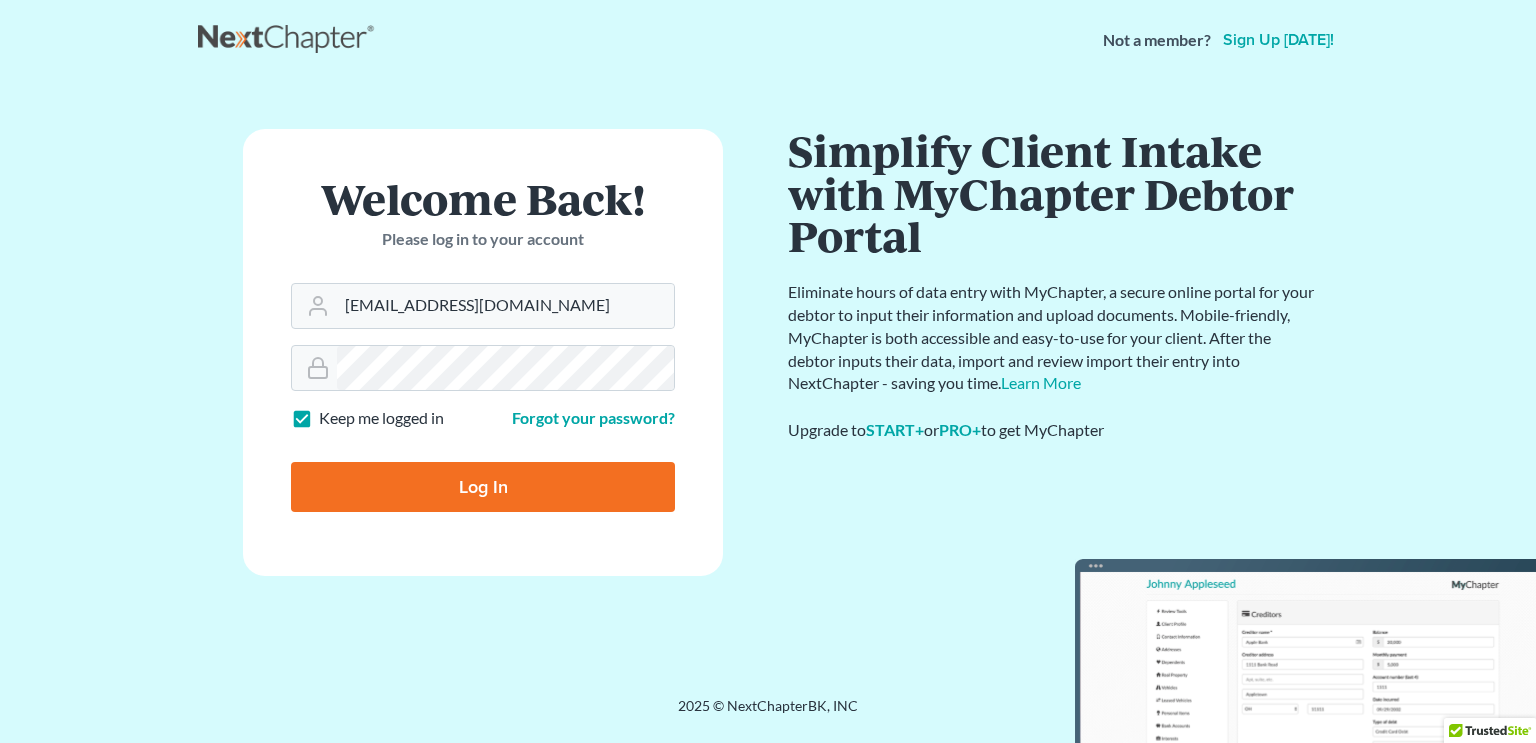 click on "Log In" at bounding box center [483, 487] 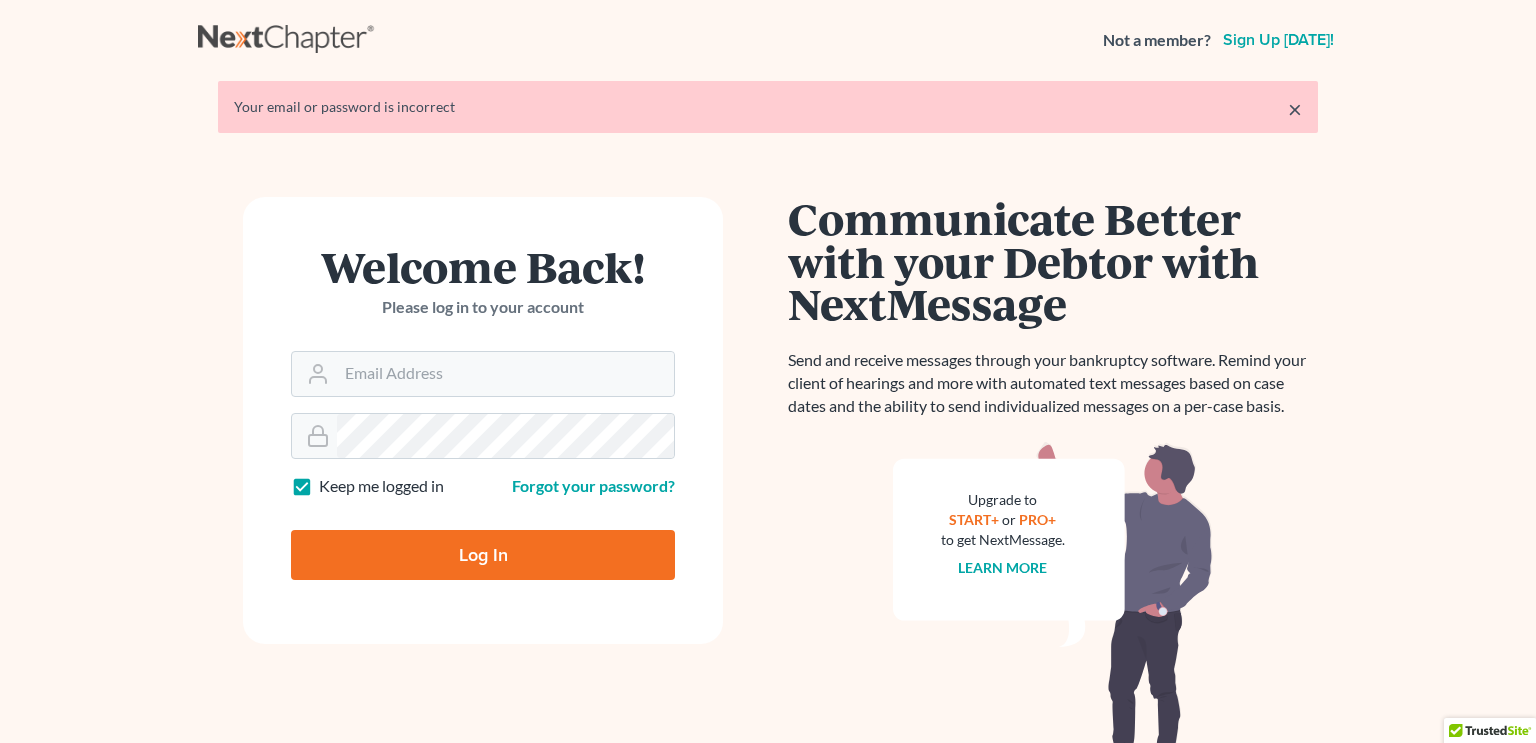 scroll, scrollTop: 0, scrollLeft: 0, axis: both 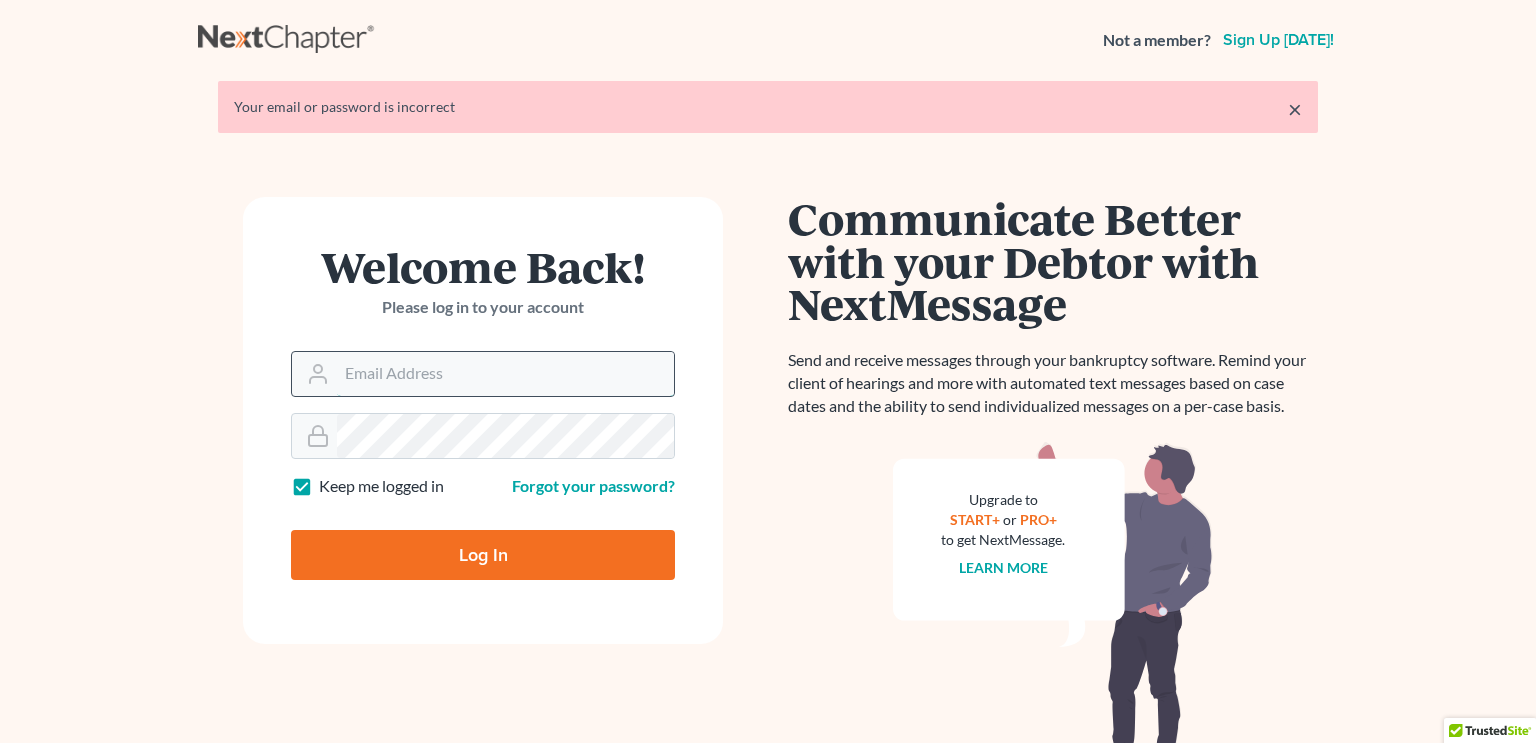 click on "Email Address" at bounding box center [505, 374] 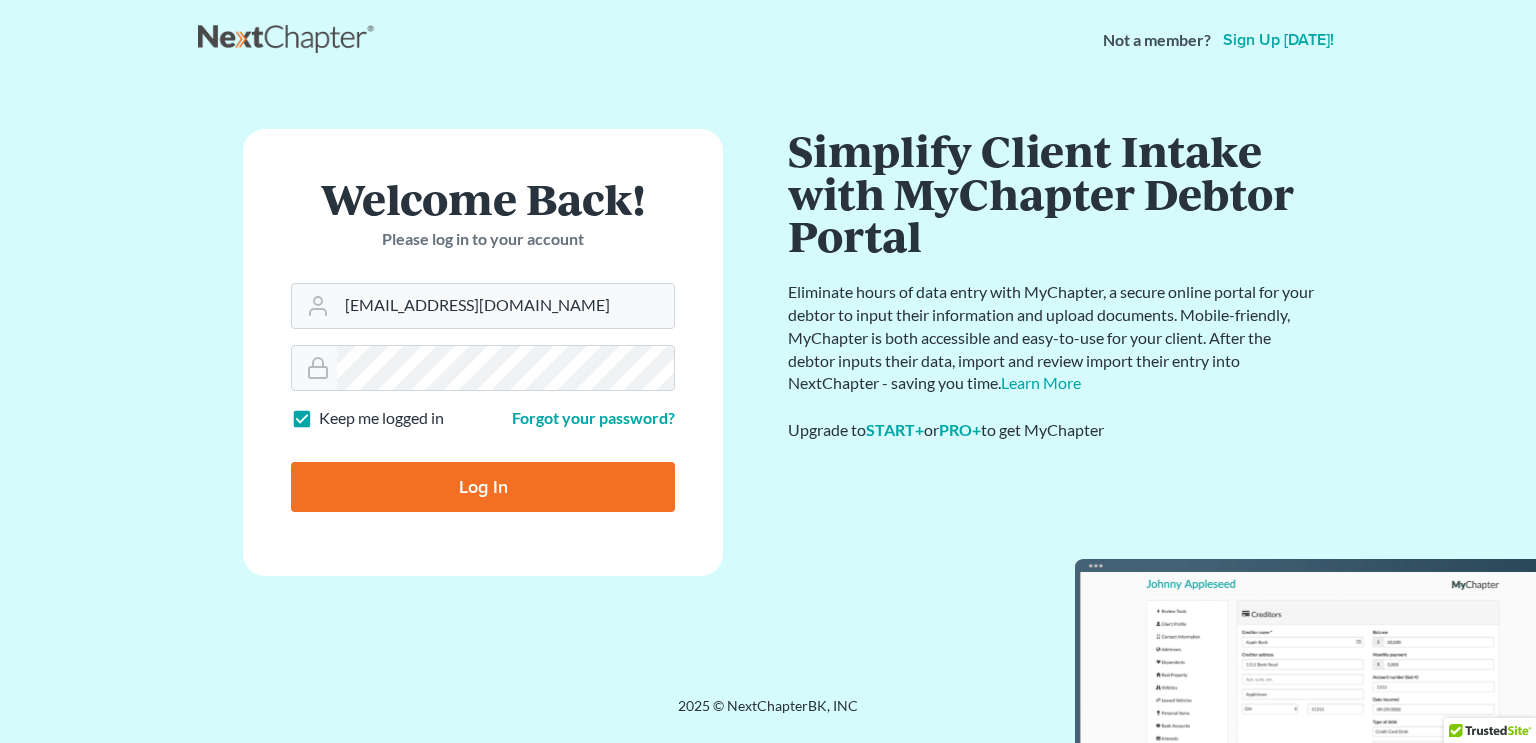 click on "Log In" at bounding box center (483, 487) 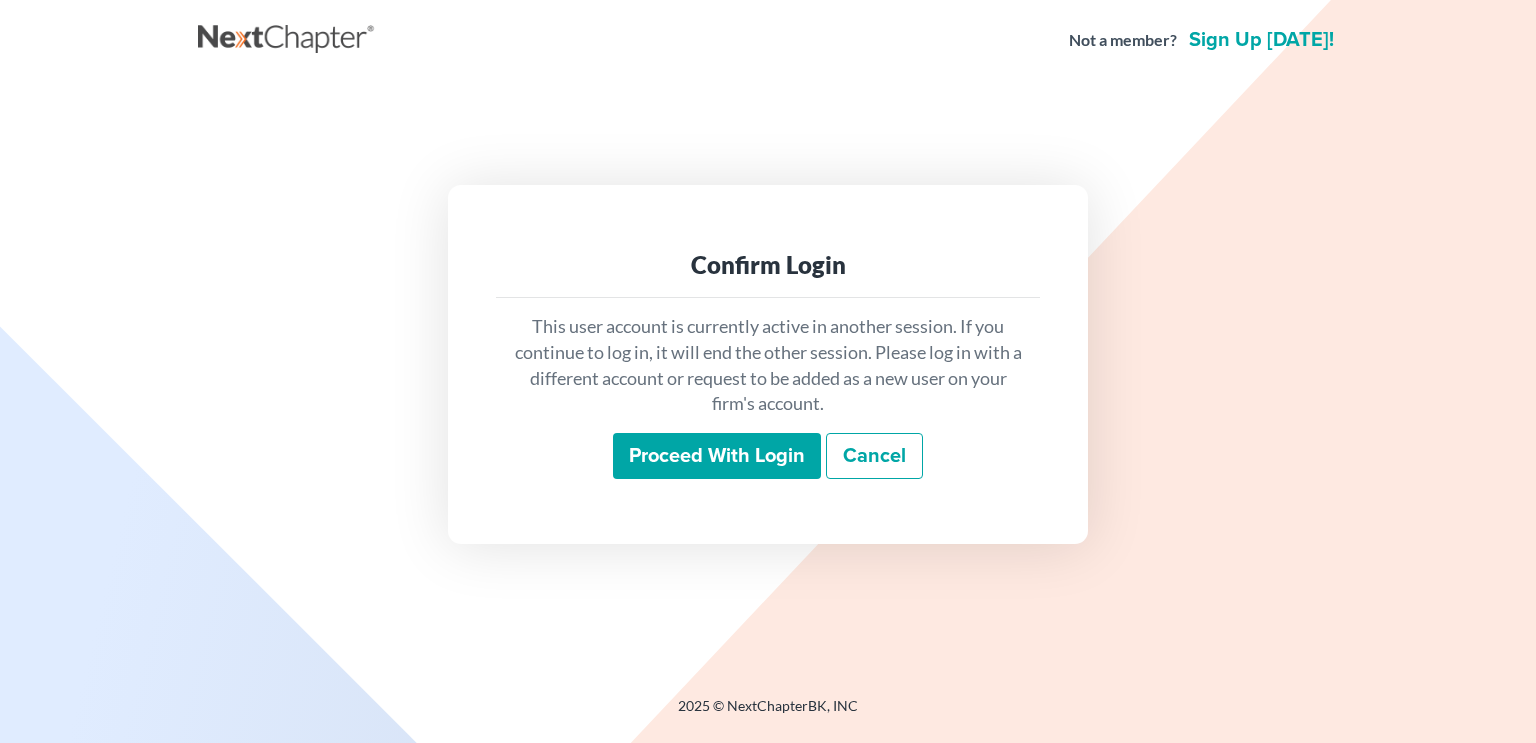 scroll, scrollTop: 0, scrollLeft: 0, axis: both 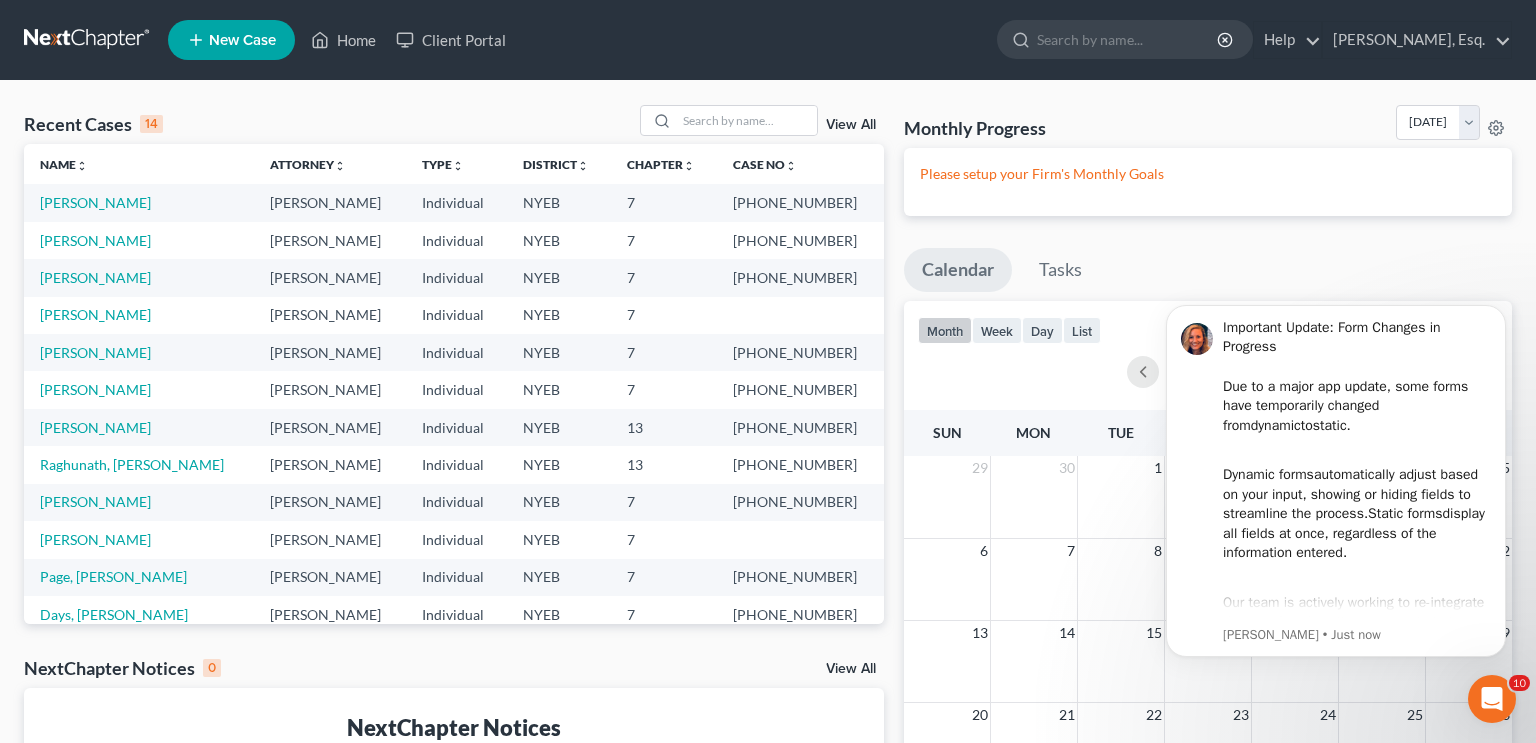 click on "New Case" at bounding box center [231, 40] 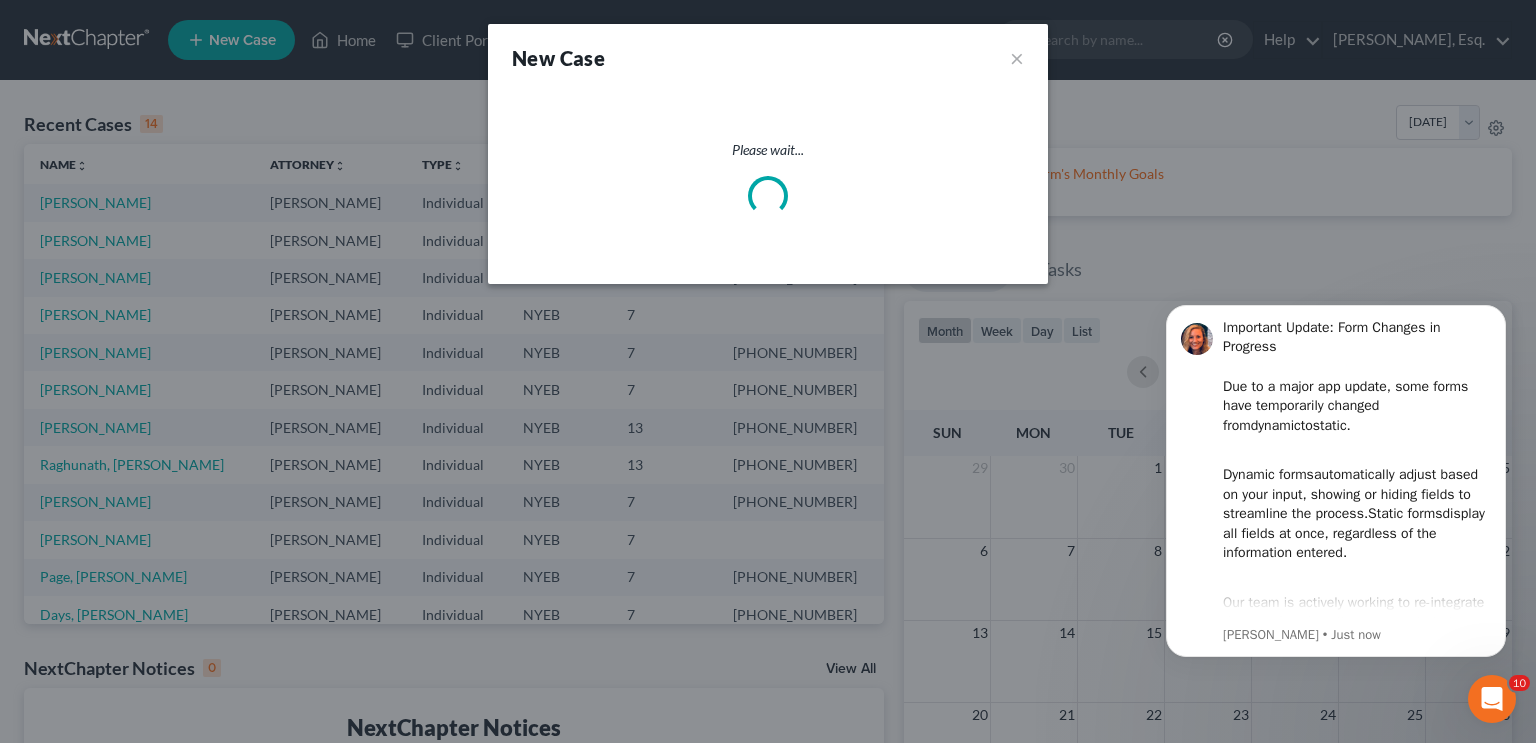 select on "53" 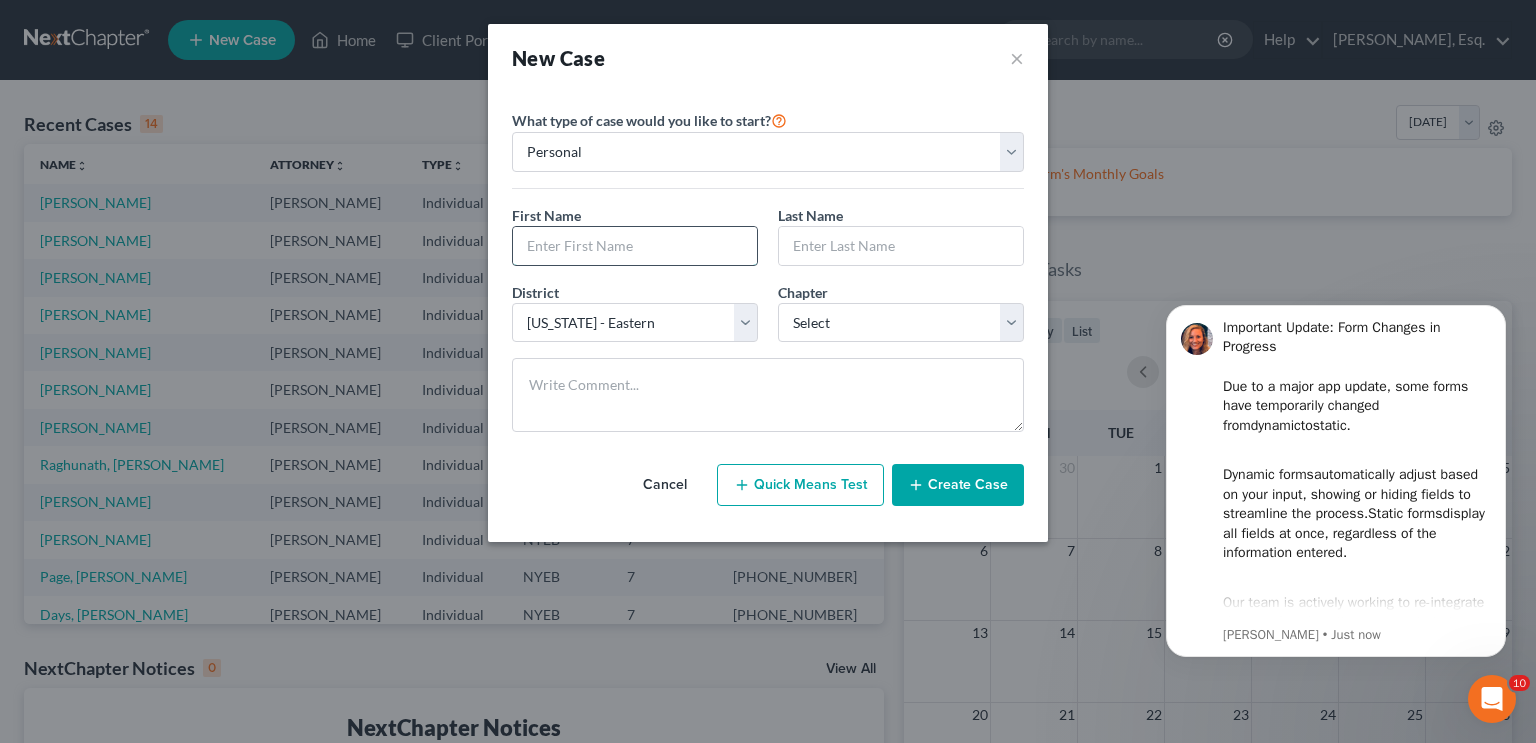 click at bounding box center (635, 246) 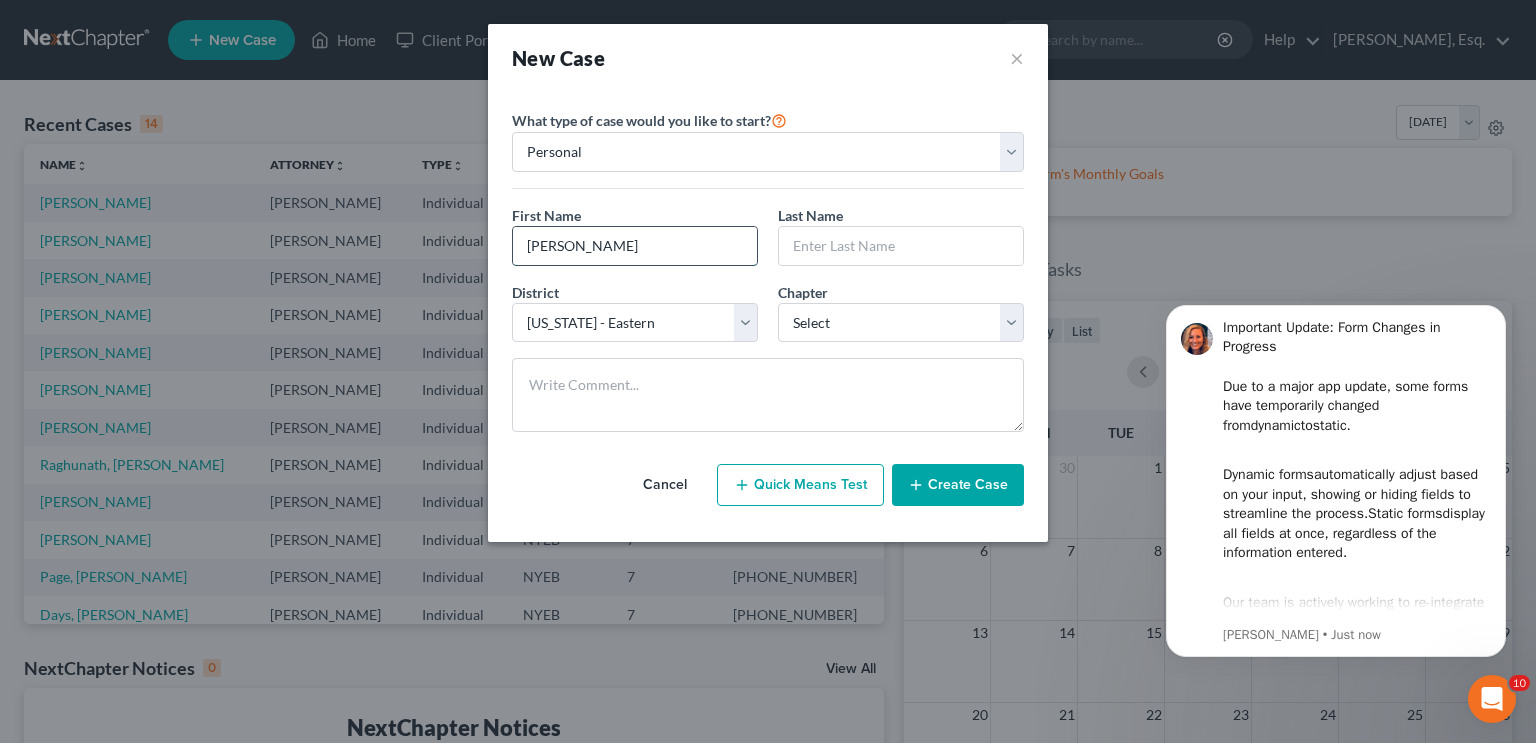 type on "Cecily" 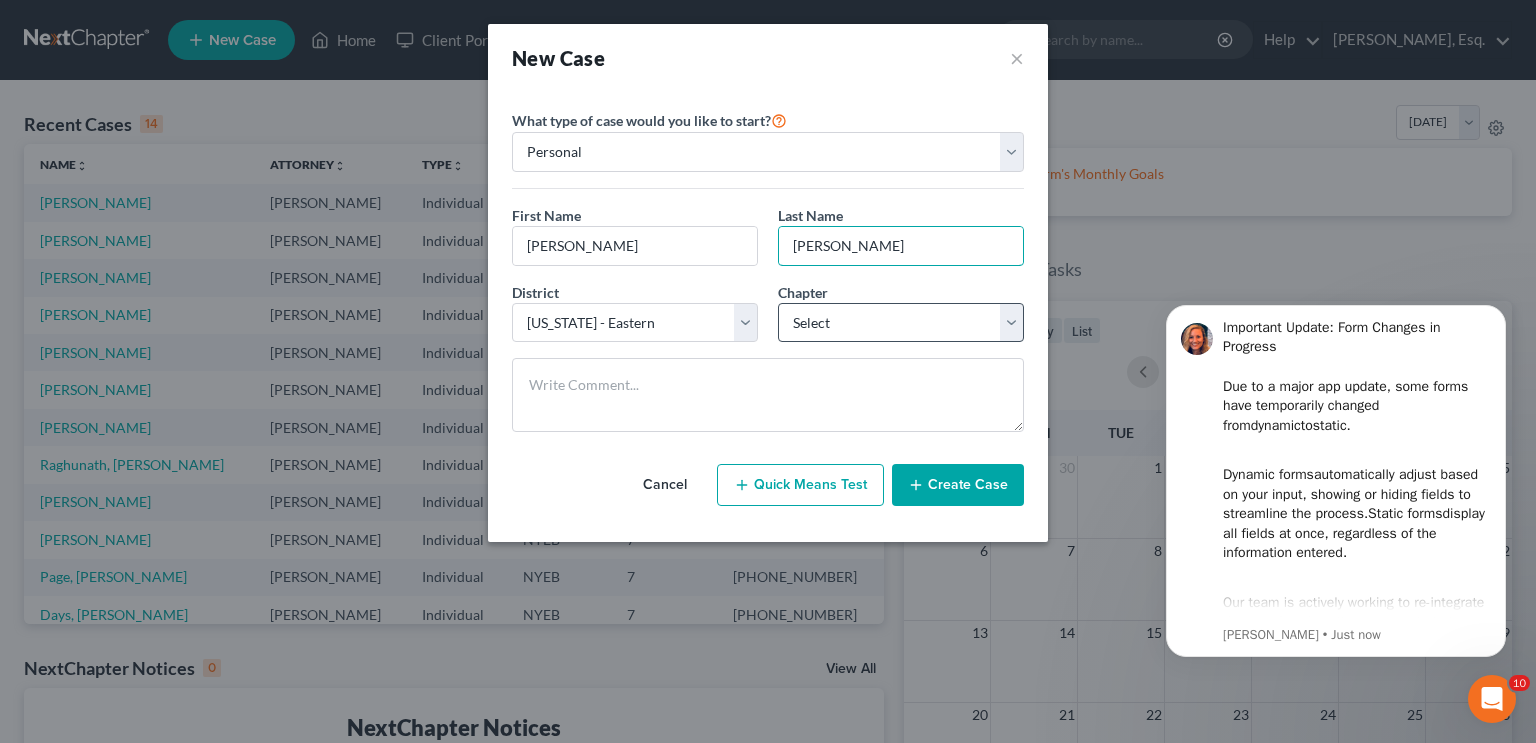 type on "Benjamin" 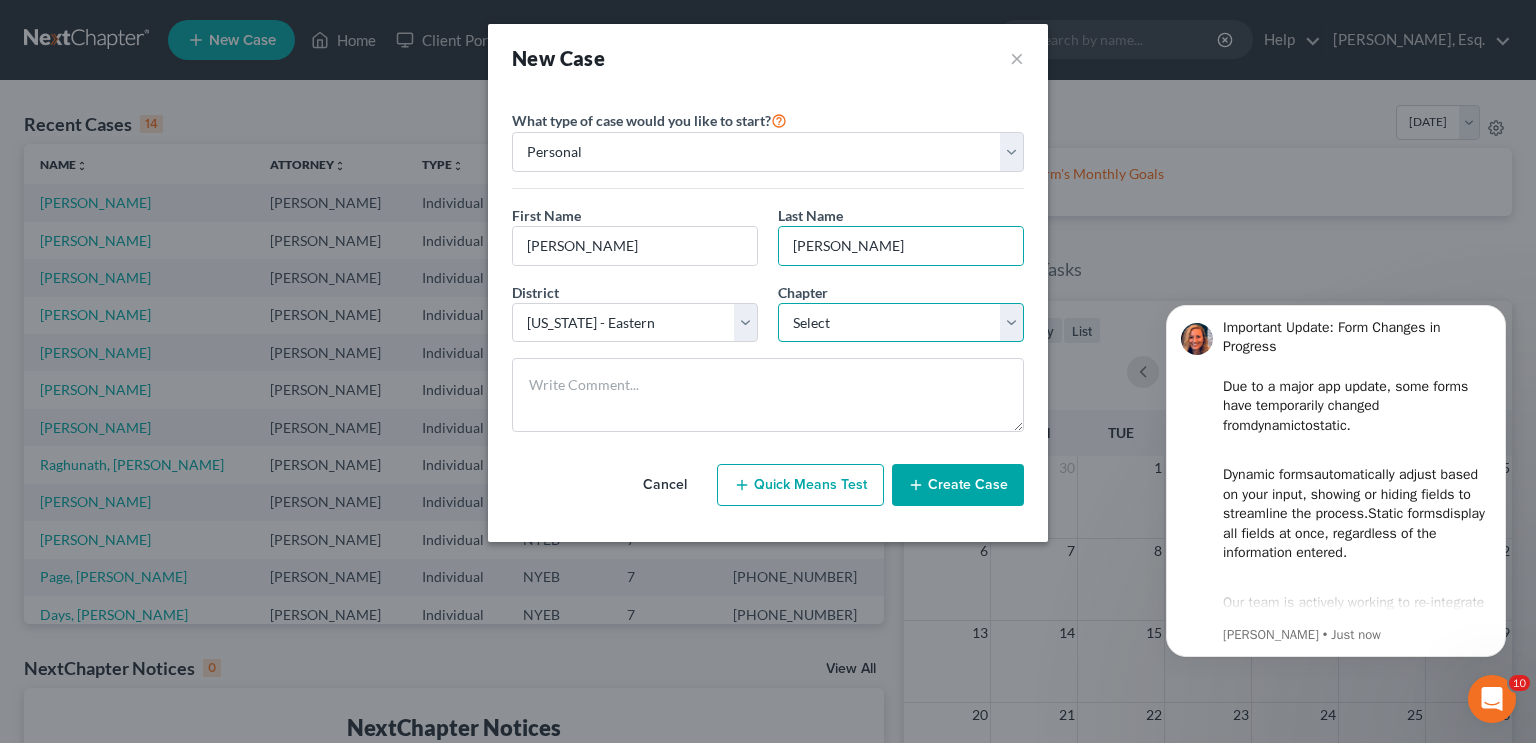 click on "Select 7 11 12 13" at bounding box center (901, 323) 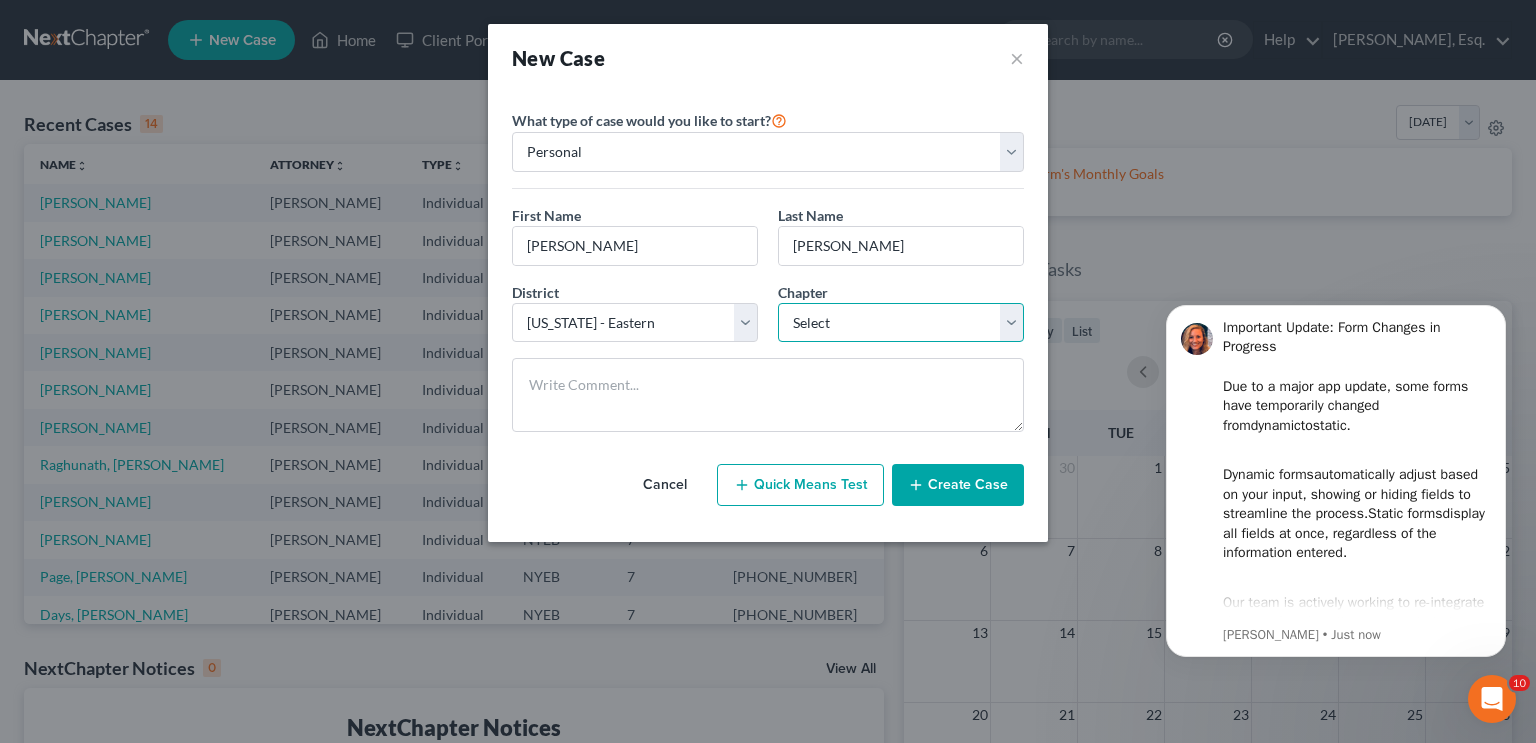 select on "0" 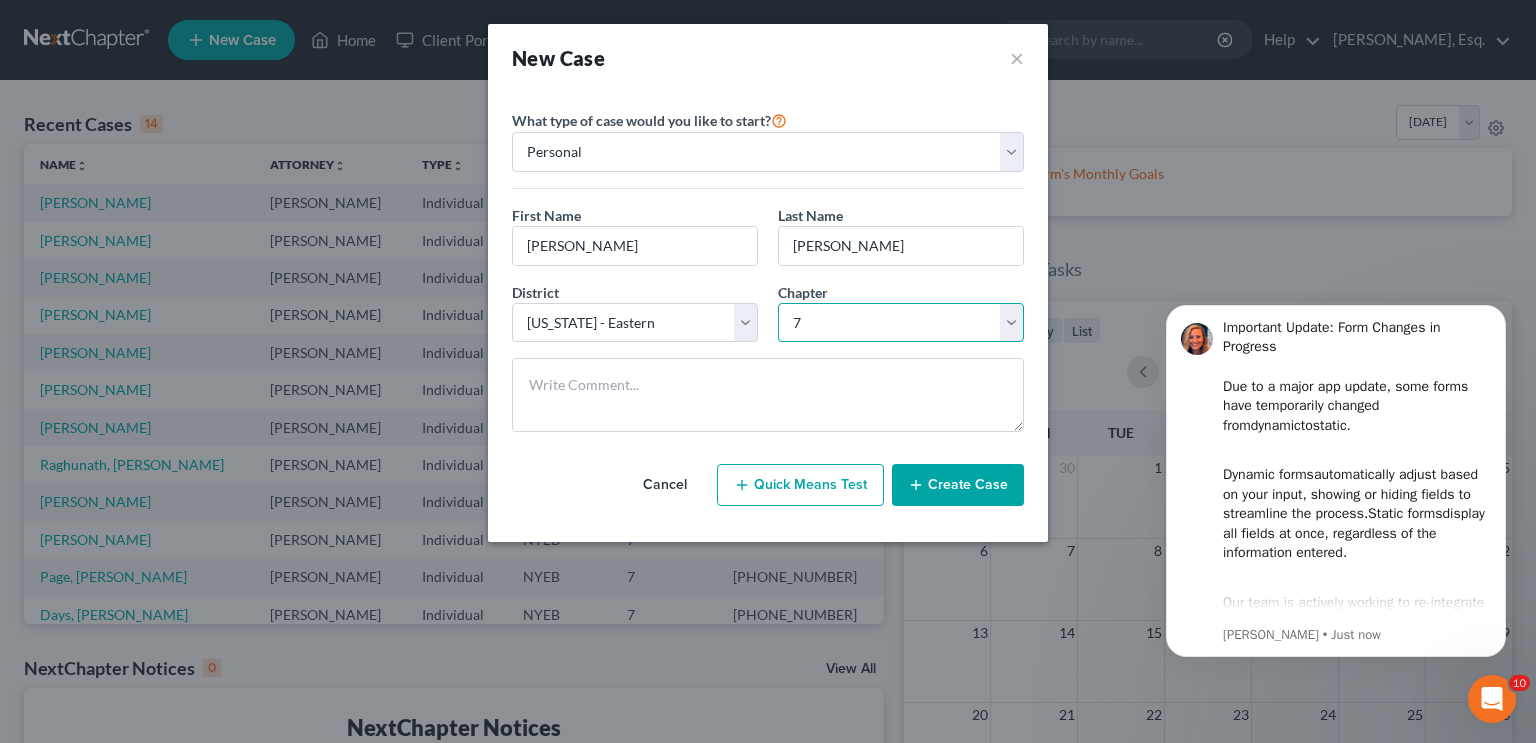 click on "Select 7 11 12 13" at bounding box center (901, 323) 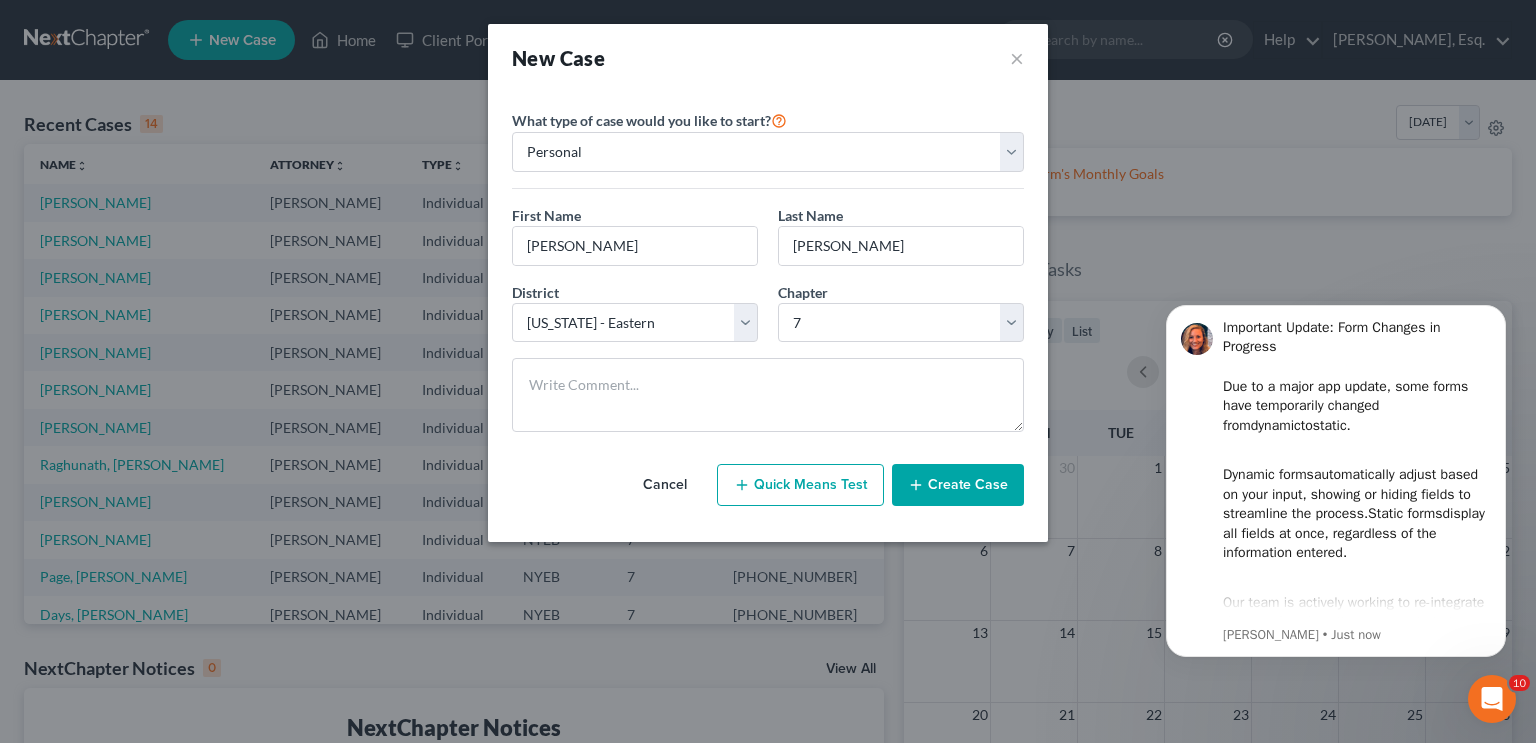click on "Create Case" at bounding box center [958, 485] 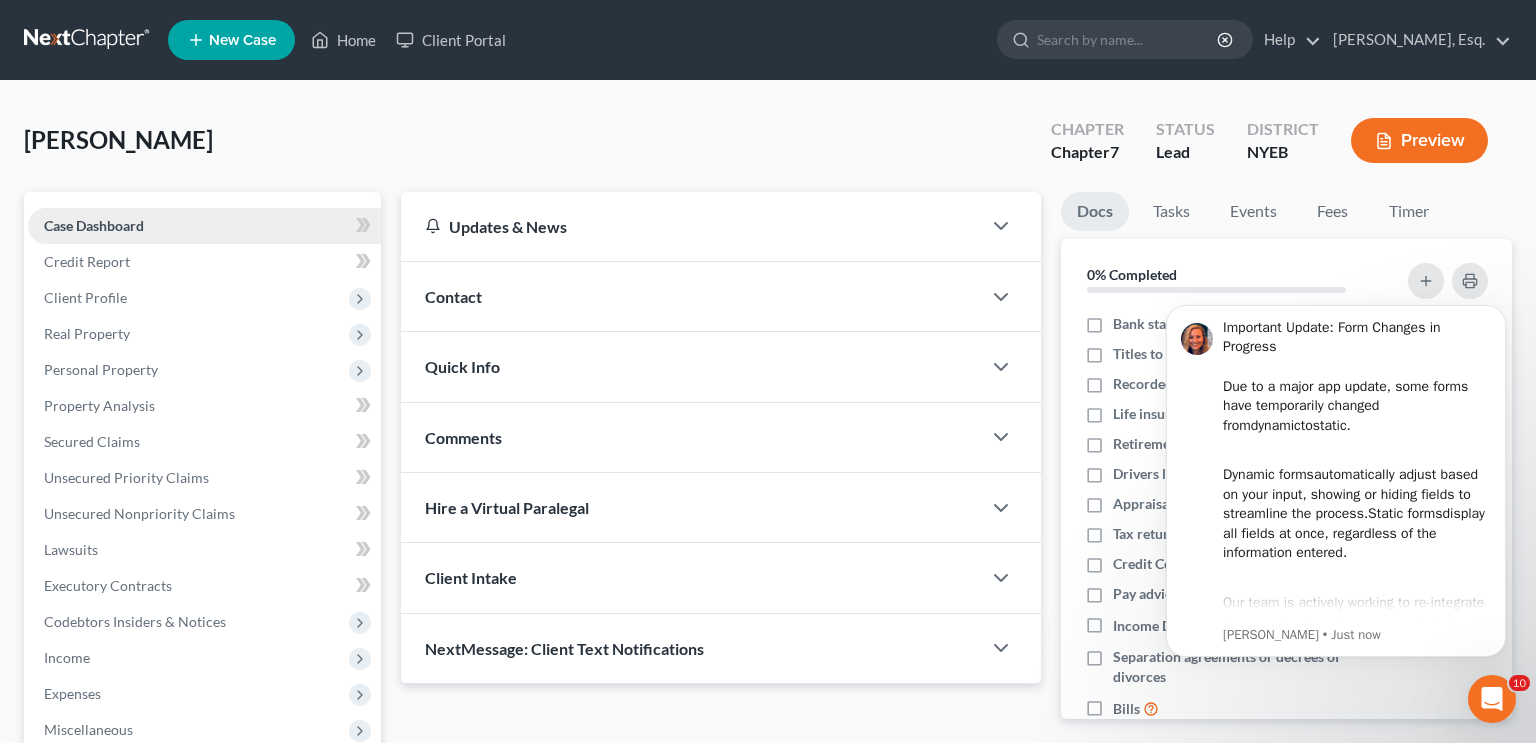 click on "Case Dashboard" at bounding box center [204, 226] 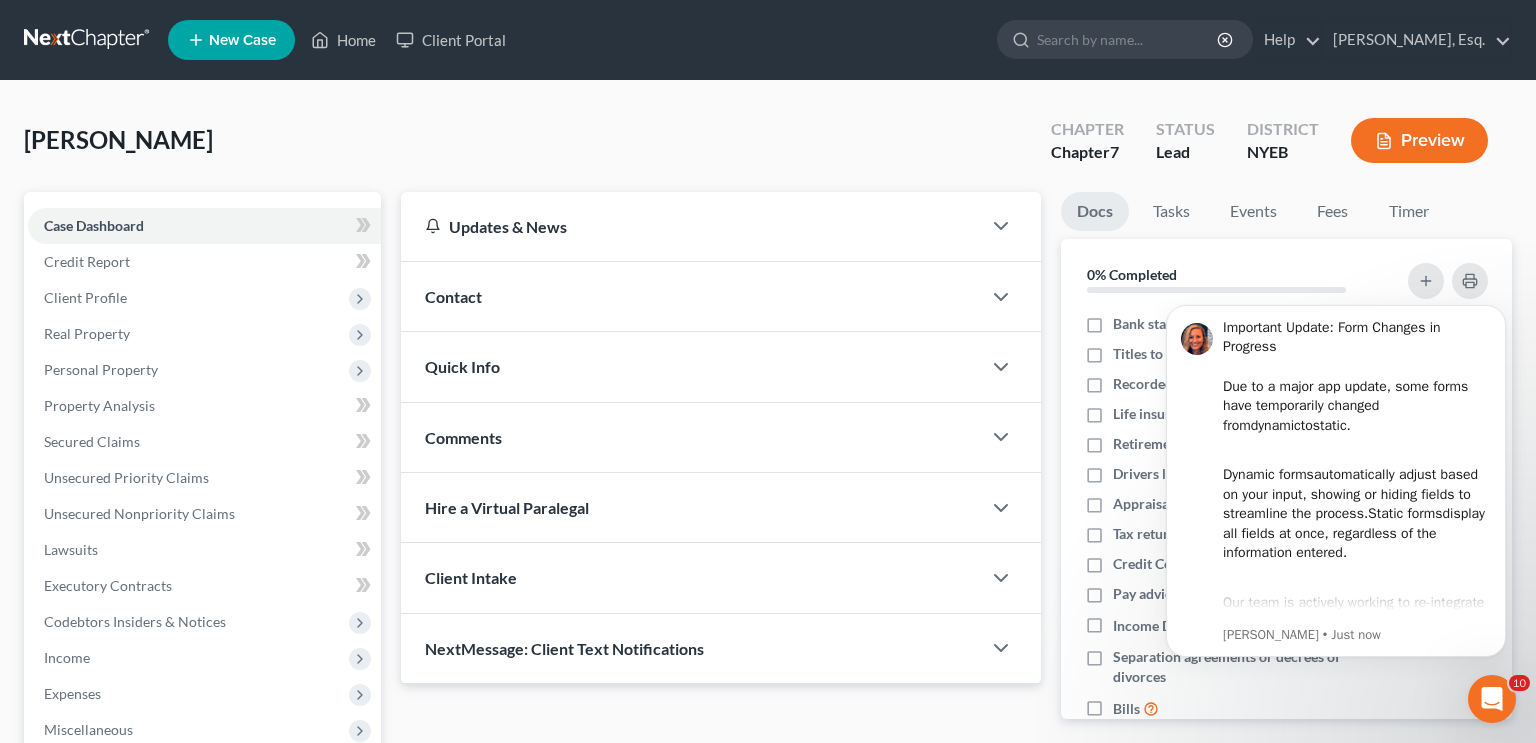 click on "Contact" at bounding box center [691, 296] 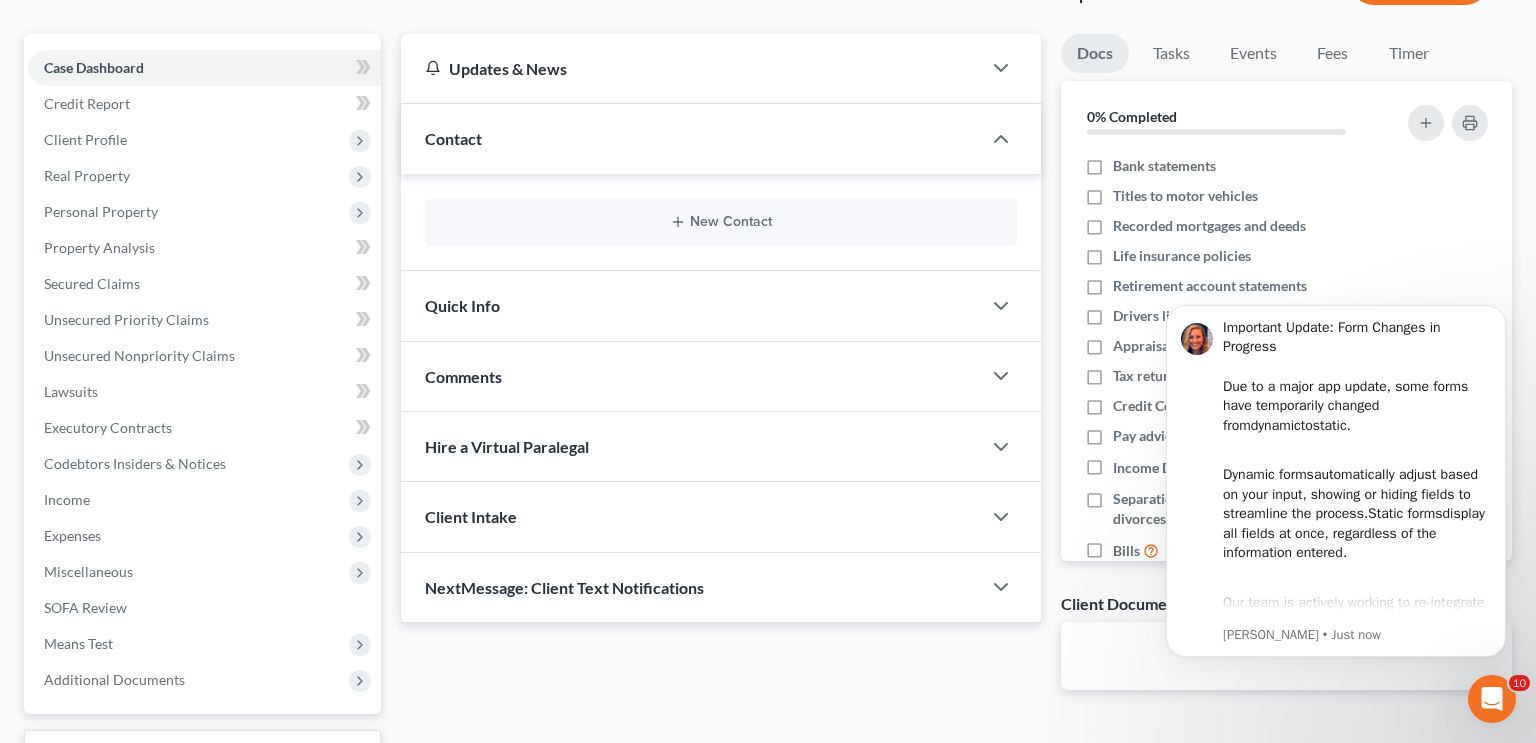 scroll, scrollTop: 160, scrollLeft: 0, axis: vertical 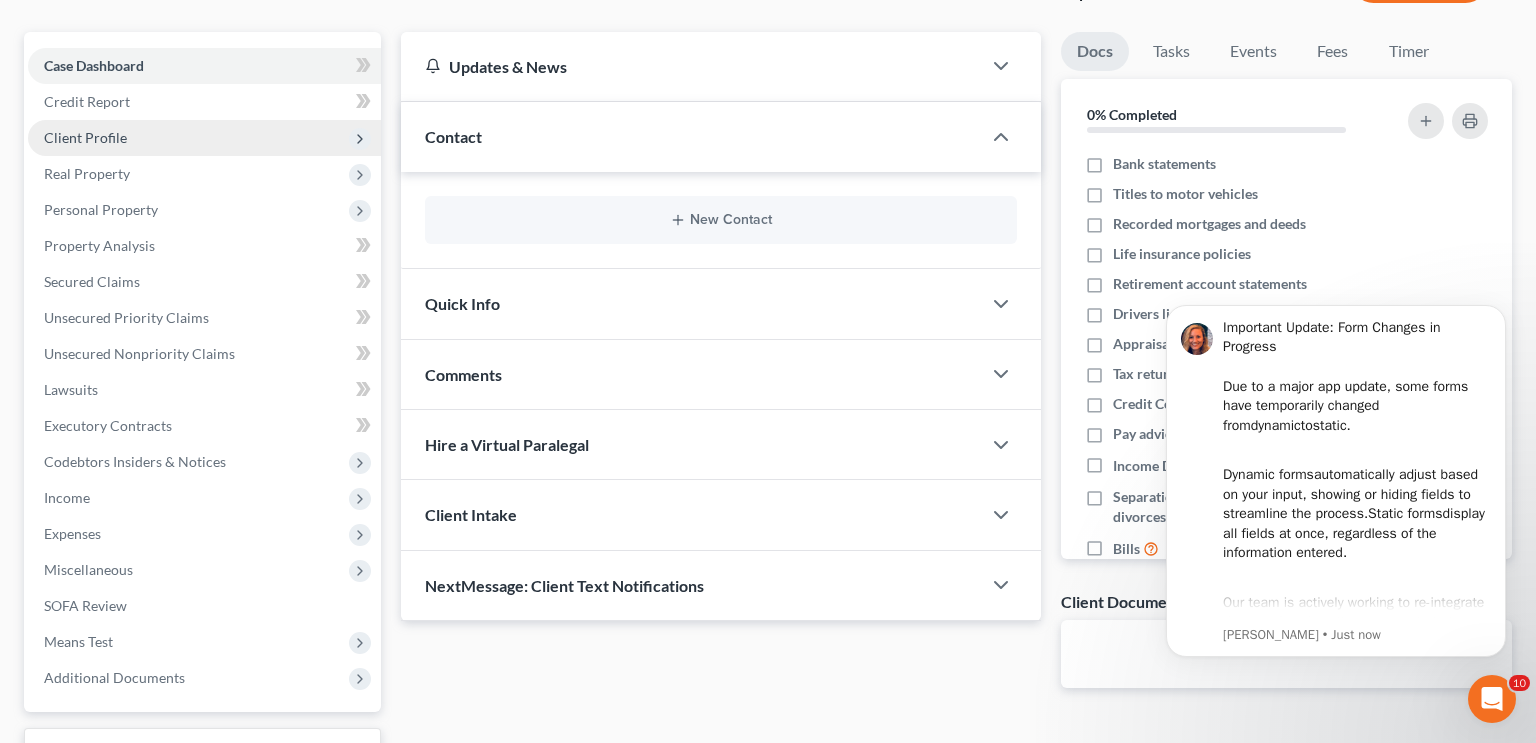 click on "Client Profile" at bounding box center (85, 137) 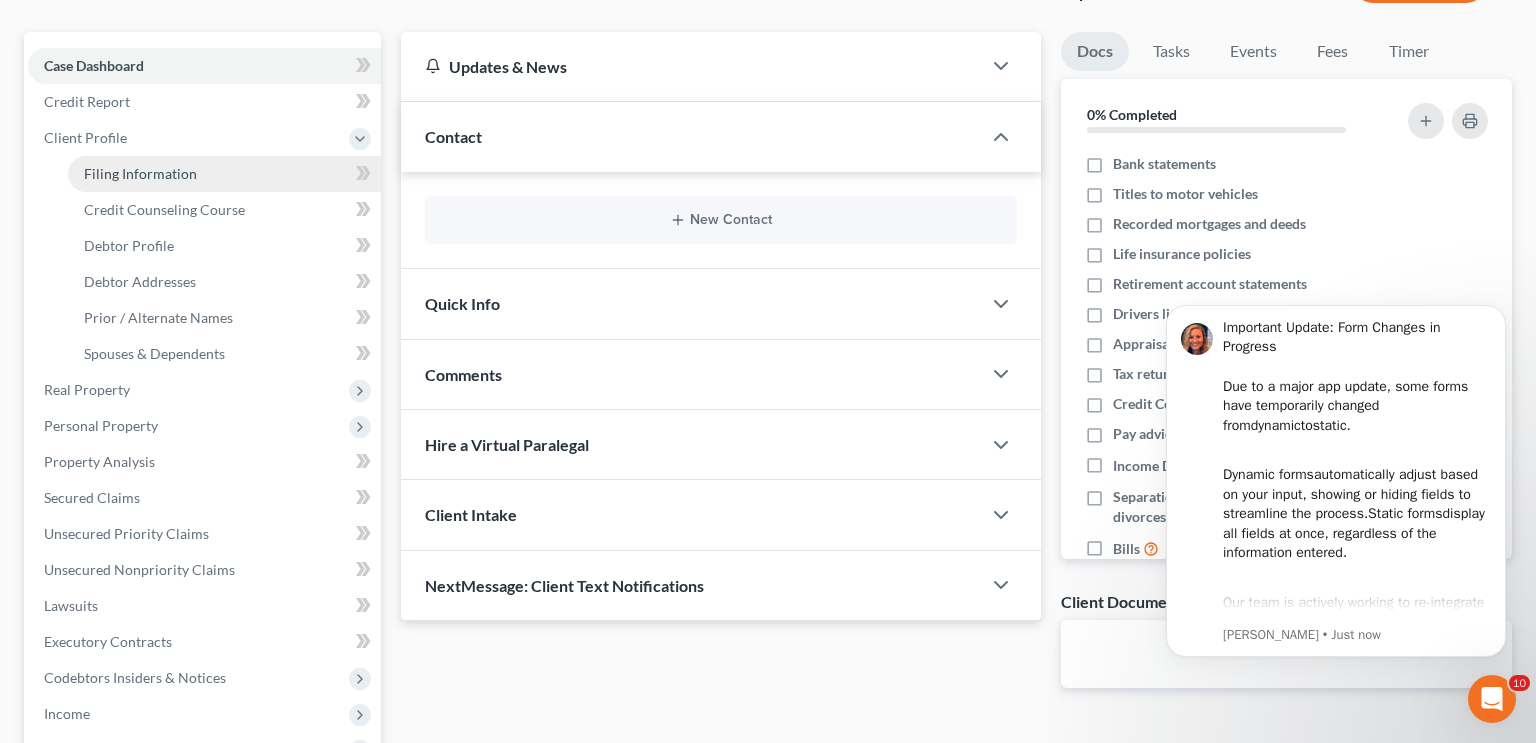 click on "Filing Information" at bounding box center (140, 173) 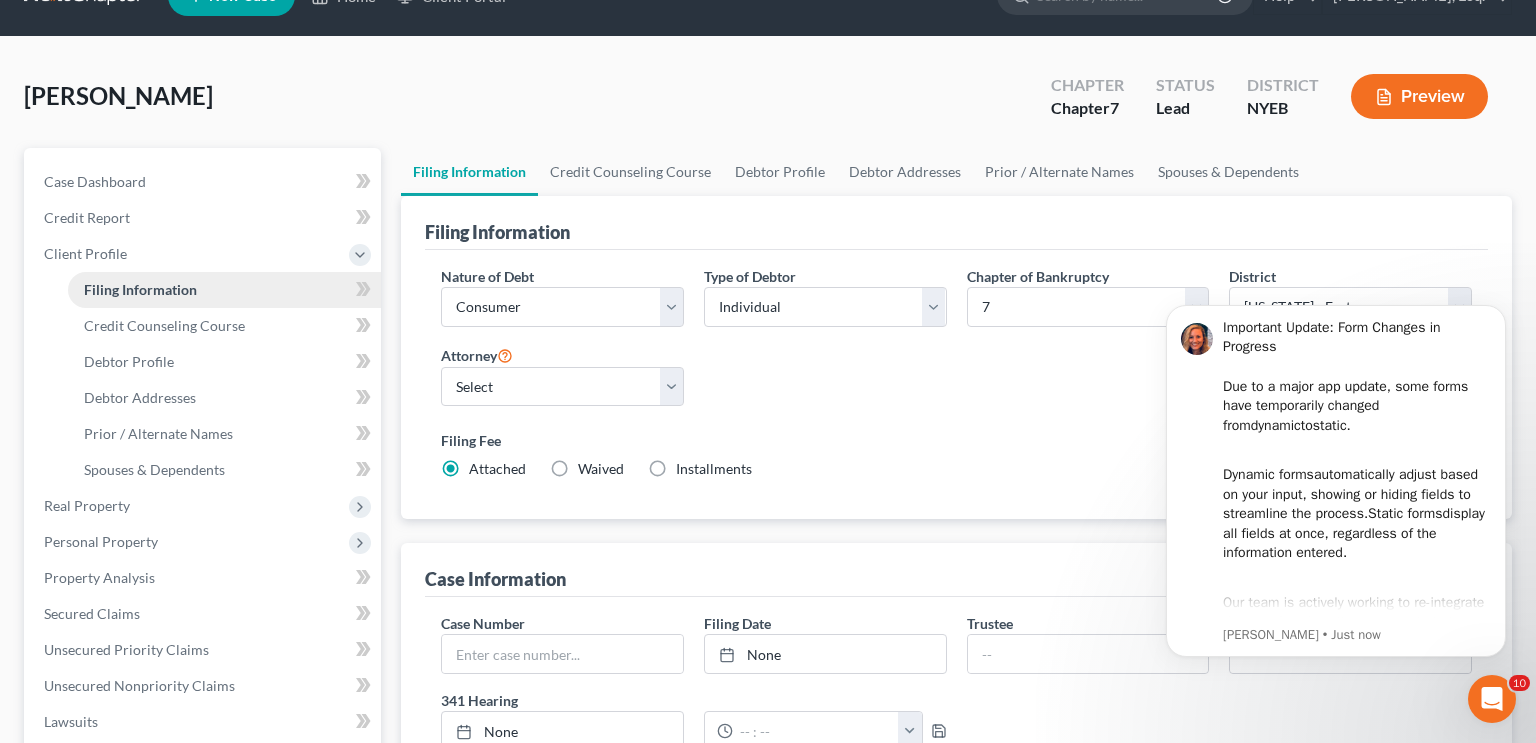 scroll, scrollTop: 0, scrollLeft: 0, axis: both 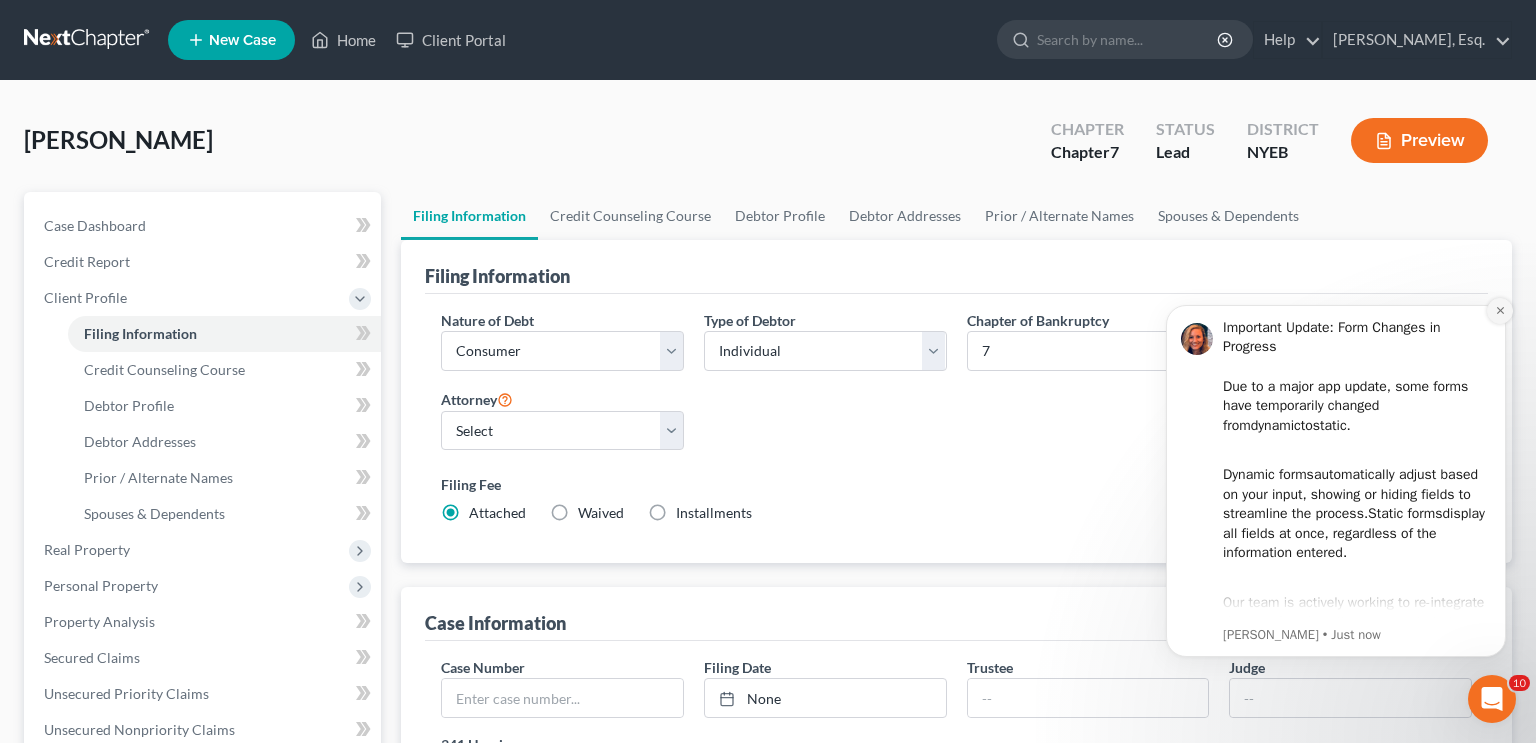 click at bounding box center [1500, 311] 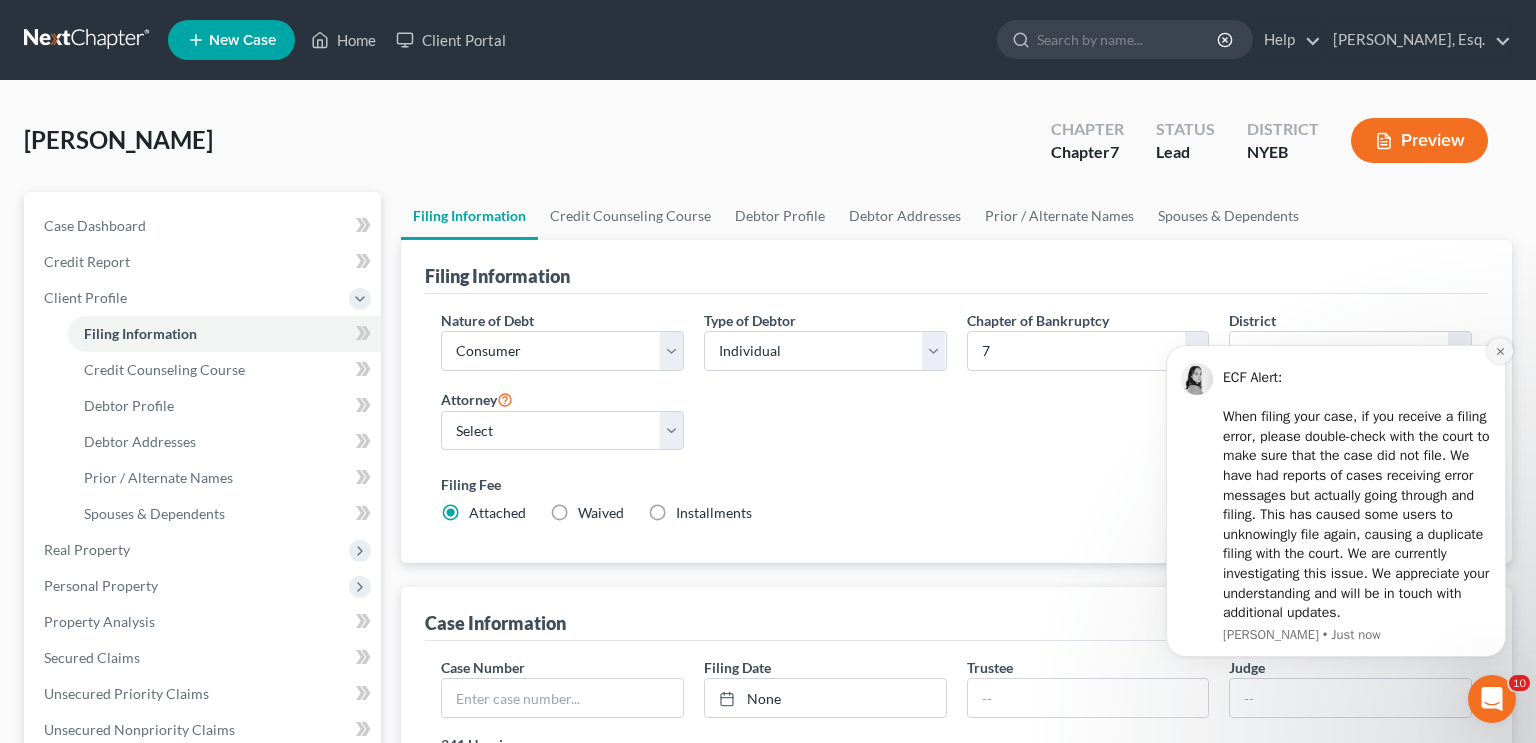 click 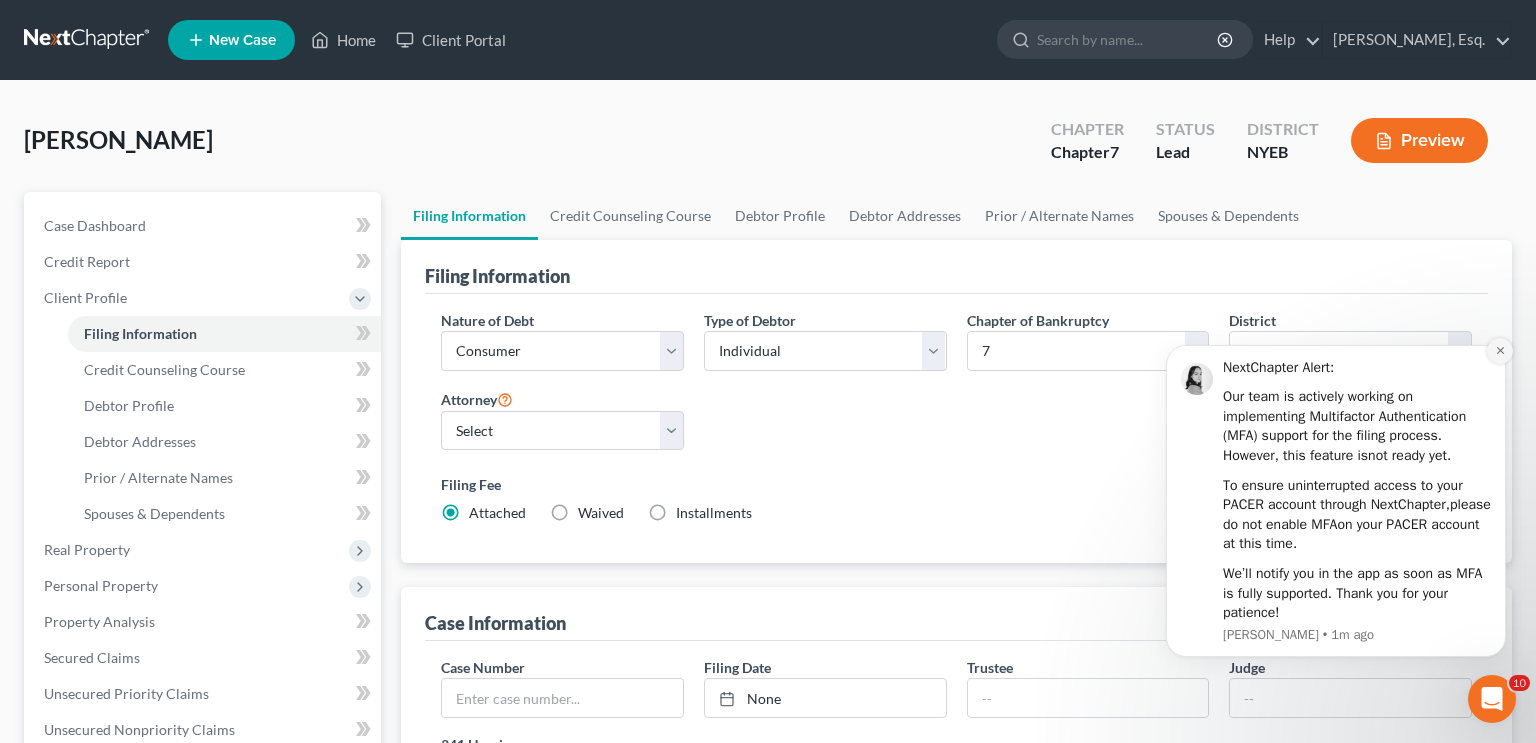 click 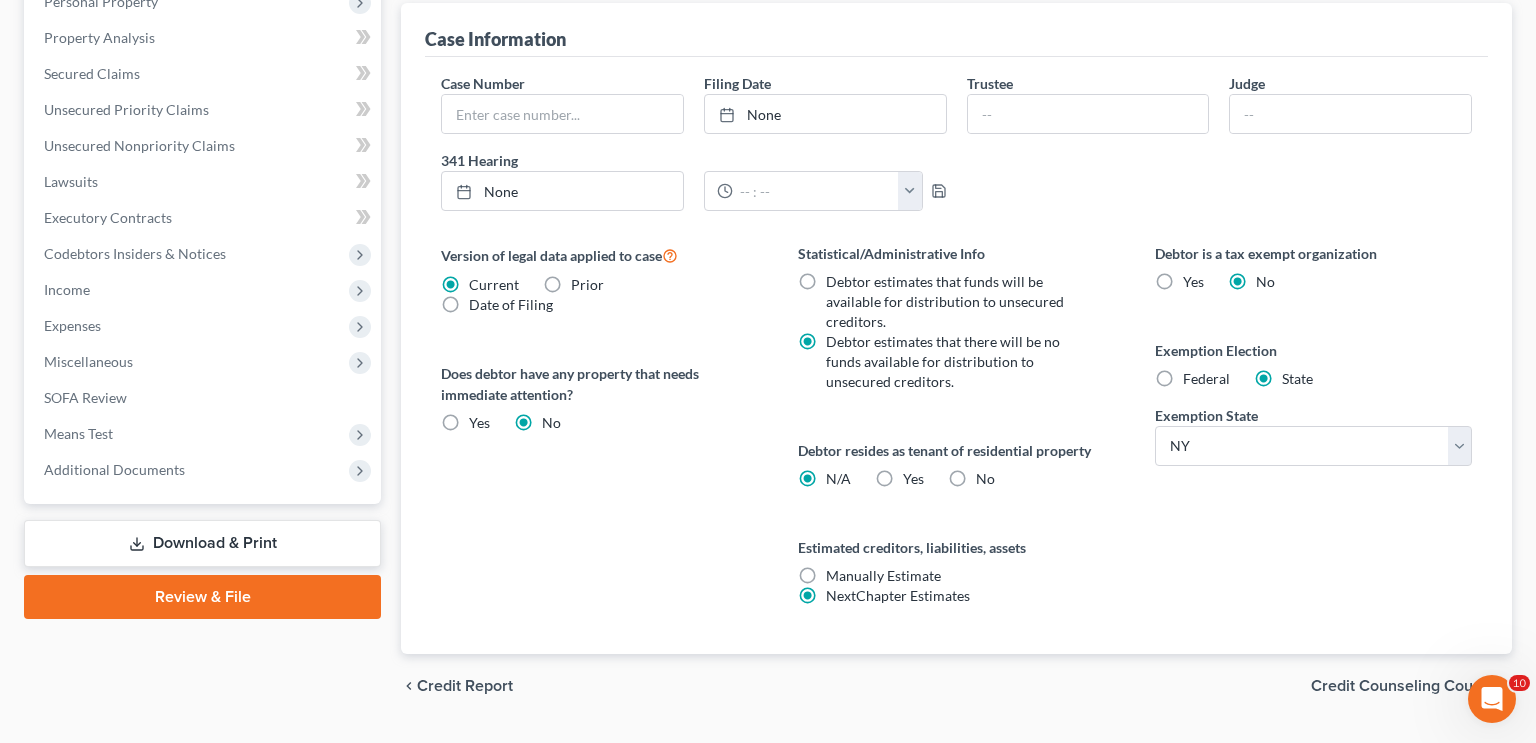 scroll, scrollTop: 607, scrollLeft: 0, axis: vertical 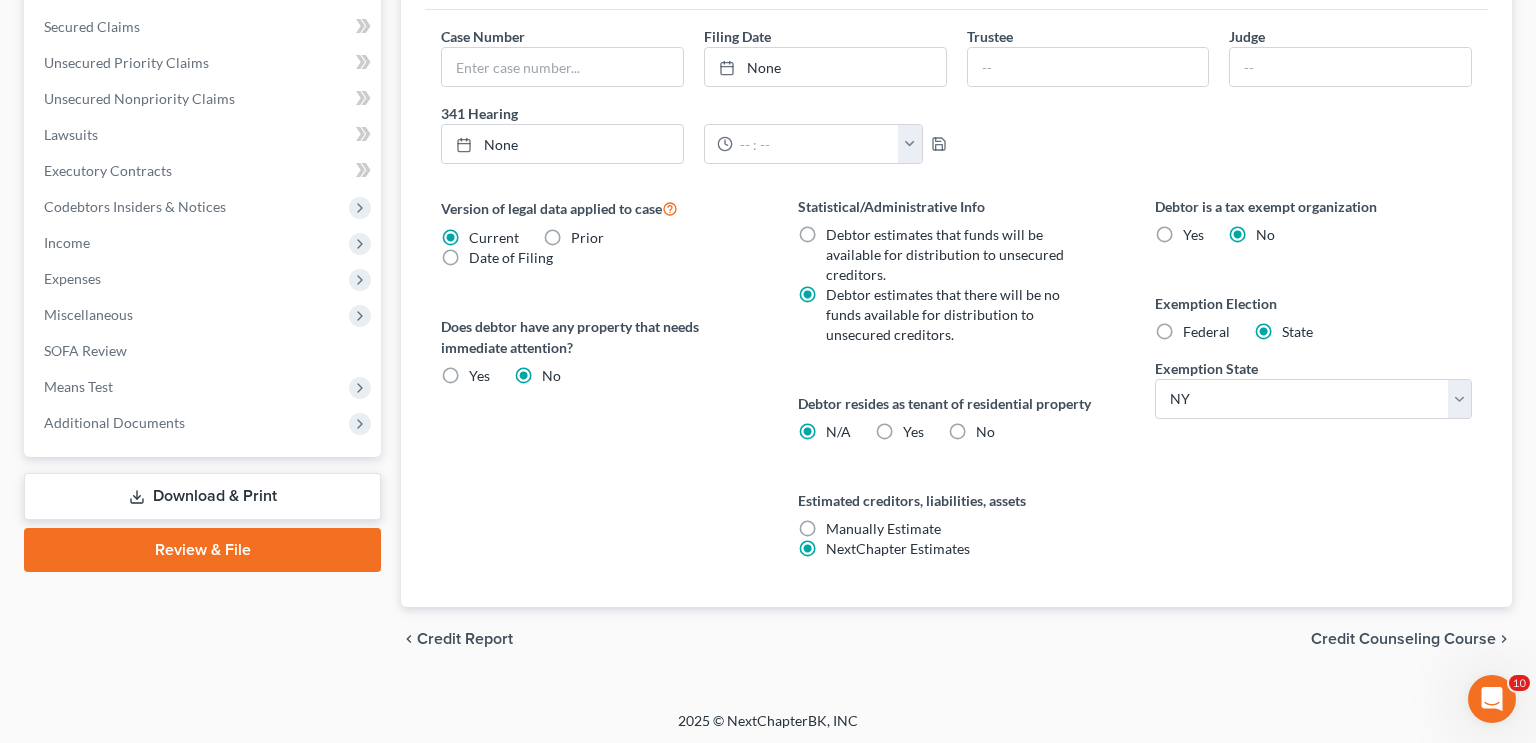 click on "Credit Counseling Course" at bounding box center (1403, 639) 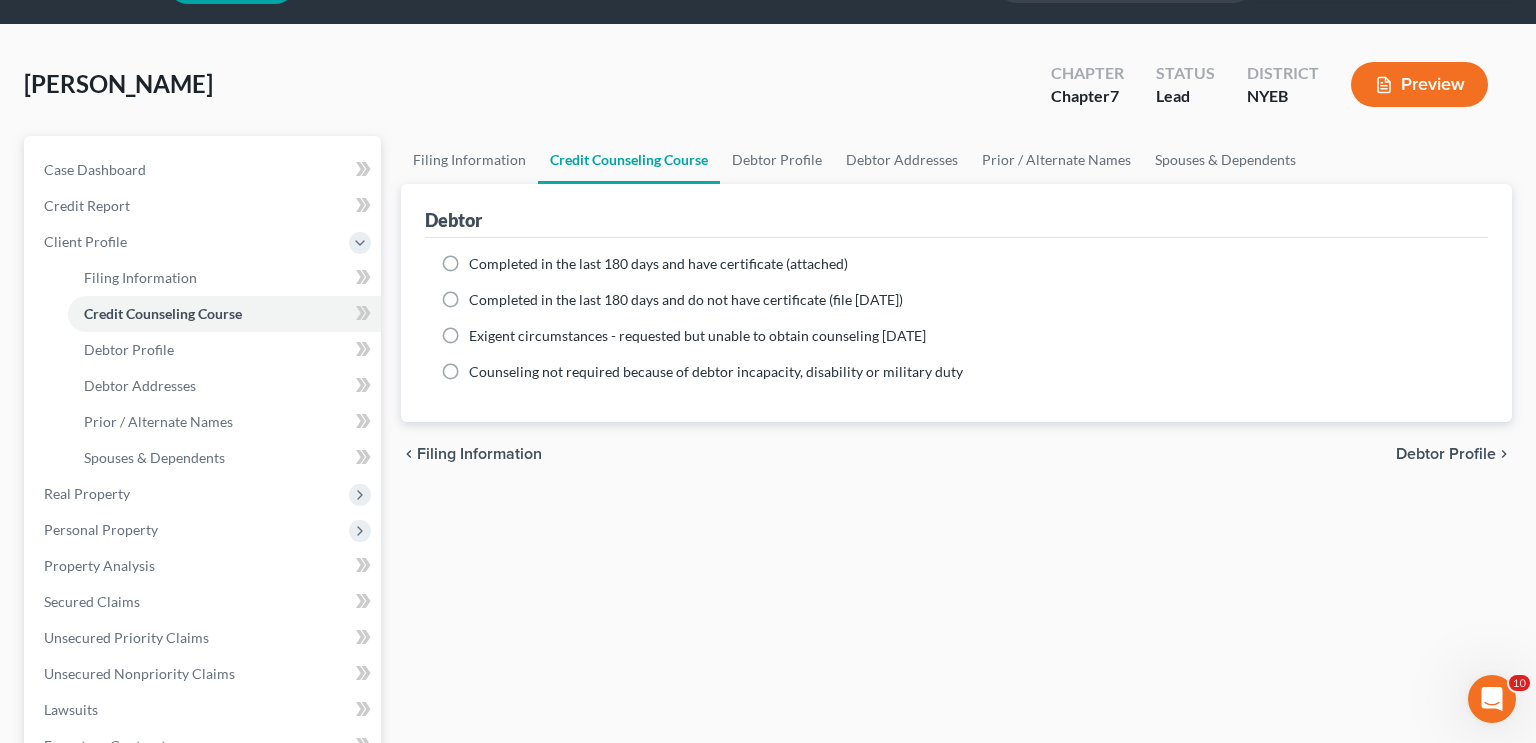 scroll, scrollTop: 0, scrollLeft: 0, axis: both 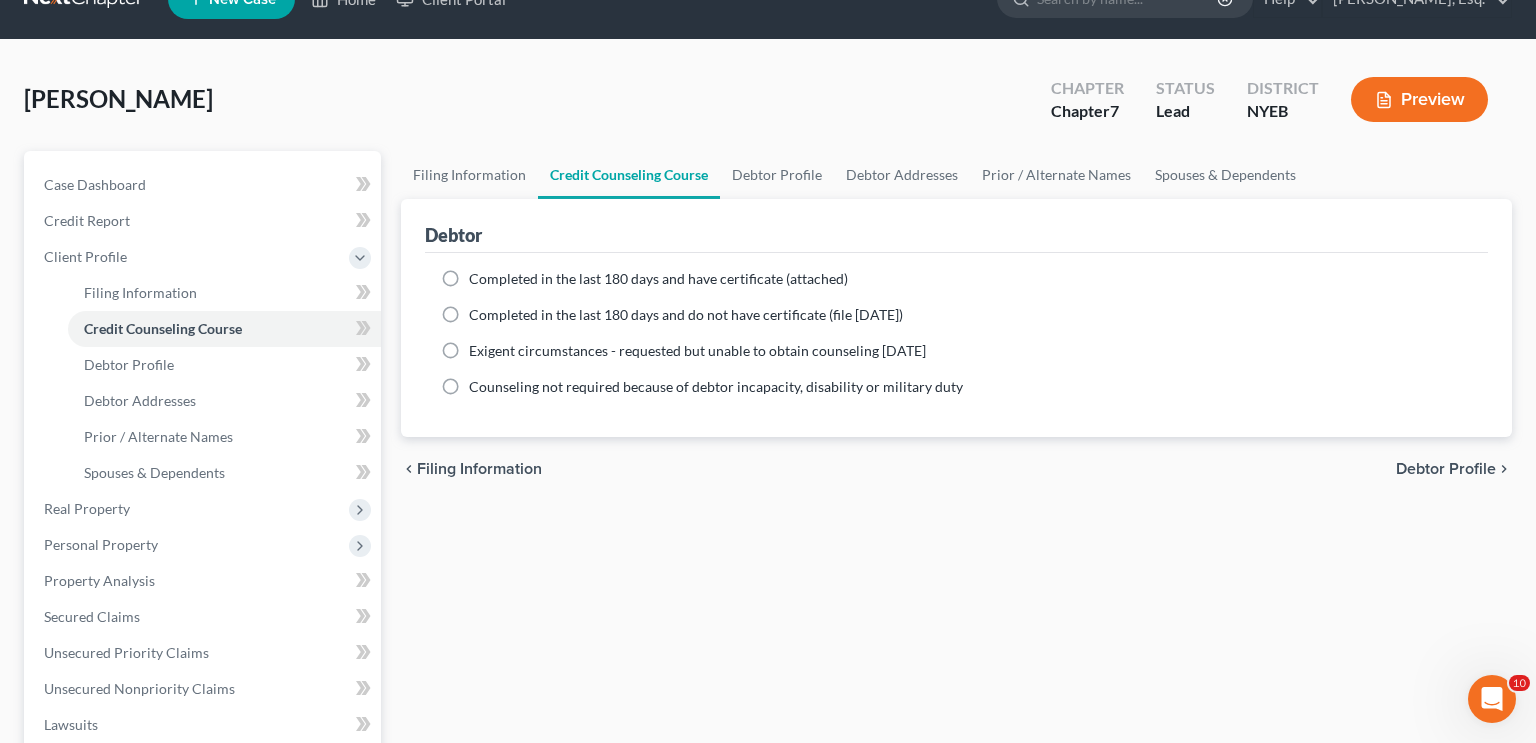 click on "Debtor Profile" at bounding box center [1446, 469] 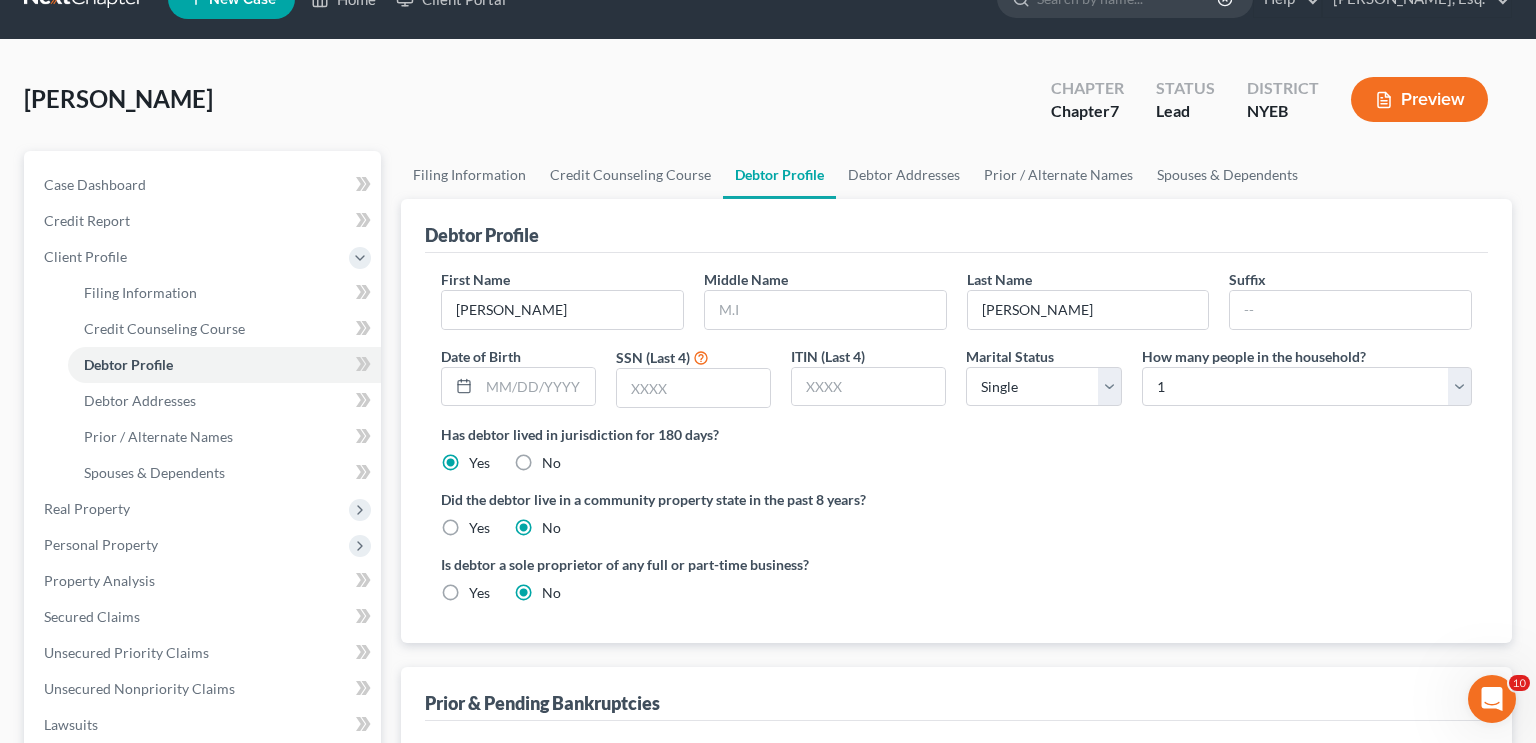 scroll, scrollTop: 0, scrollLeft: 0, axis: both 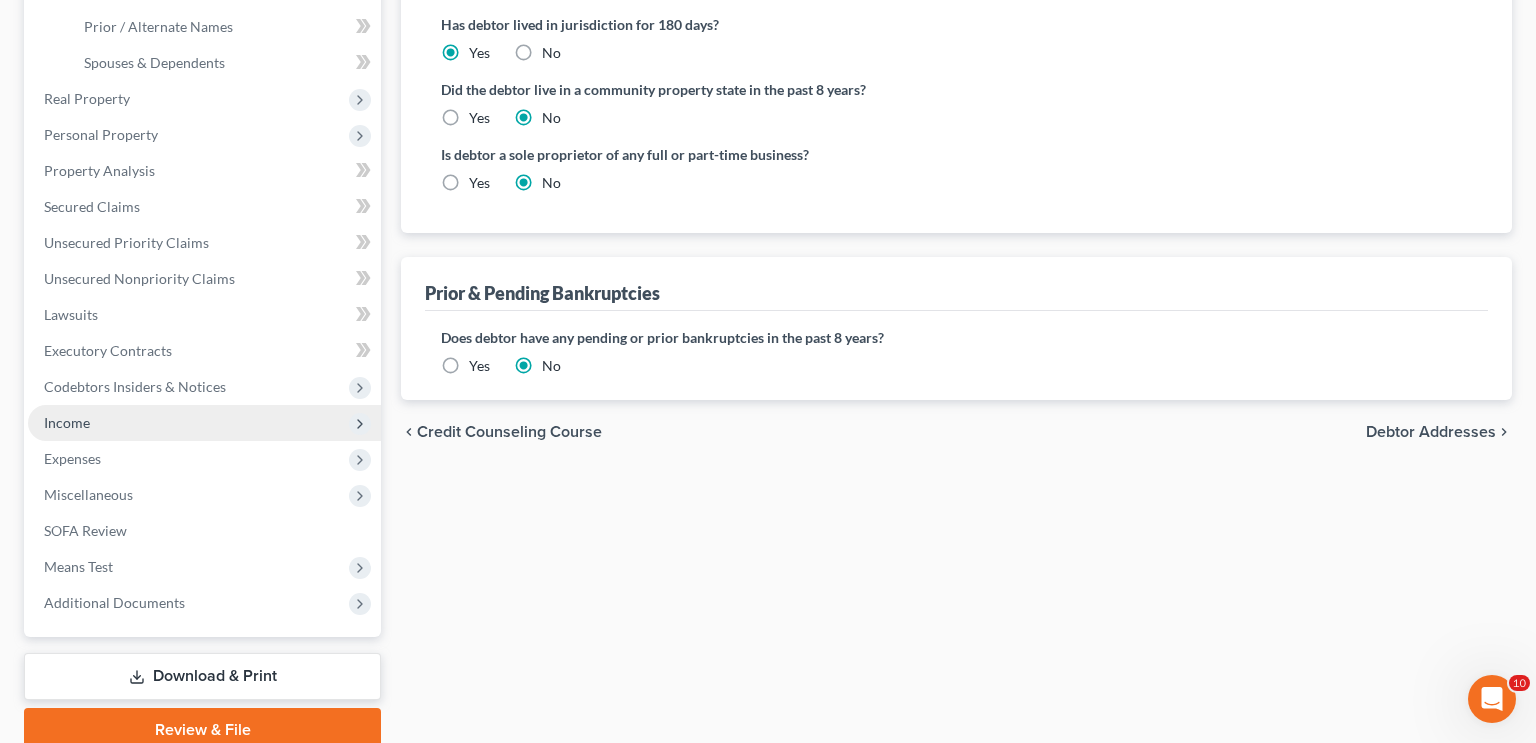 click on "Income" at bounding box center (67, 422) 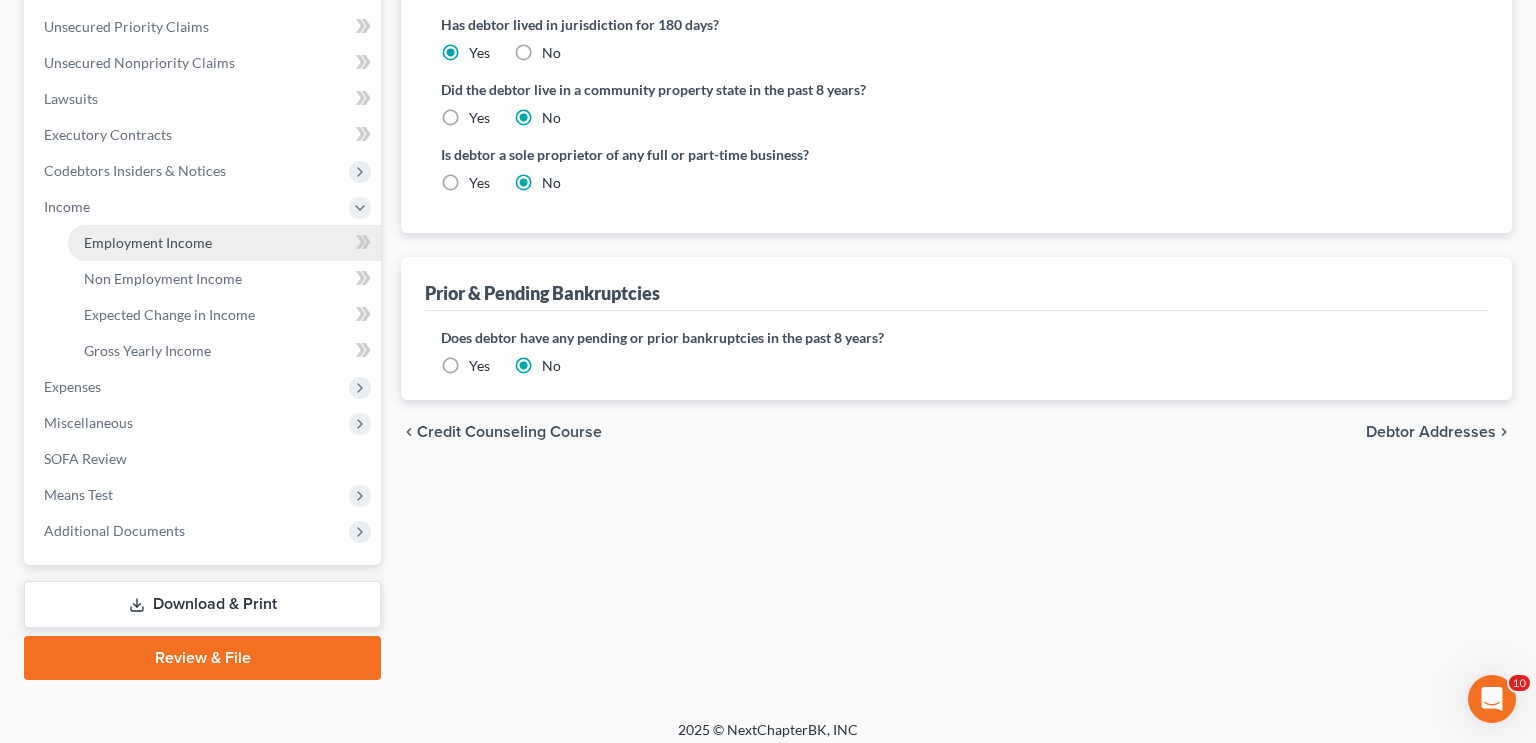 click on "Employment Income" at bounding box center (148, 242) 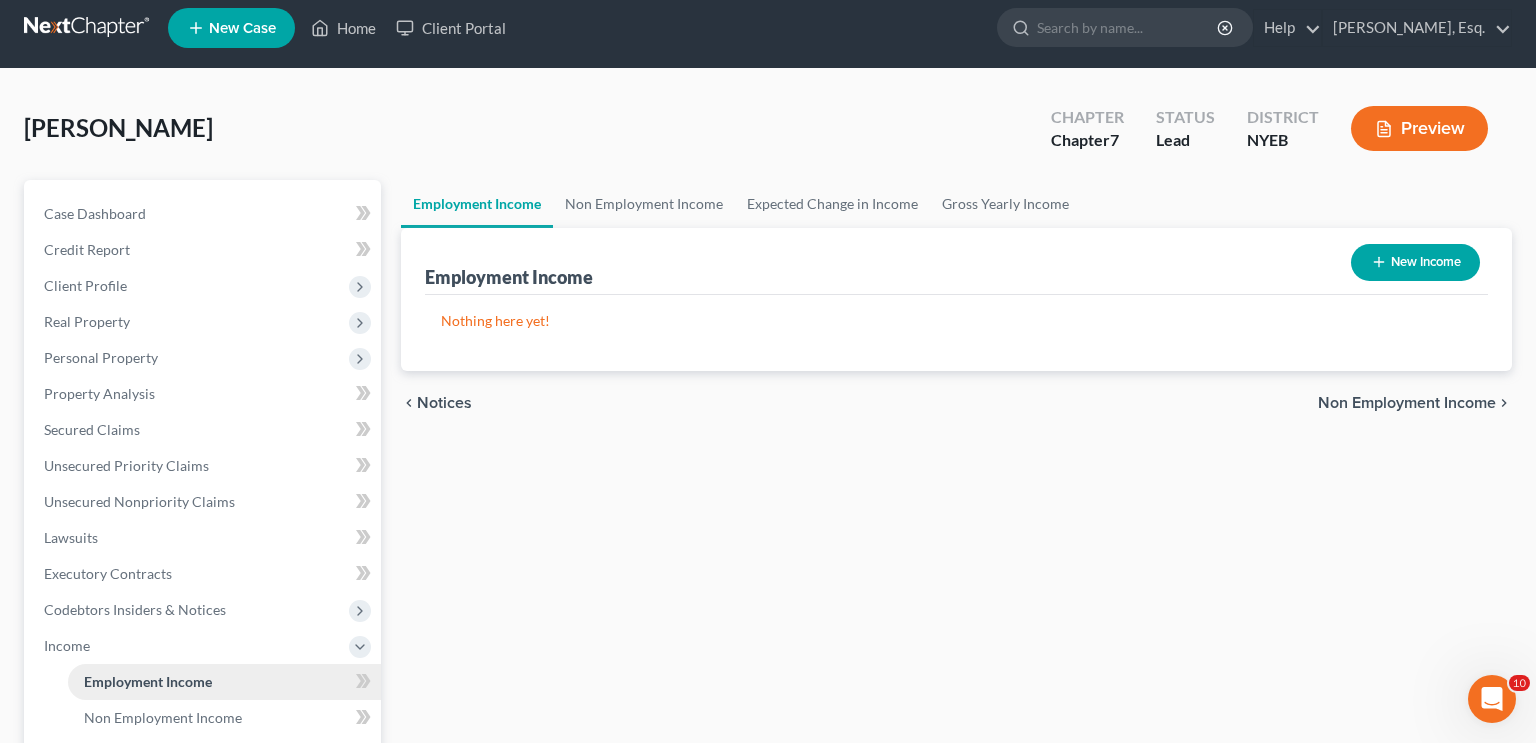 scroll, scrollTop: 0, scrollLeft: 0, axis: both 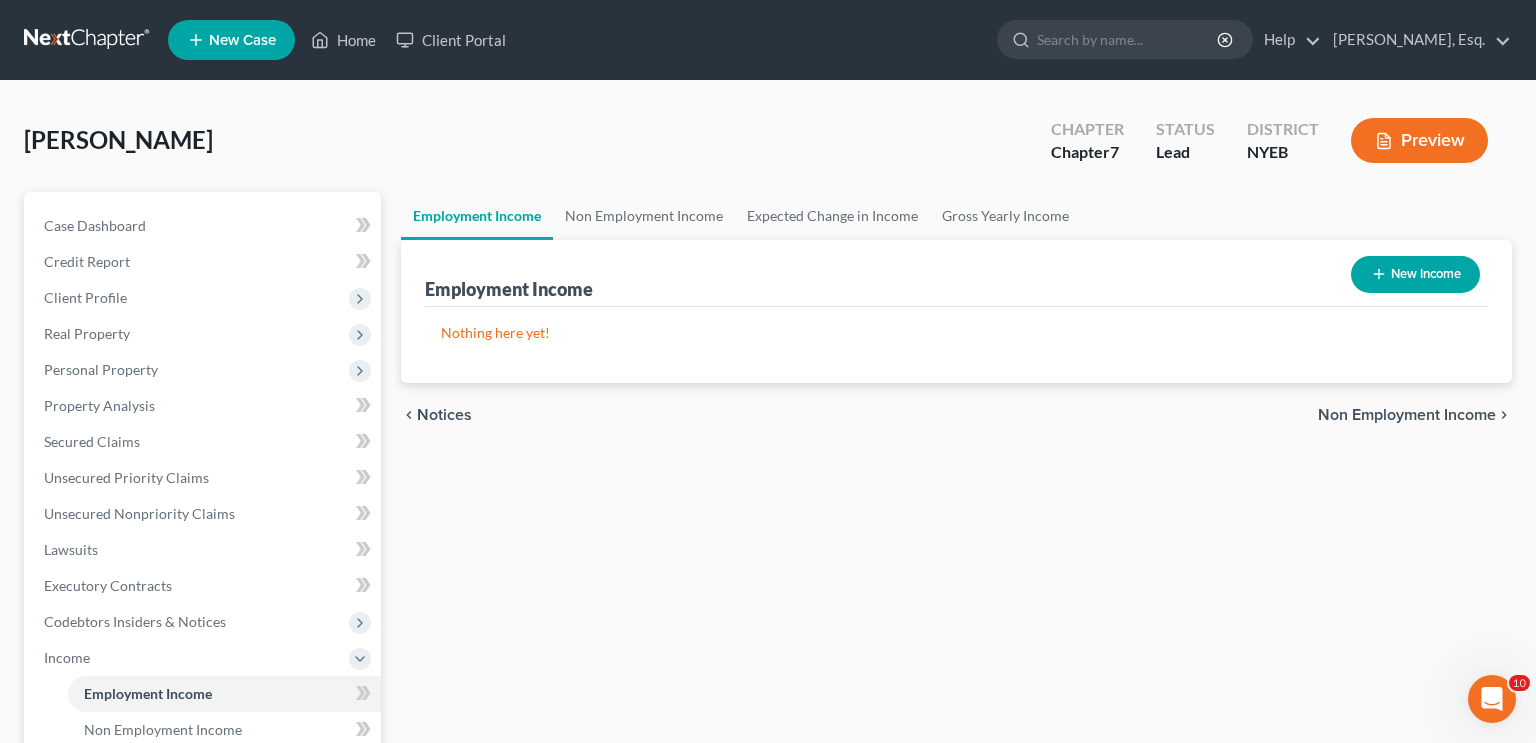 click on "New Income" at bounding box center (1415, 274) 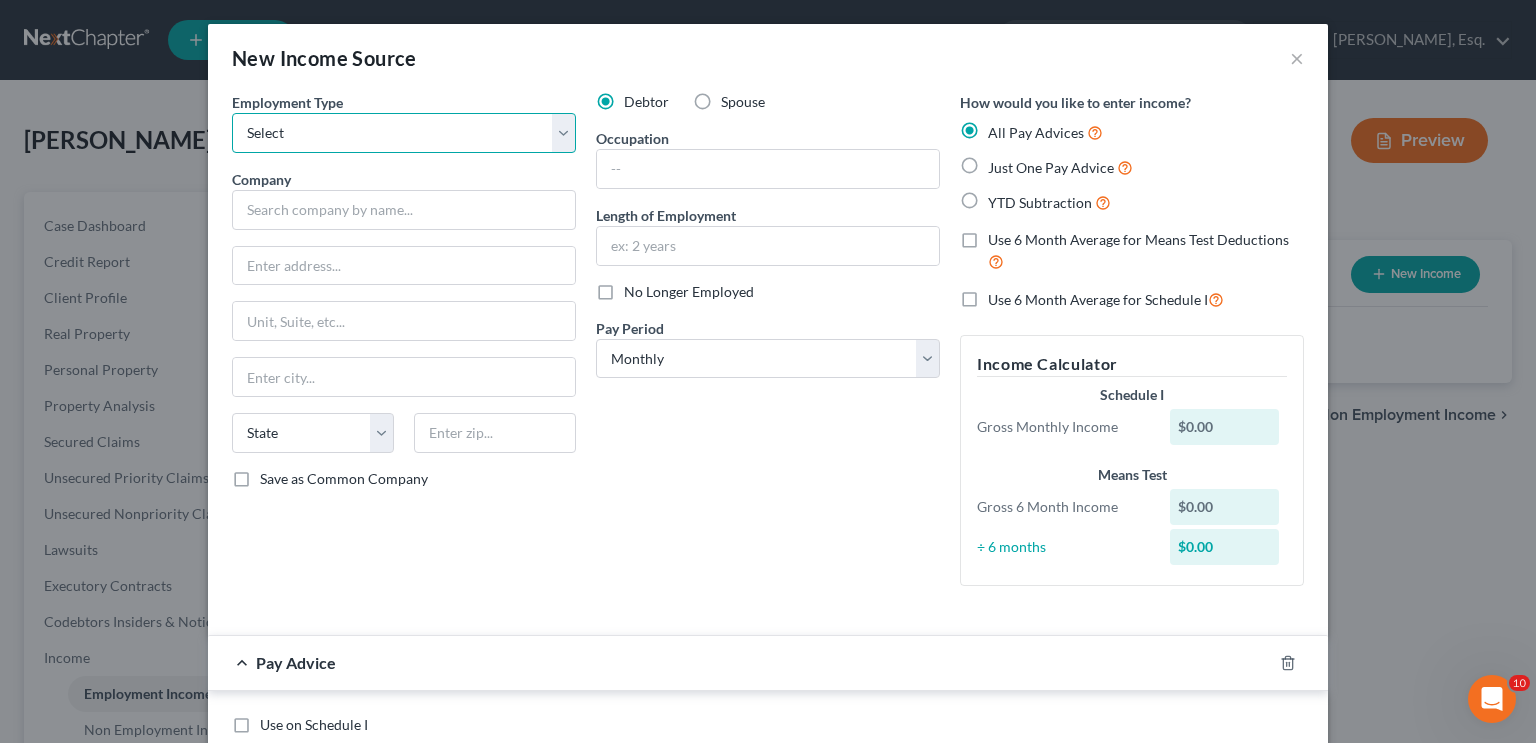 click on "Select Full or Part Time Employment Self Employment" at bounding box center (404, 133) 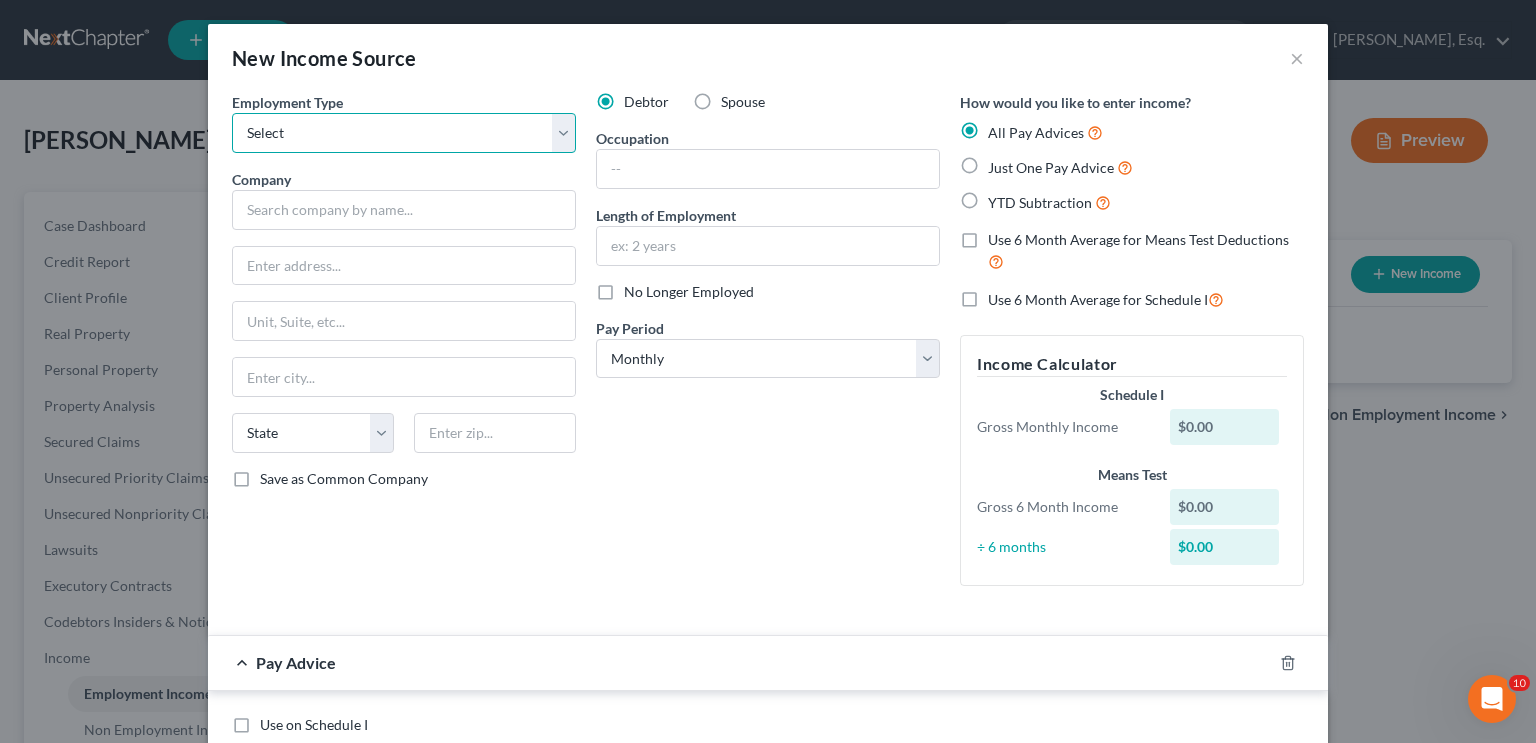 select on "0" 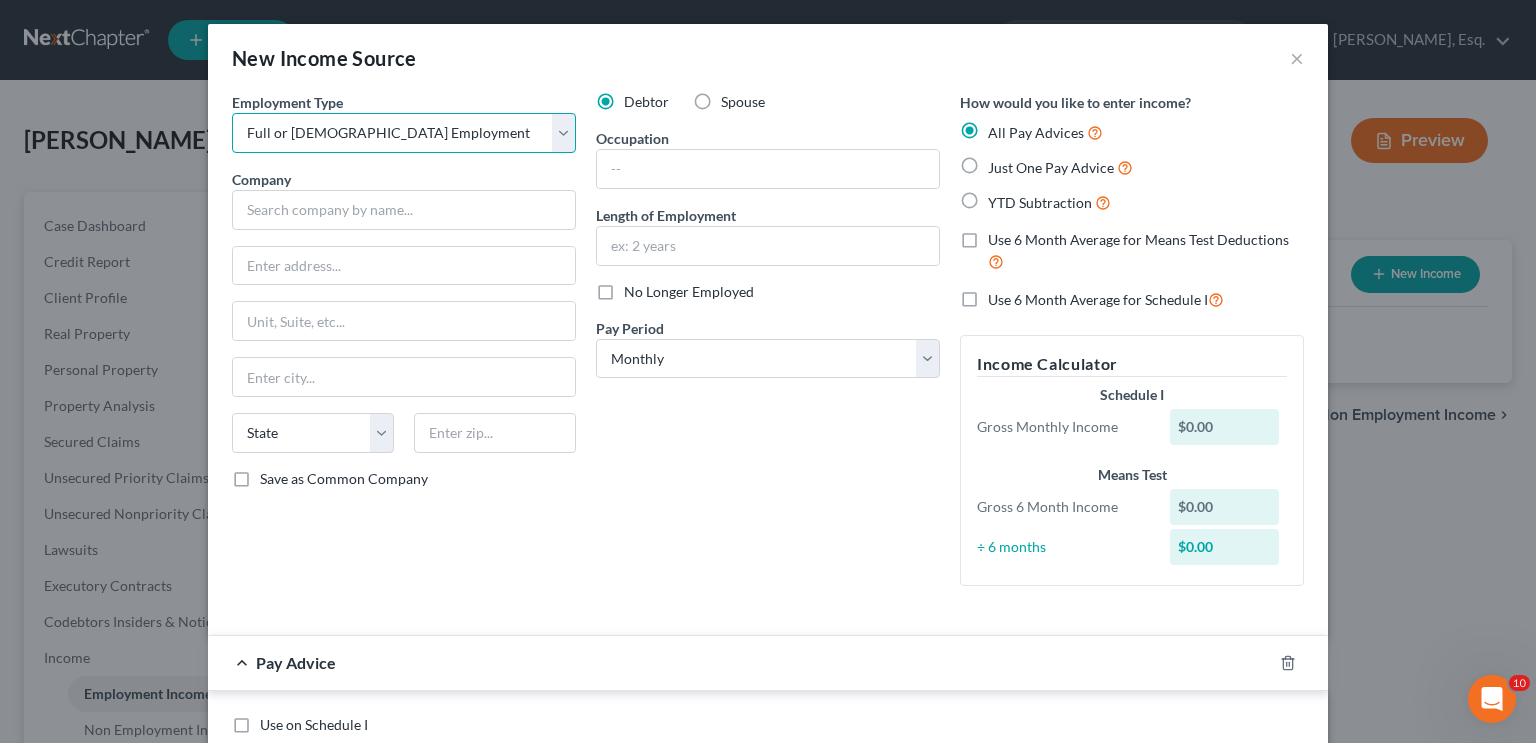 click on "Select Full or Part Time Employment Self Employment" at bounding box center [404, 133] 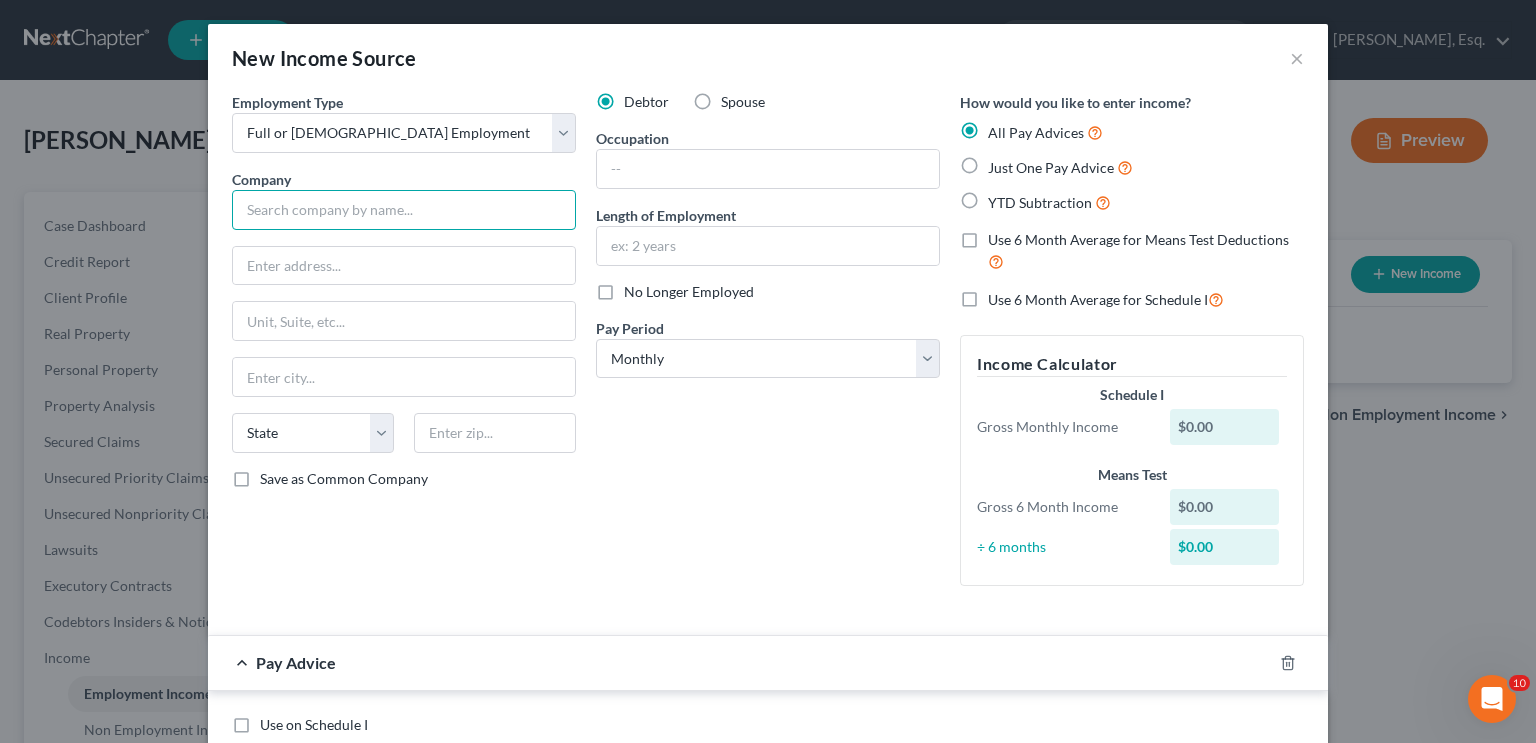 click at bounding box center (404, 210) 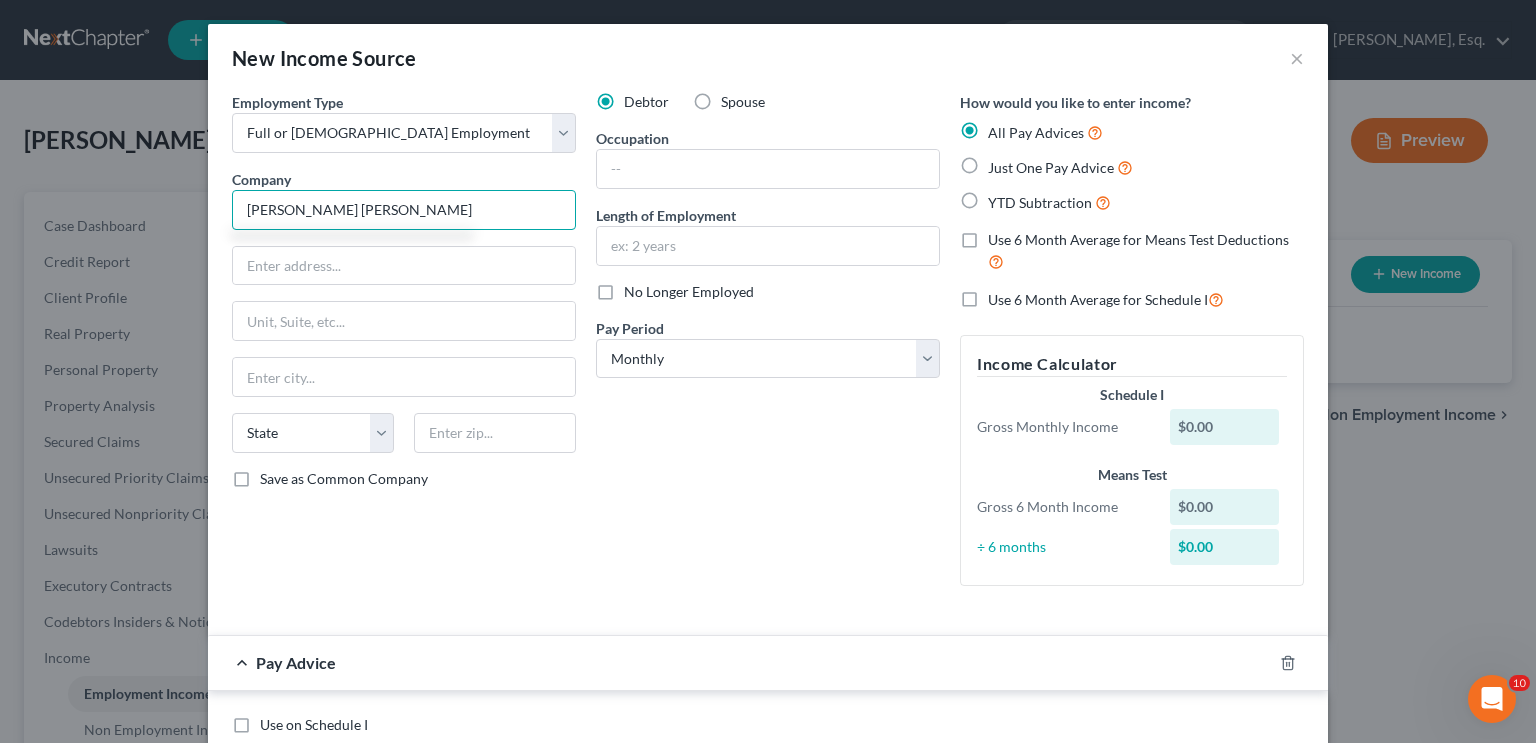 type on "Scadden Arps" 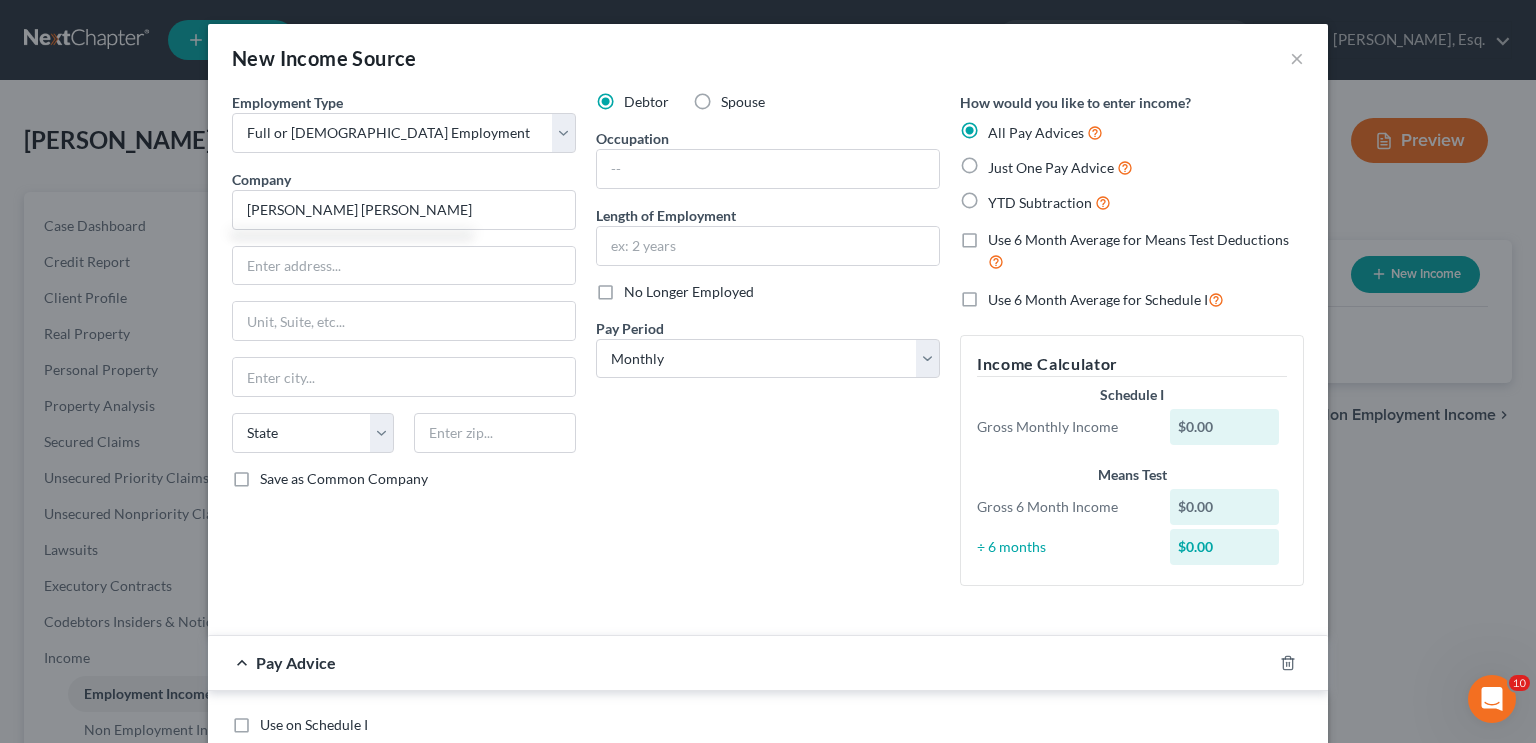 click on "YTD Subtraction" at bounding box center [1049, 202] 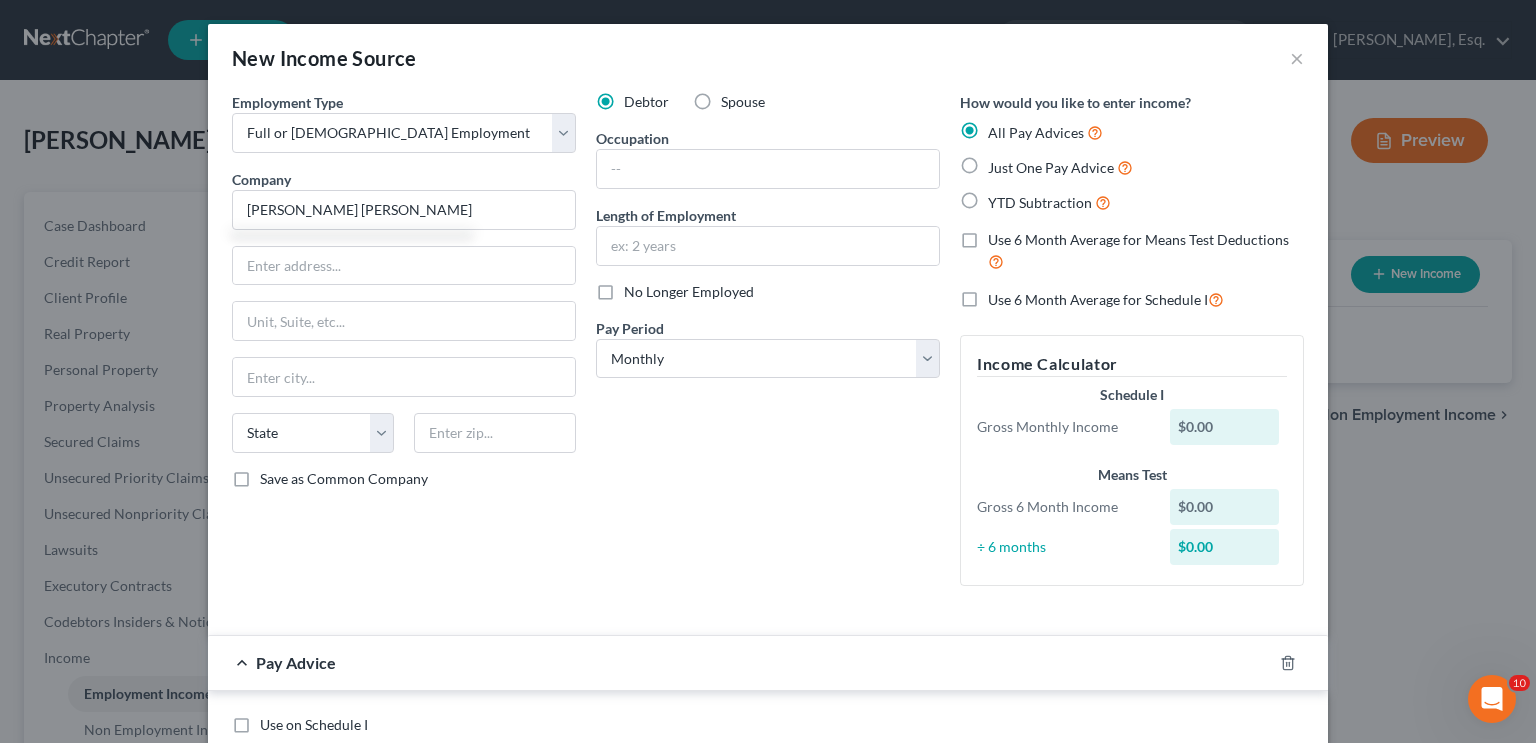 click on "YTD Subtraction" at bounding box center [1002, 197] 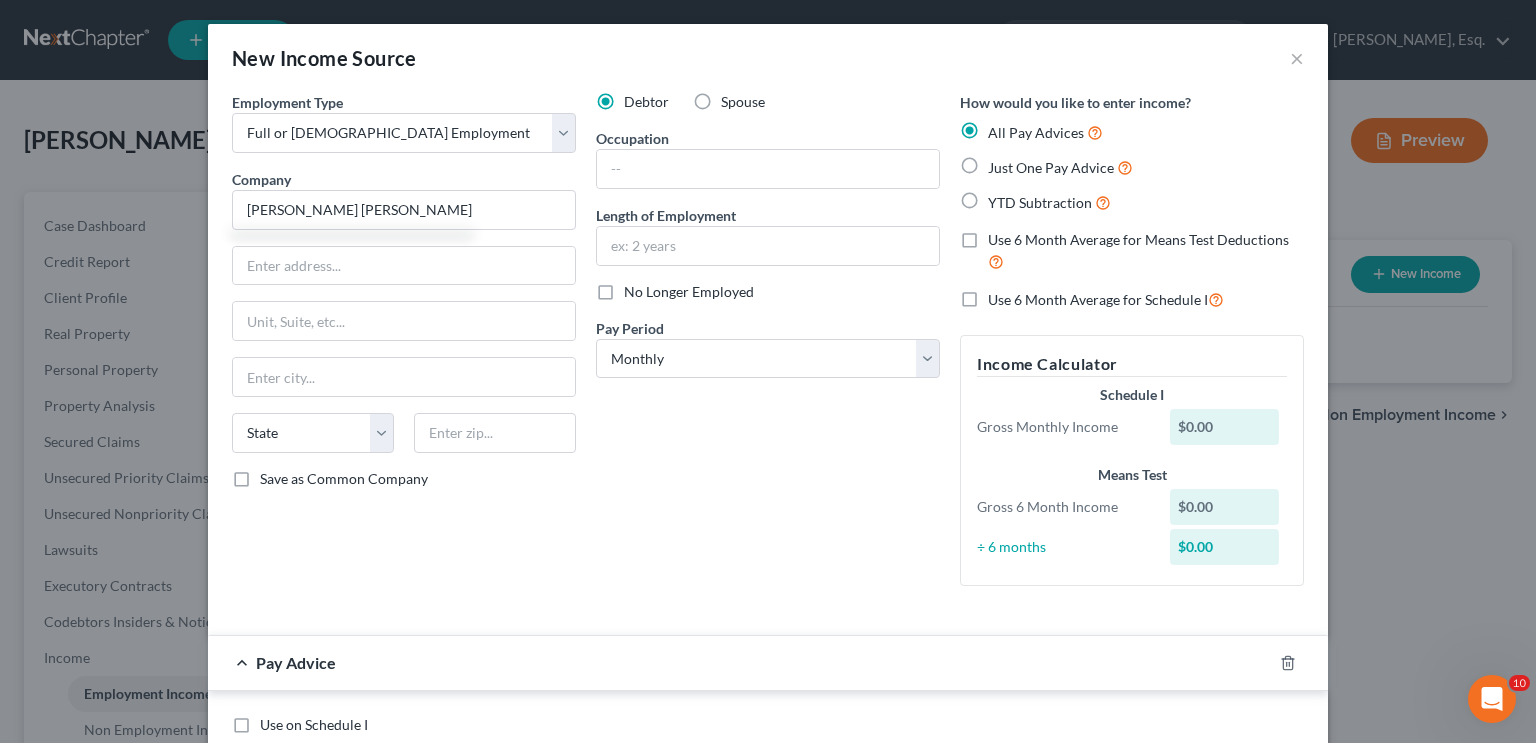 radio on "true" 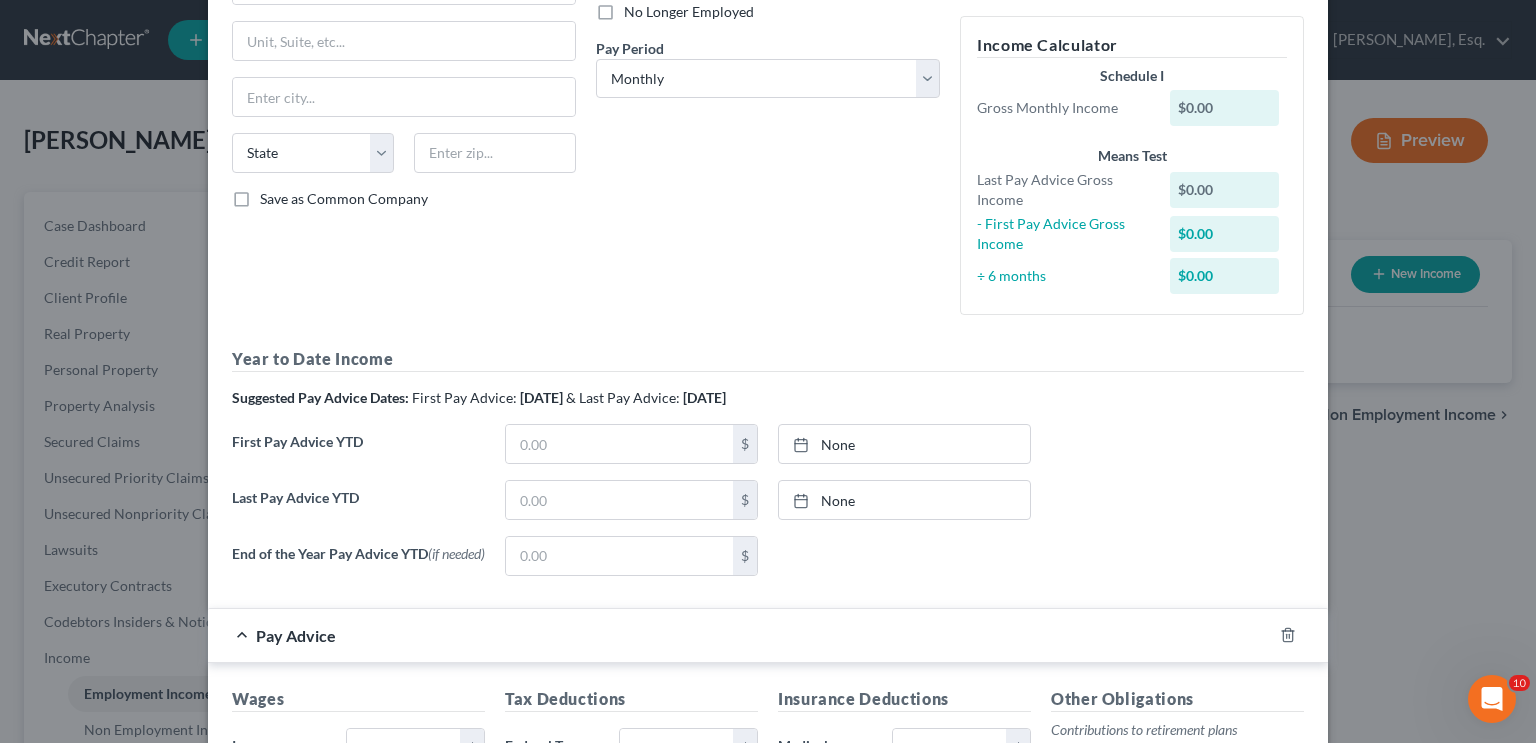 scroll, scrollTop: 286, scrollLeft: 0, axis: vertical 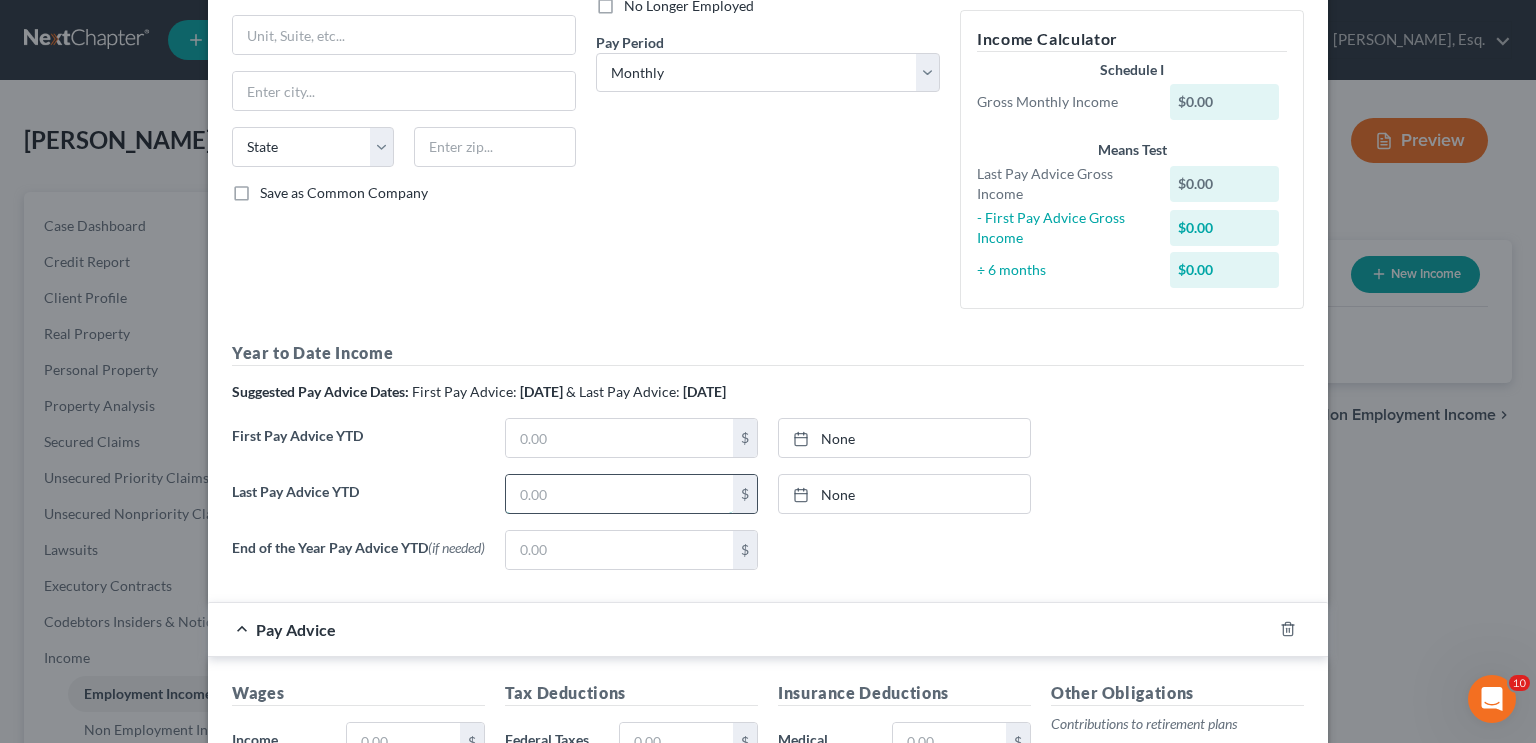 click at bounding box center (619, 494) 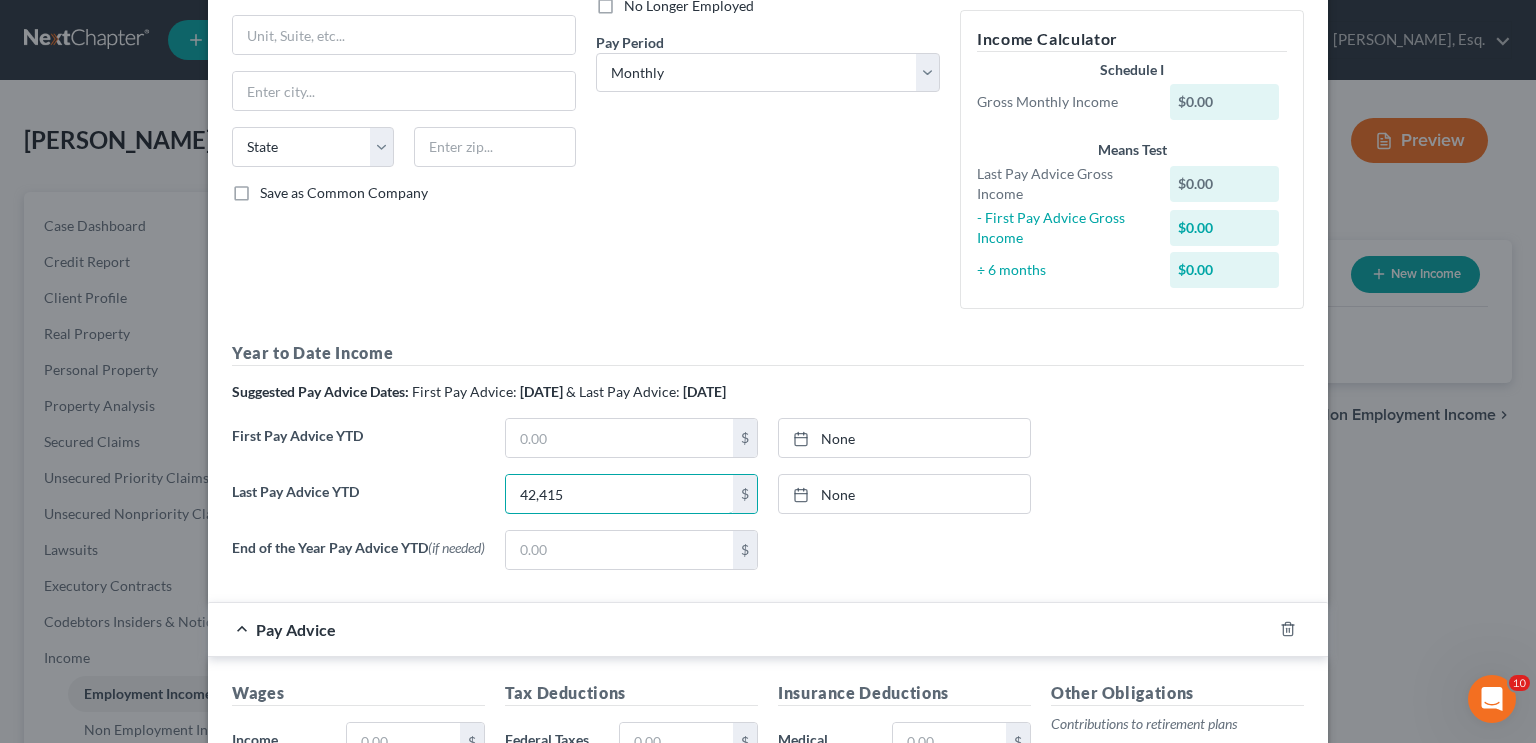 type on "42,415" 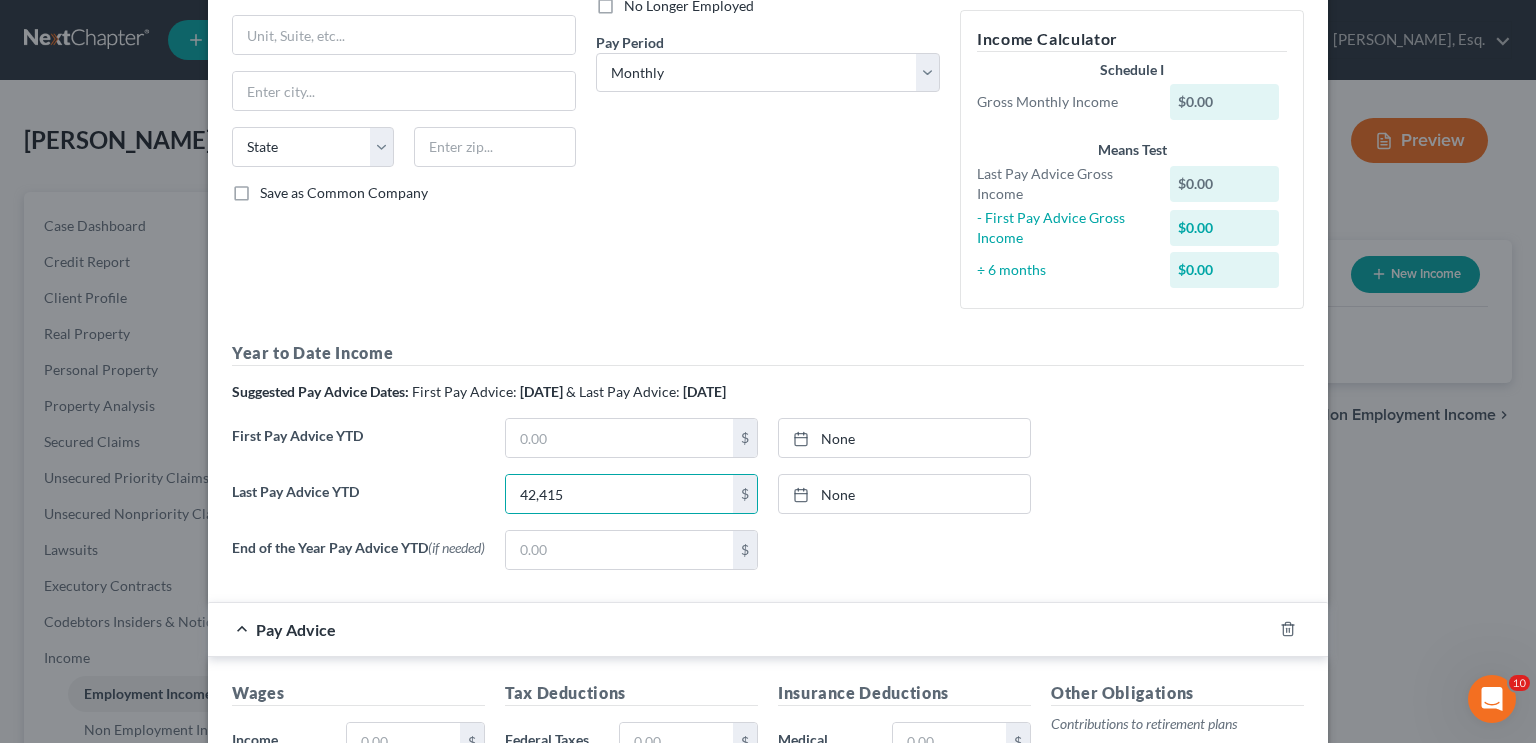 click on "None
close
Date
Time
chevron_left
July 2025
chevron_right
Su M Tu W Th F Sa
29 30 1 2 3 4 5
6 7 8 9 10 11 12
13 14 15 16 17 18 19
20 21 22 23 24 25 26
27 28 29 30 31 1 2
Clear" at bounding box center [904, 550] 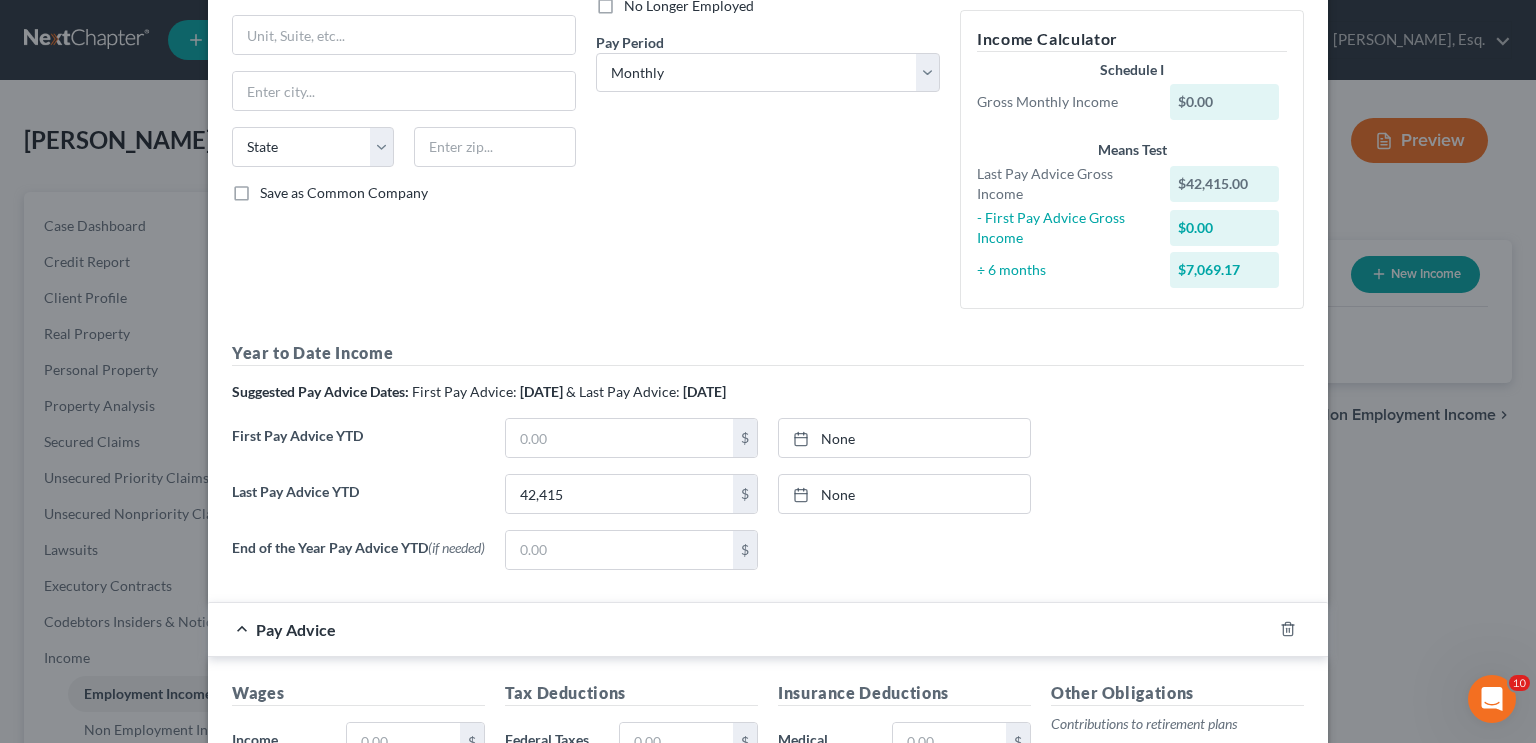 click on "None
close
Date
Time
chevron_left
July 2025
chevron_right
Su M Tu W Th F Sa
29 30 1 2 3 4 5
6 7 8 9 10 11 12
13 14 15 16 17 18 19
20 21 22 23 24 25 26
27 28 29 30 31 1 2
Clear" at bounding box center (904, 550) 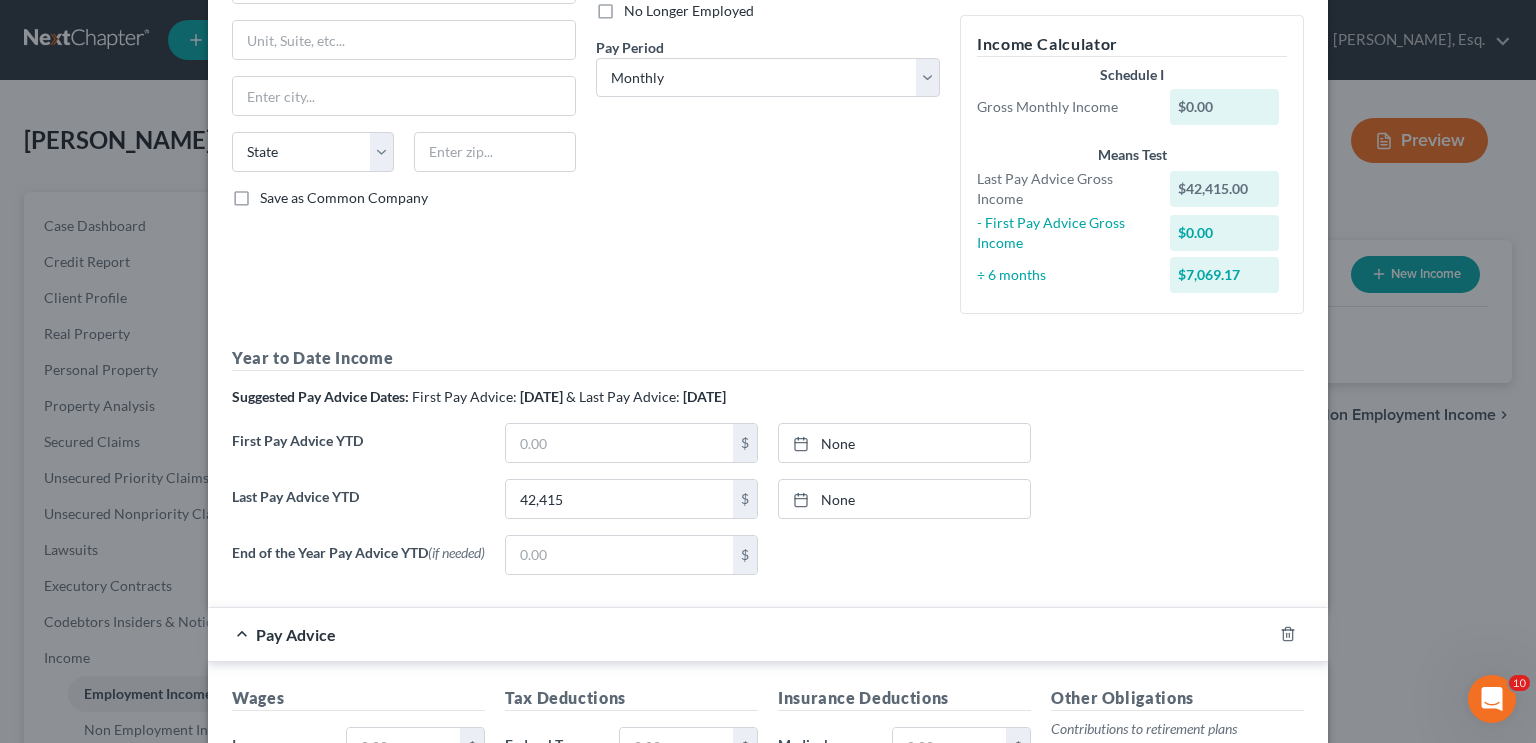 scroll, scrollTop: 277, scrollLeft: 0, axis: vertical 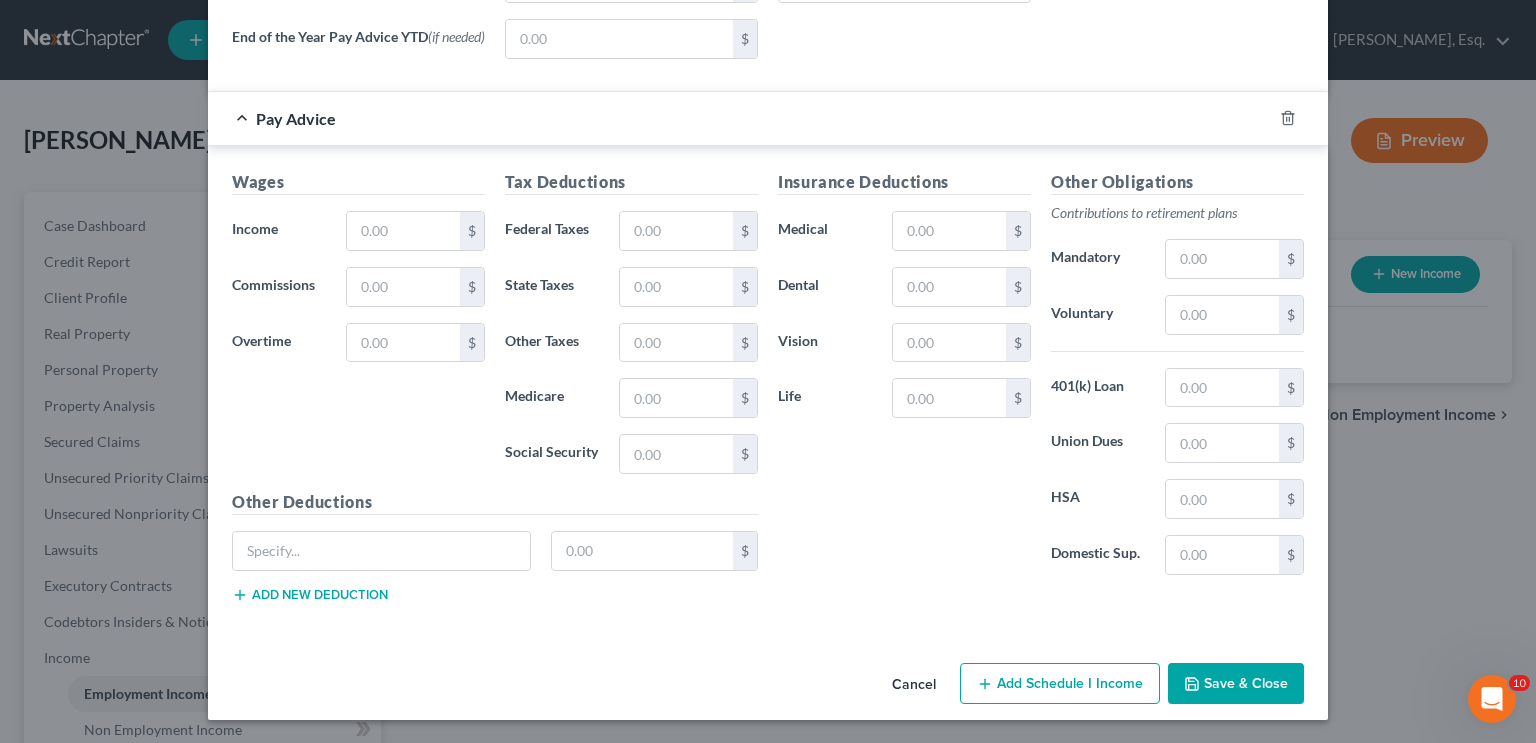 click on "Save & Close" at bounding box center (1236, 684) 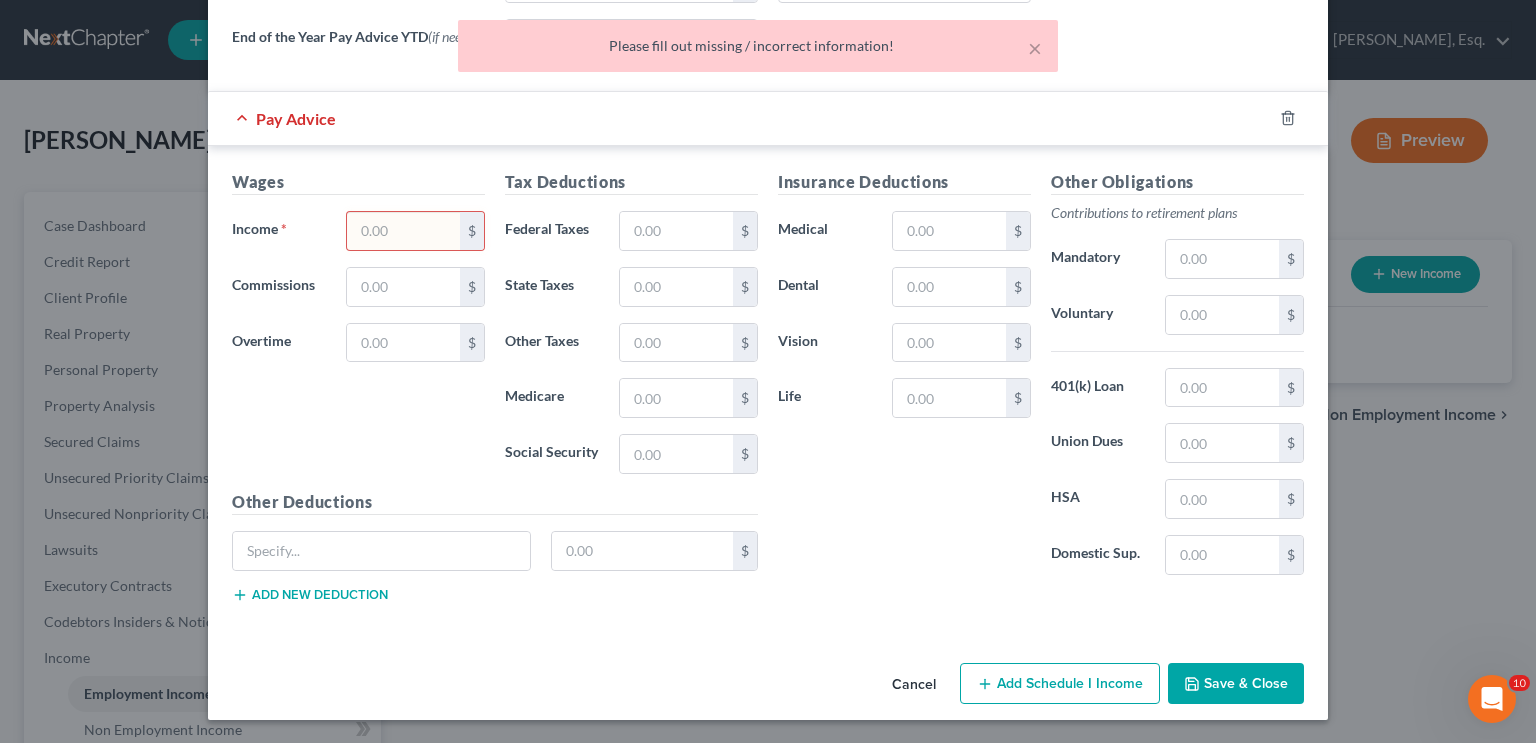 type 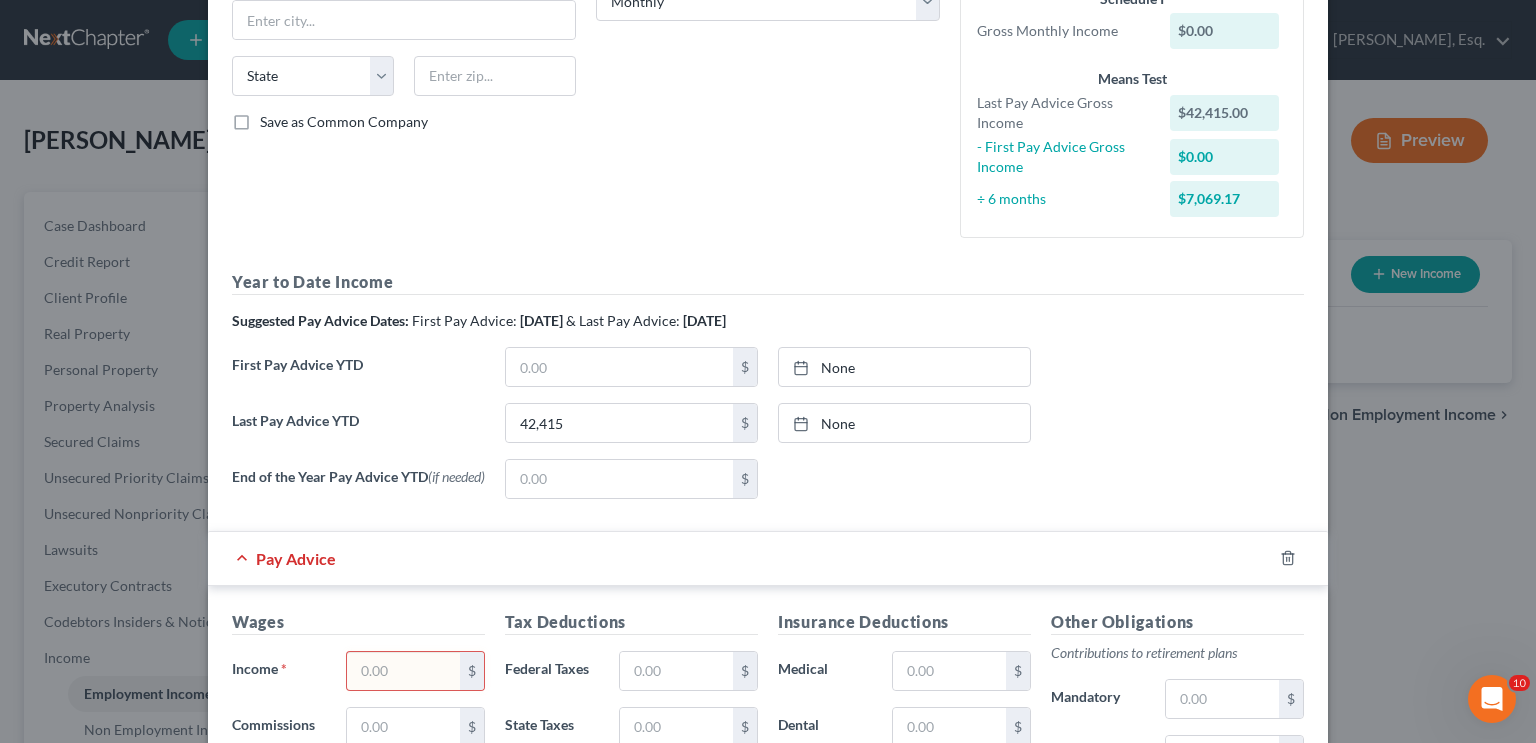 scroll, scrollTop: 317, scrollLeft: 0, axis: vertical 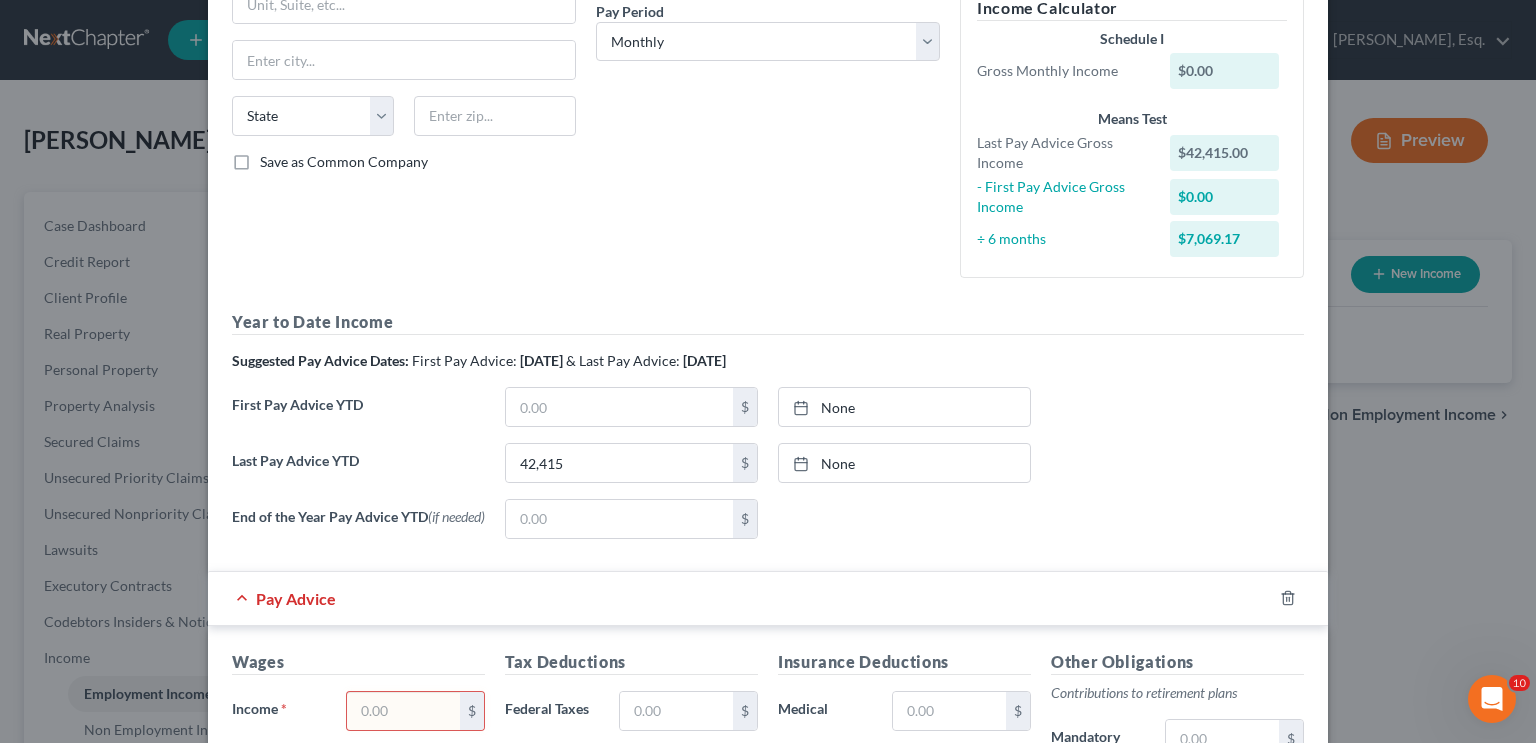 click on "Pay Advice" at bounding box center [296, 598] 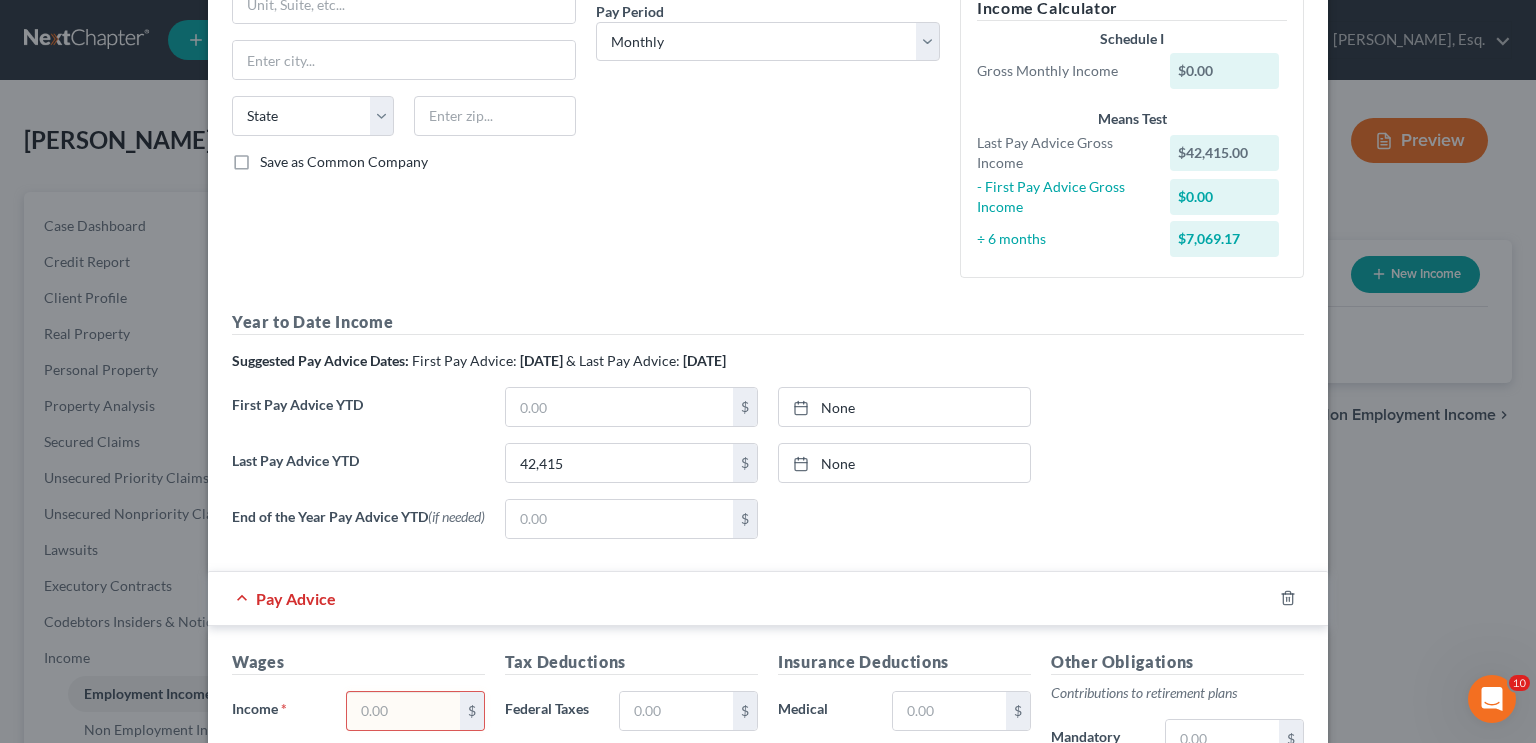 click on "Suggested Pay Advice Dates:   First Pay Advice:   January 2025   & Last Pay Advice:   June 2025" at bounding box center [768, 361] 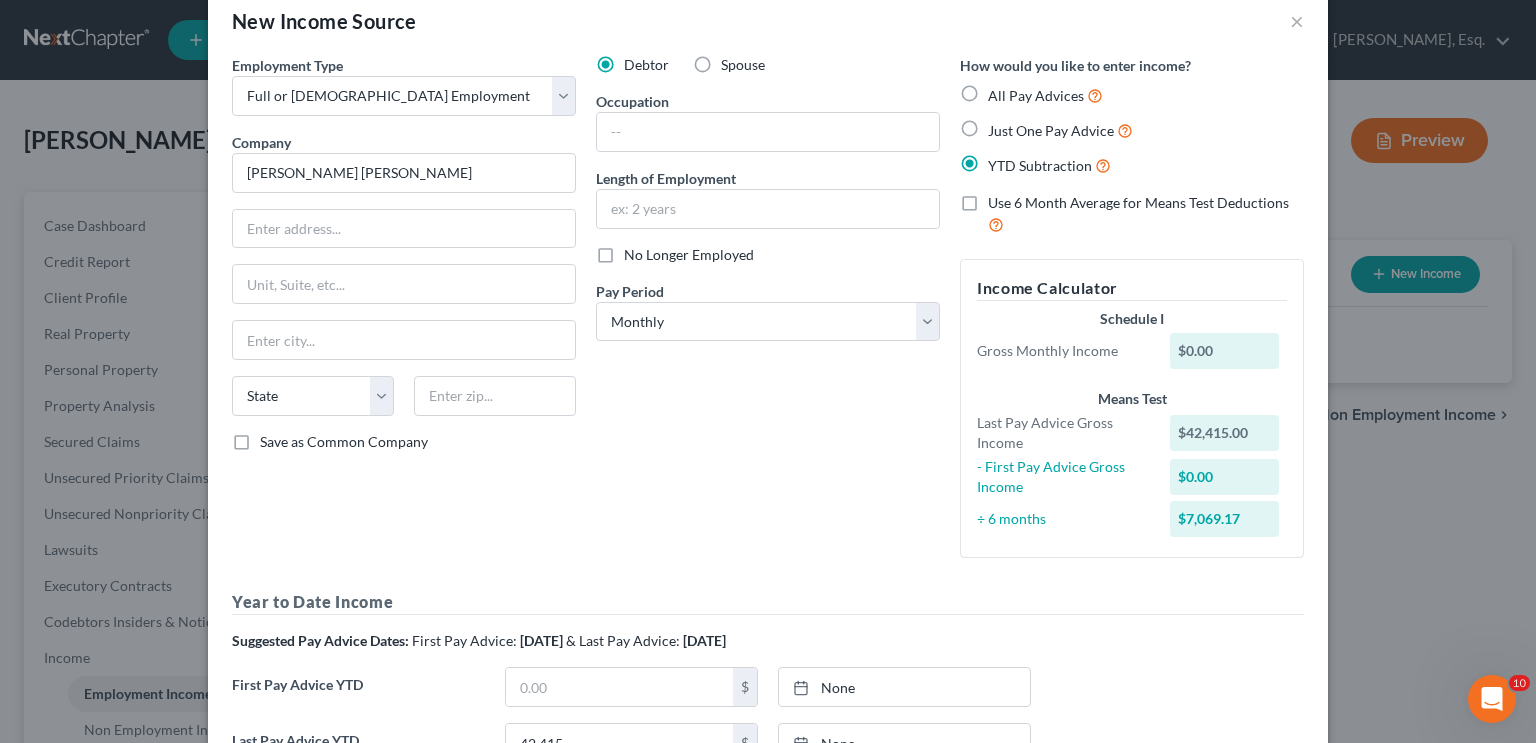 scroll, scrollTop: 0, scrollLeft: 0, axis: both 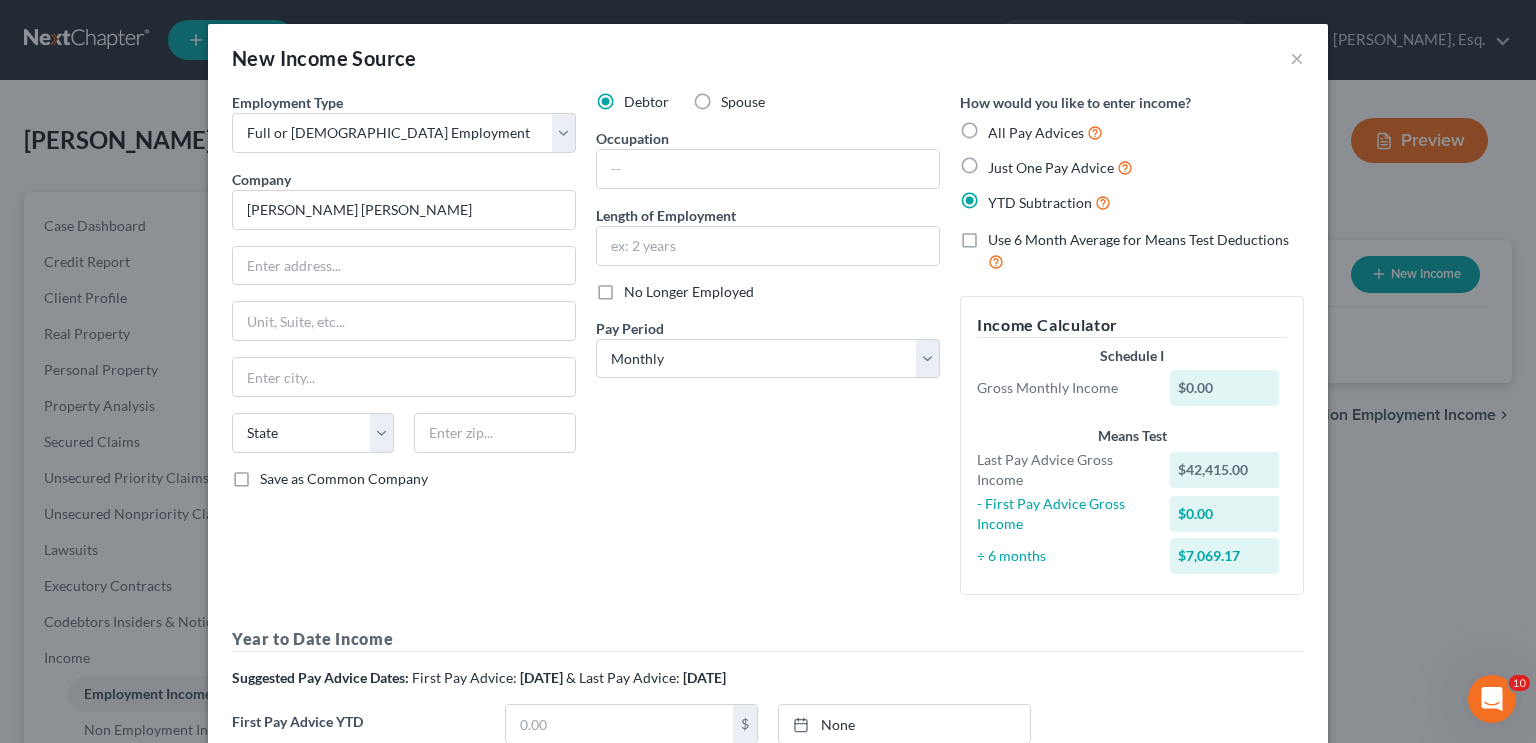 click on "Use 6 Month Average for Means Test Deductions" at bounding box center [1146, 251] 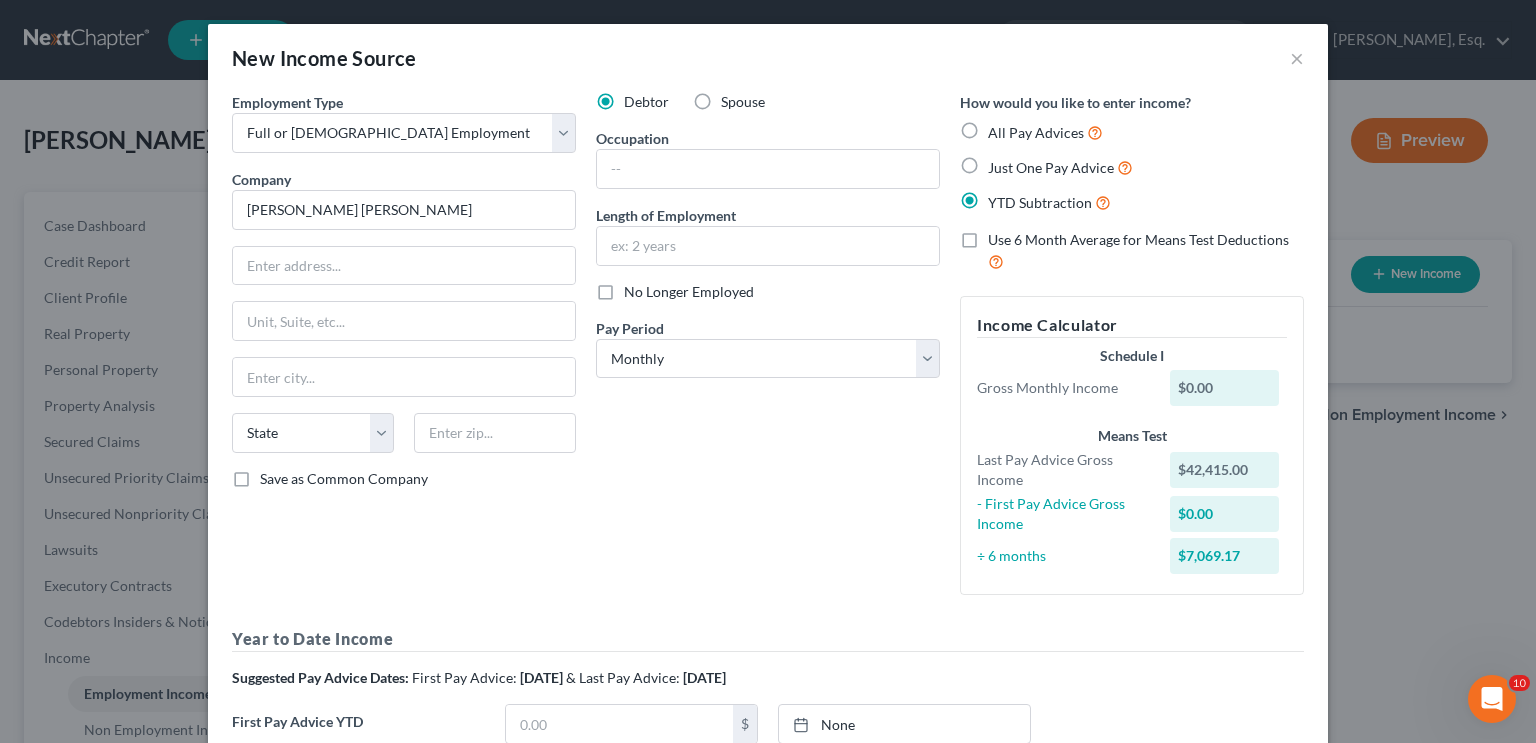 click on "Use 6 Month Average for Means Test Deductions" at bounding box center [1002, 236] 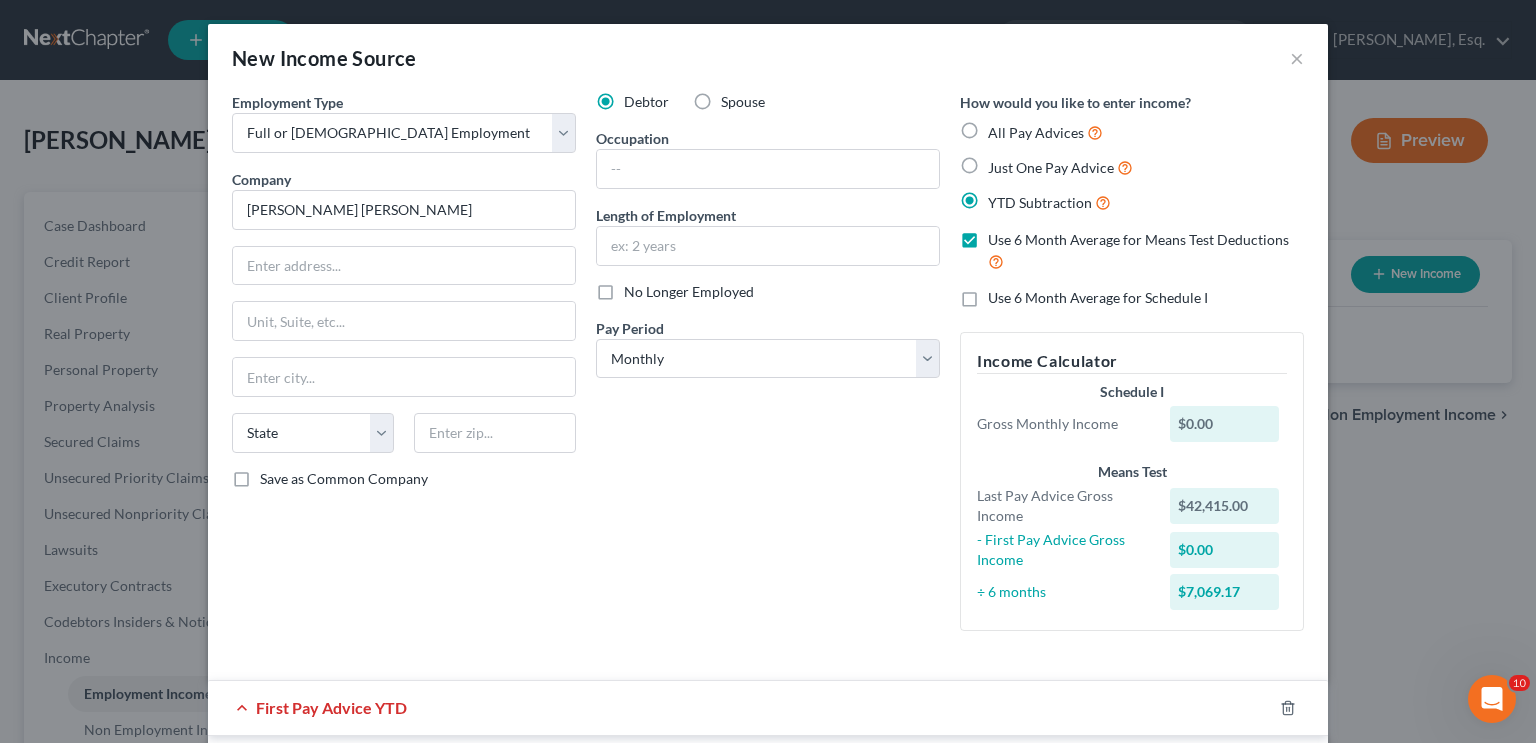 click on "Debtor Spouse Occupation Length of Employment No Longer Employed
Pay Period
*
Select Monthly Twice Monthly Every Other Week Weekly" at bounding box center (768, 369) 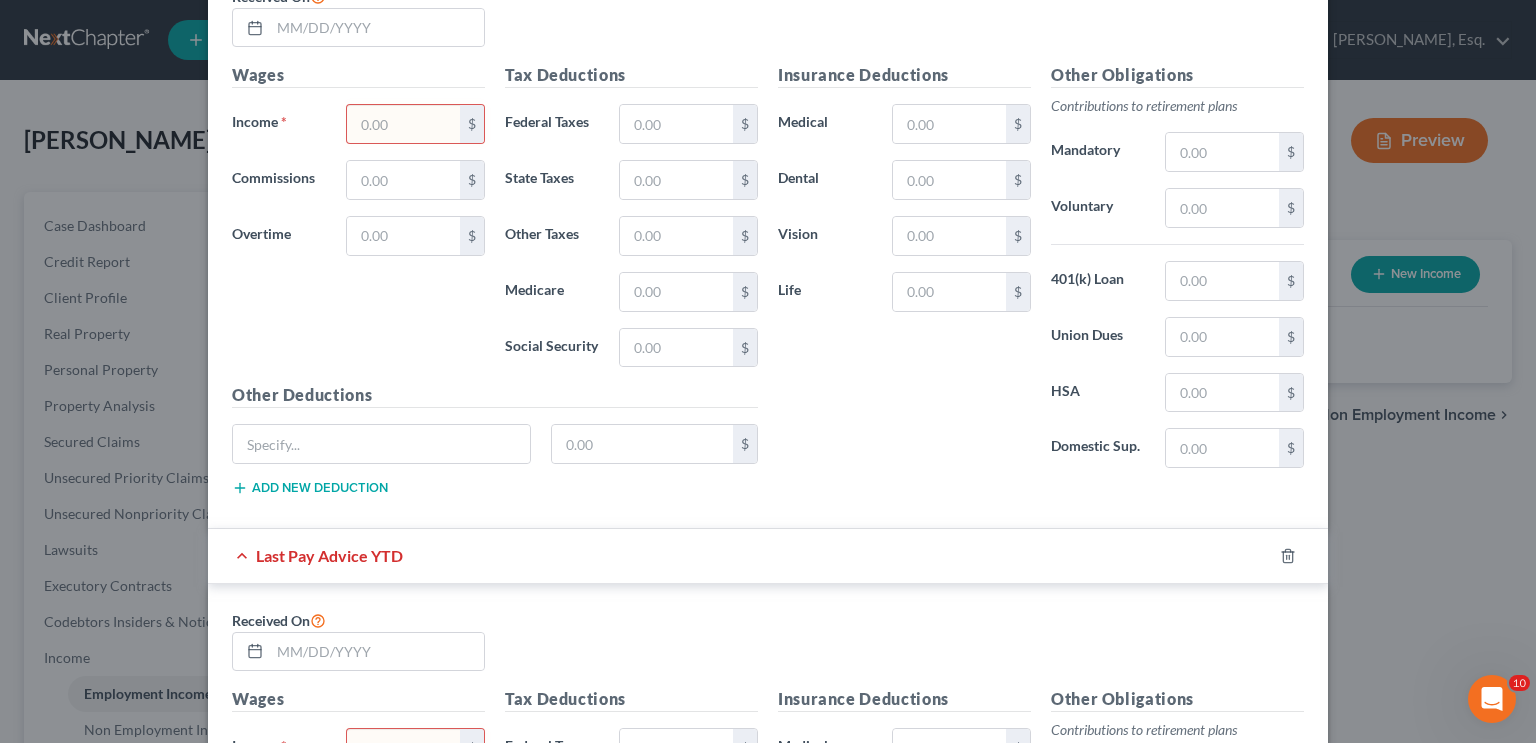 scroll, scrollTop: 767, scrollLeft: 0, axis: vertical 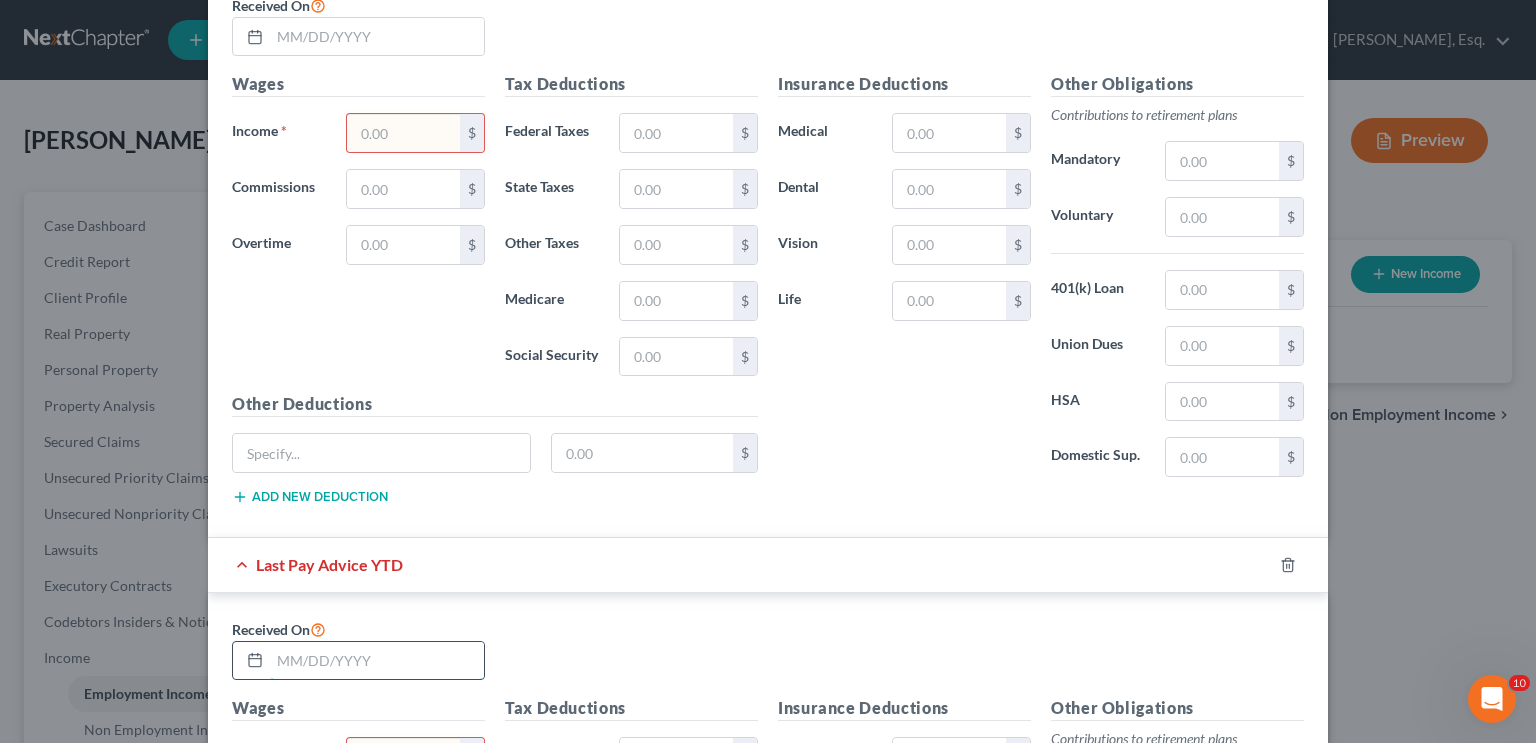 click at bounding box center (377, 661) 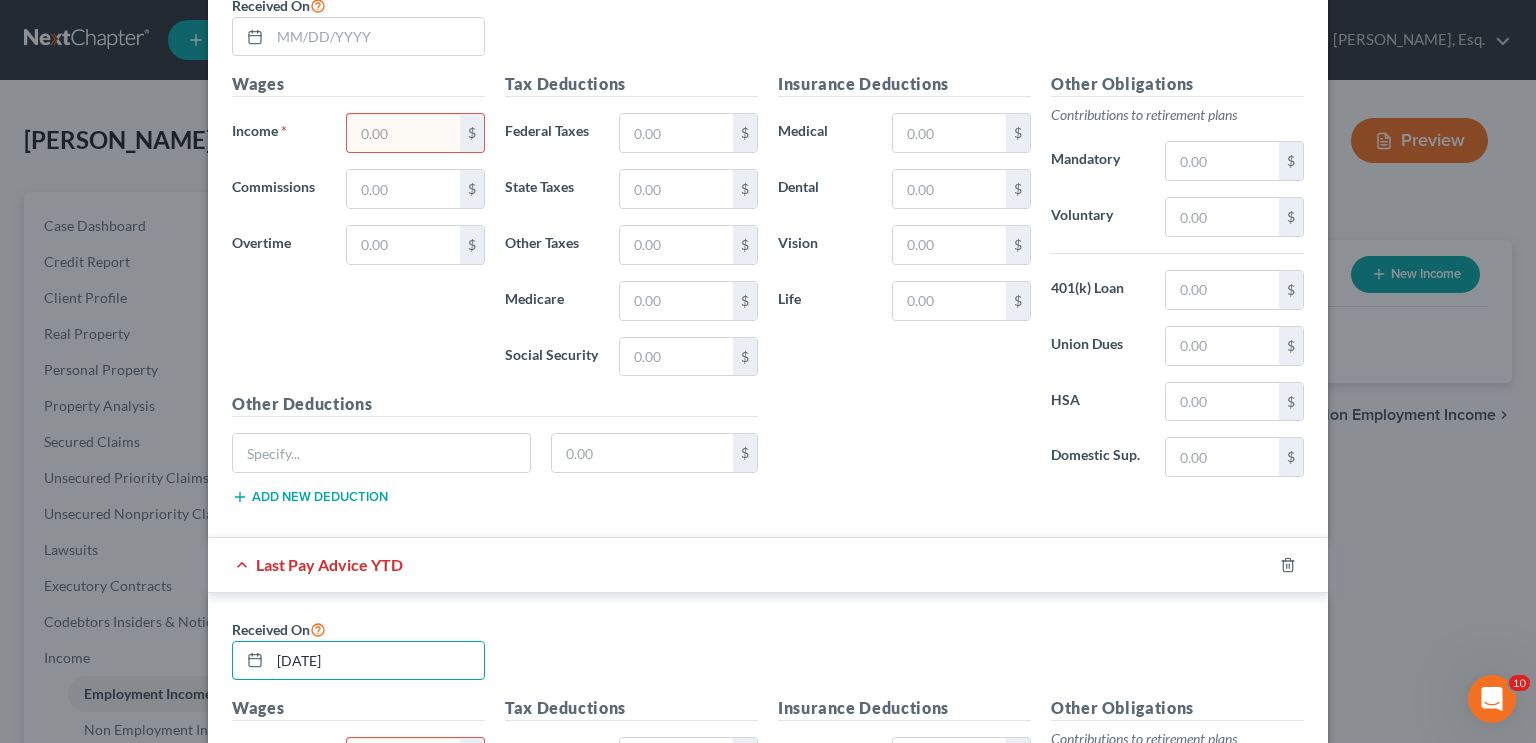 type on "07/10/2025" 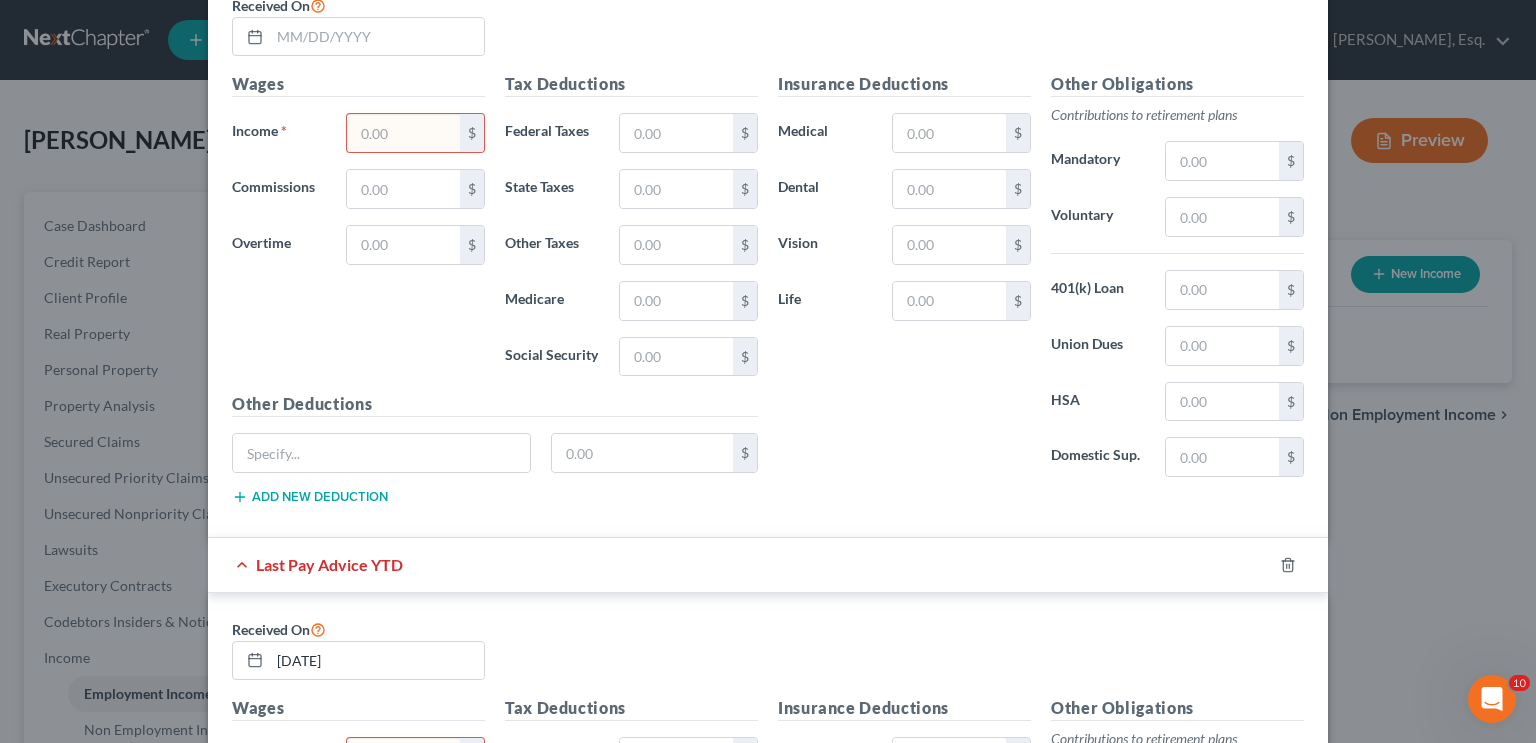 click on "Received On          07/10/2025" at bounding box center [768, 657] 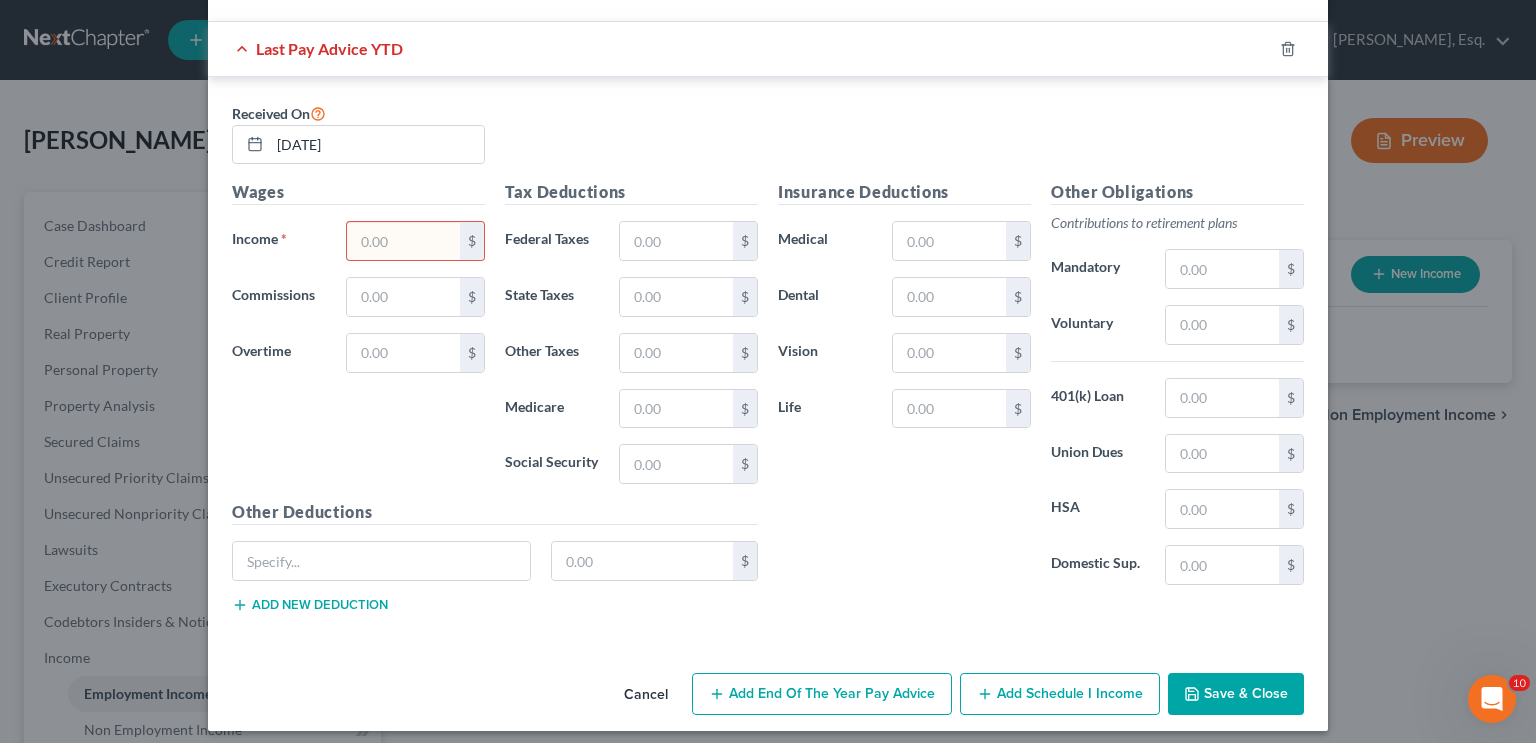scroll, scrollTop: 1287, scrollLeft: 0, axis: vertical 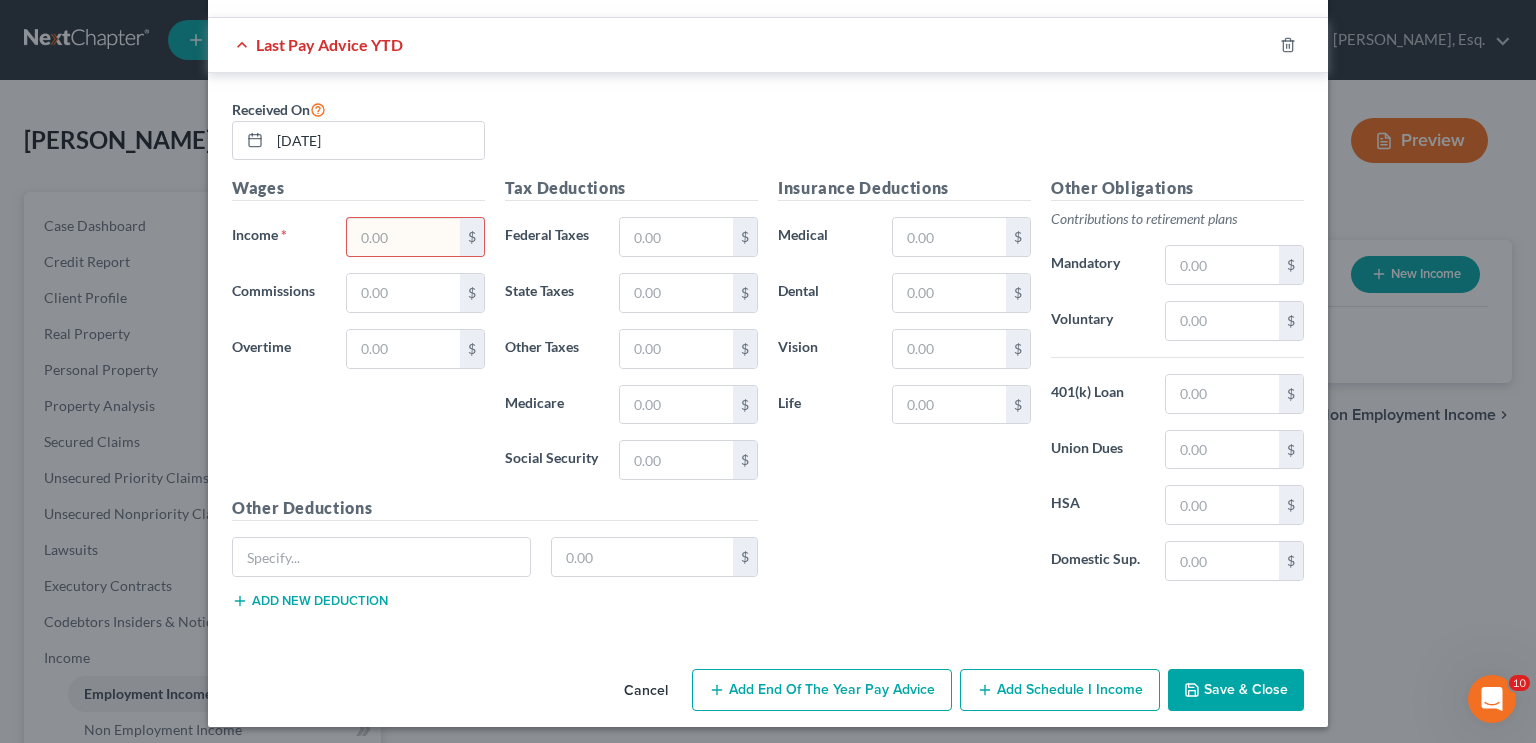 click on "Save & Close" at bounding box center [1236, 690] 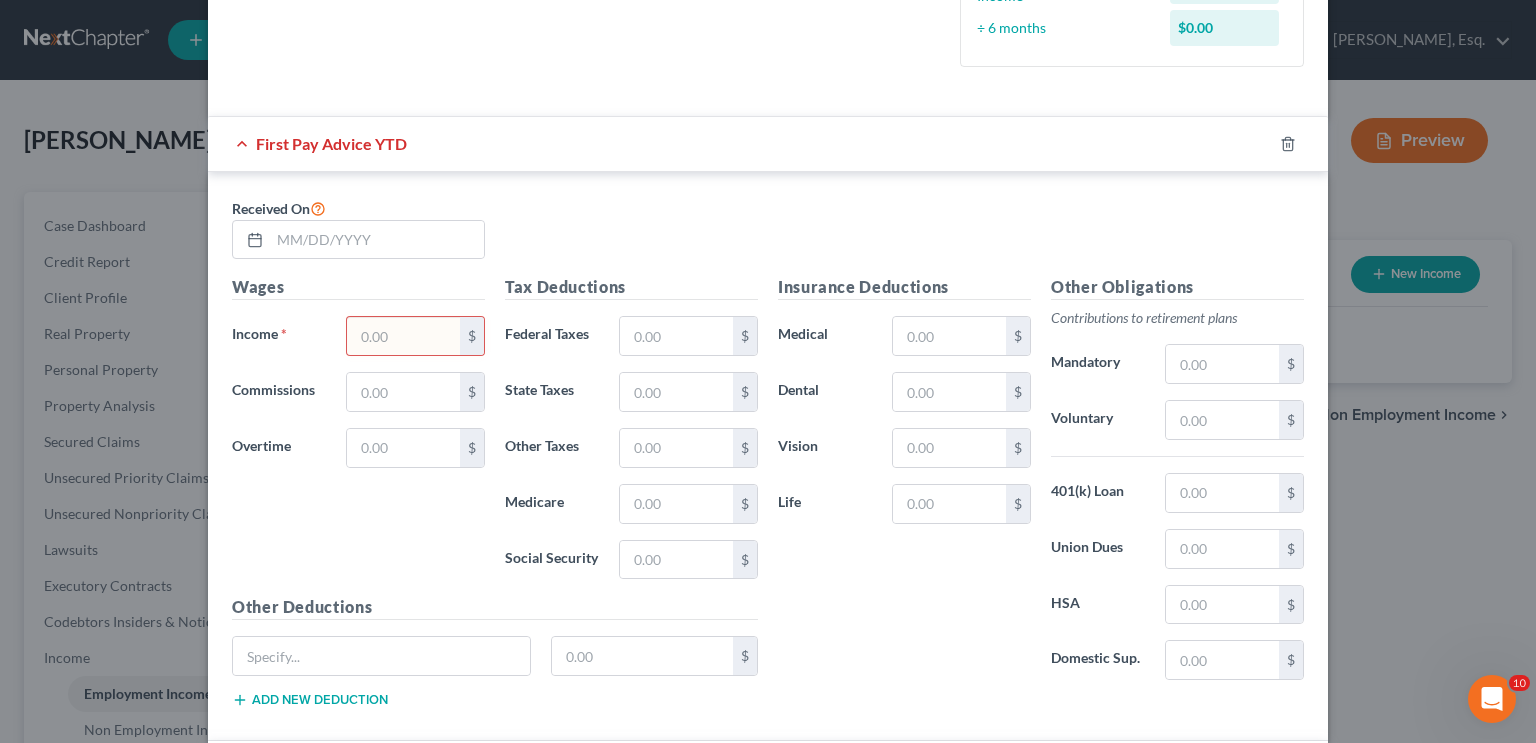 scroll, scrollTop: 567, scrollLeft: 0, axis: vertical 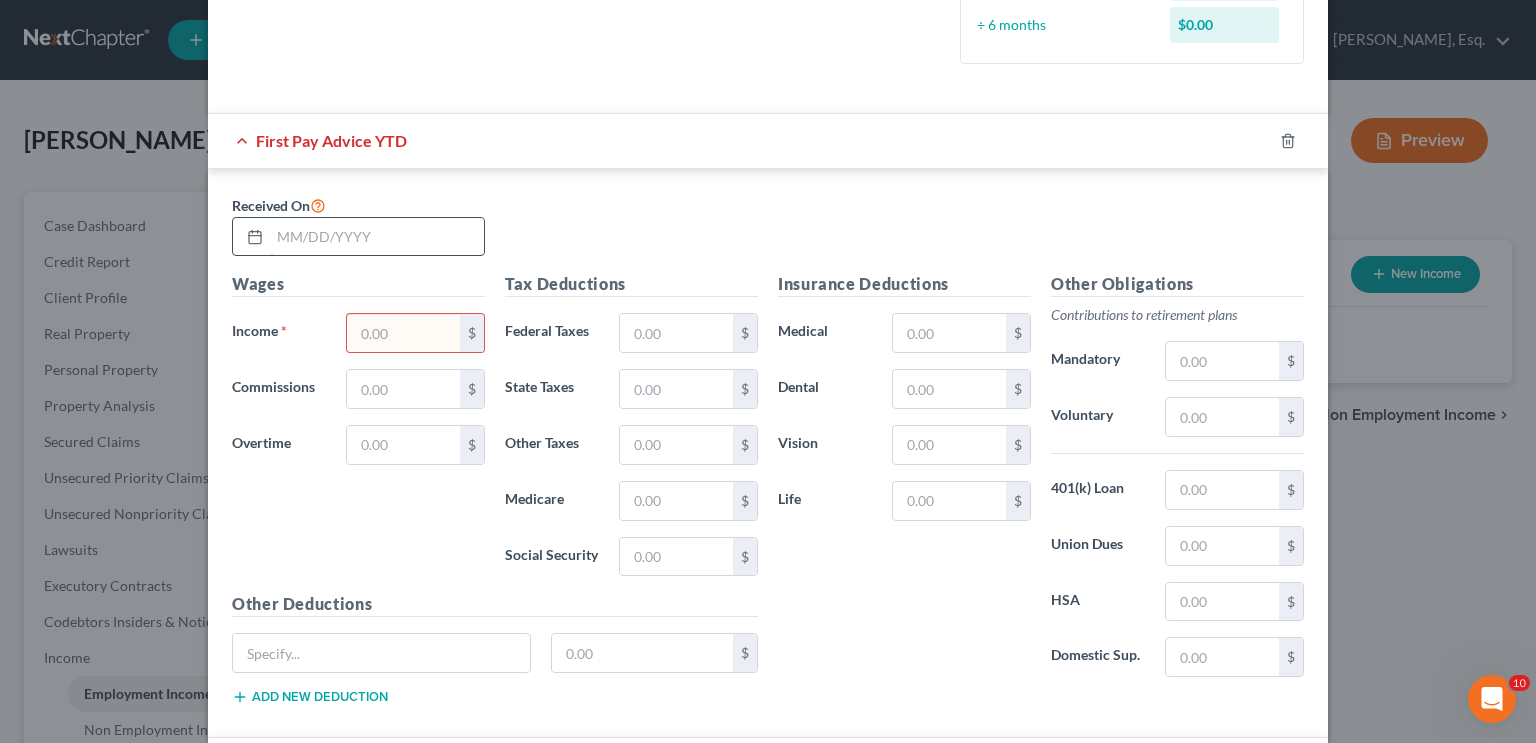 click at bounding box center (377, 237) 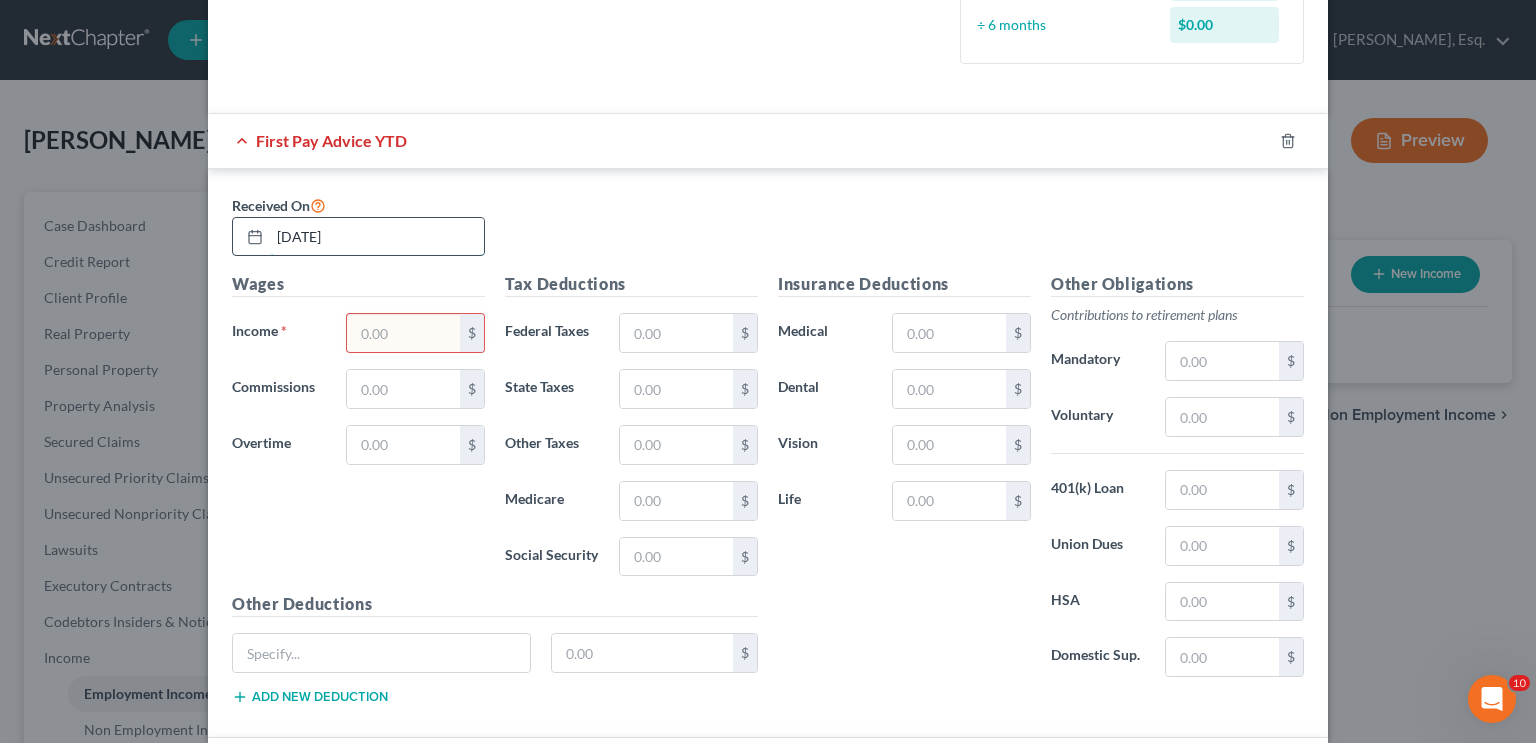 type on "07/10/2025" 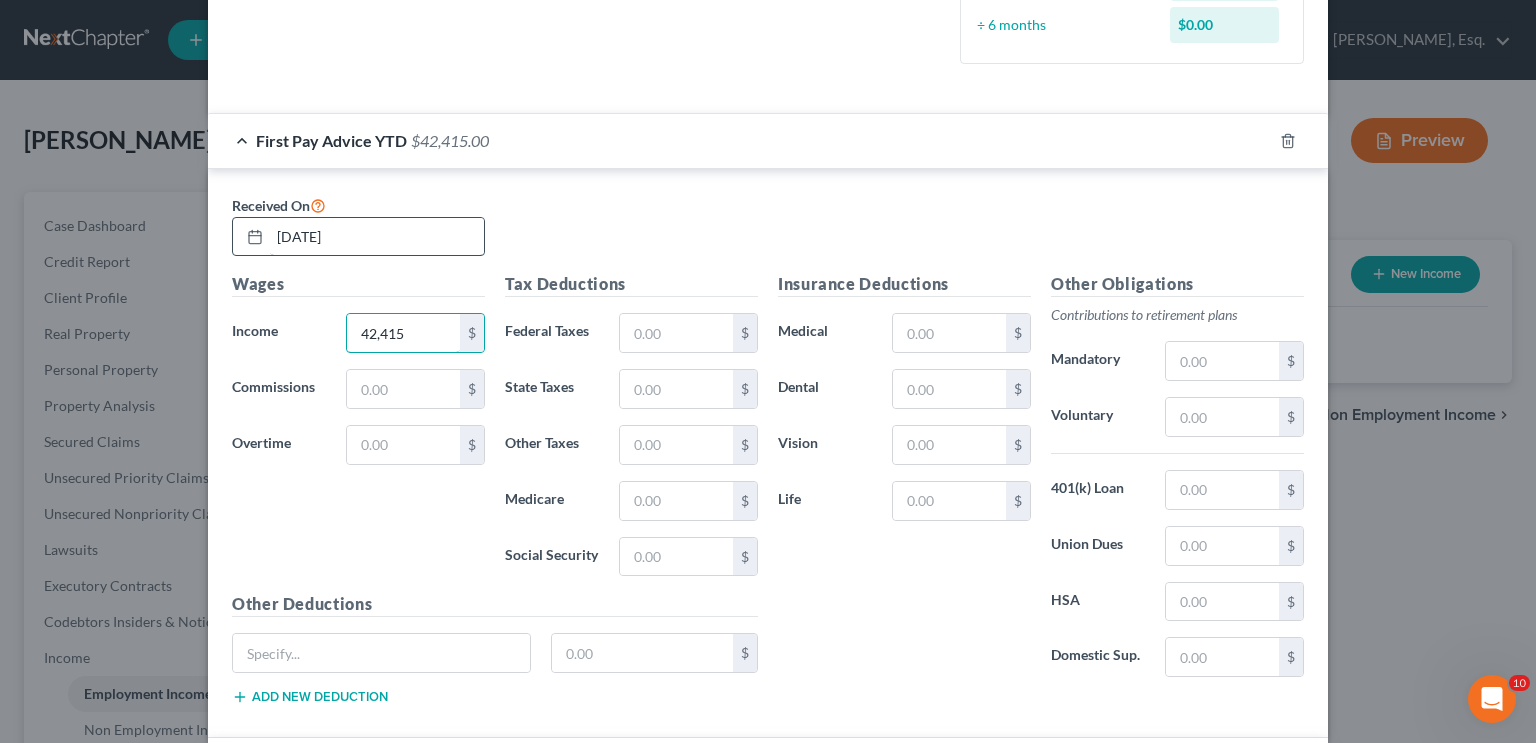 type on "42,415" 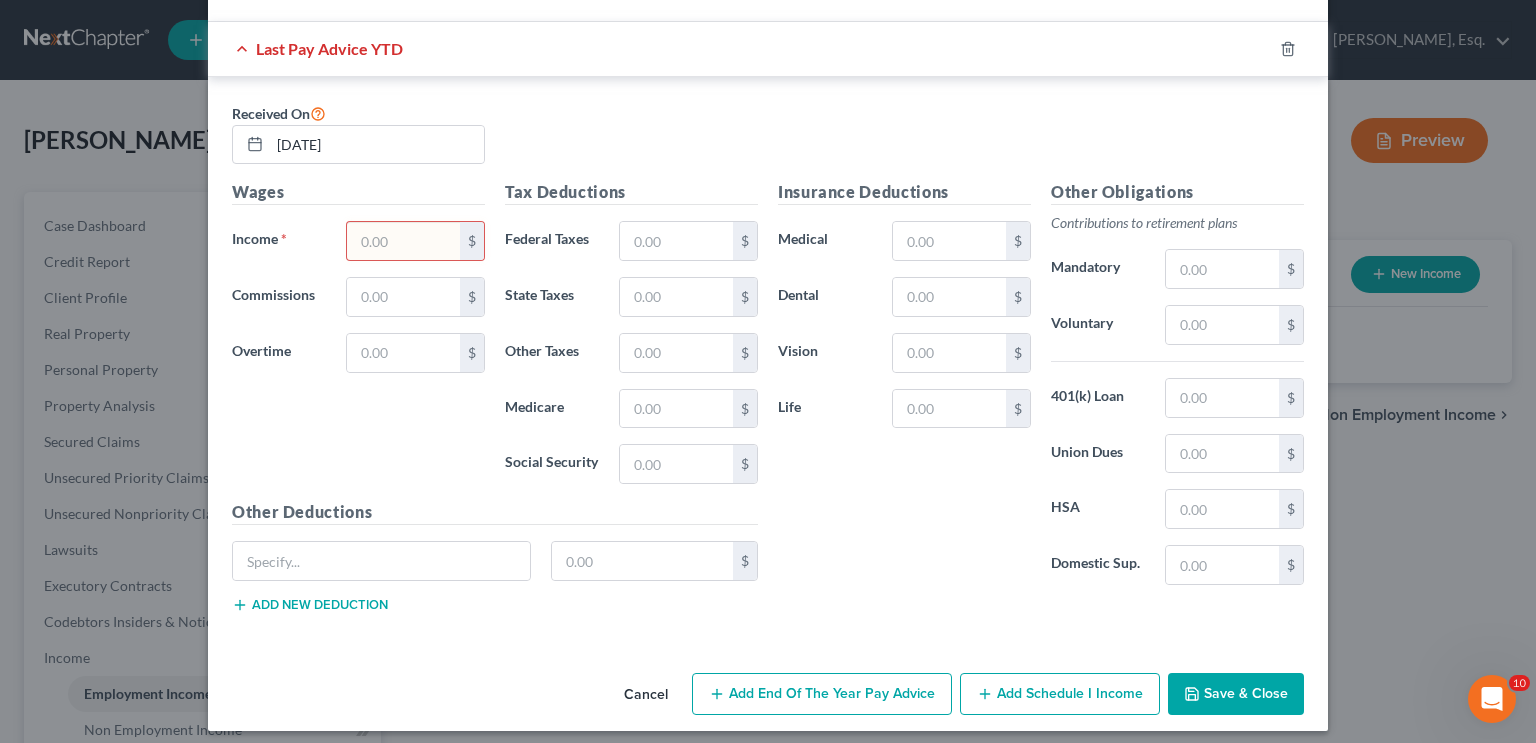 scroll, scrollTop: 1287, scrollLeft: 0, axis: vertical 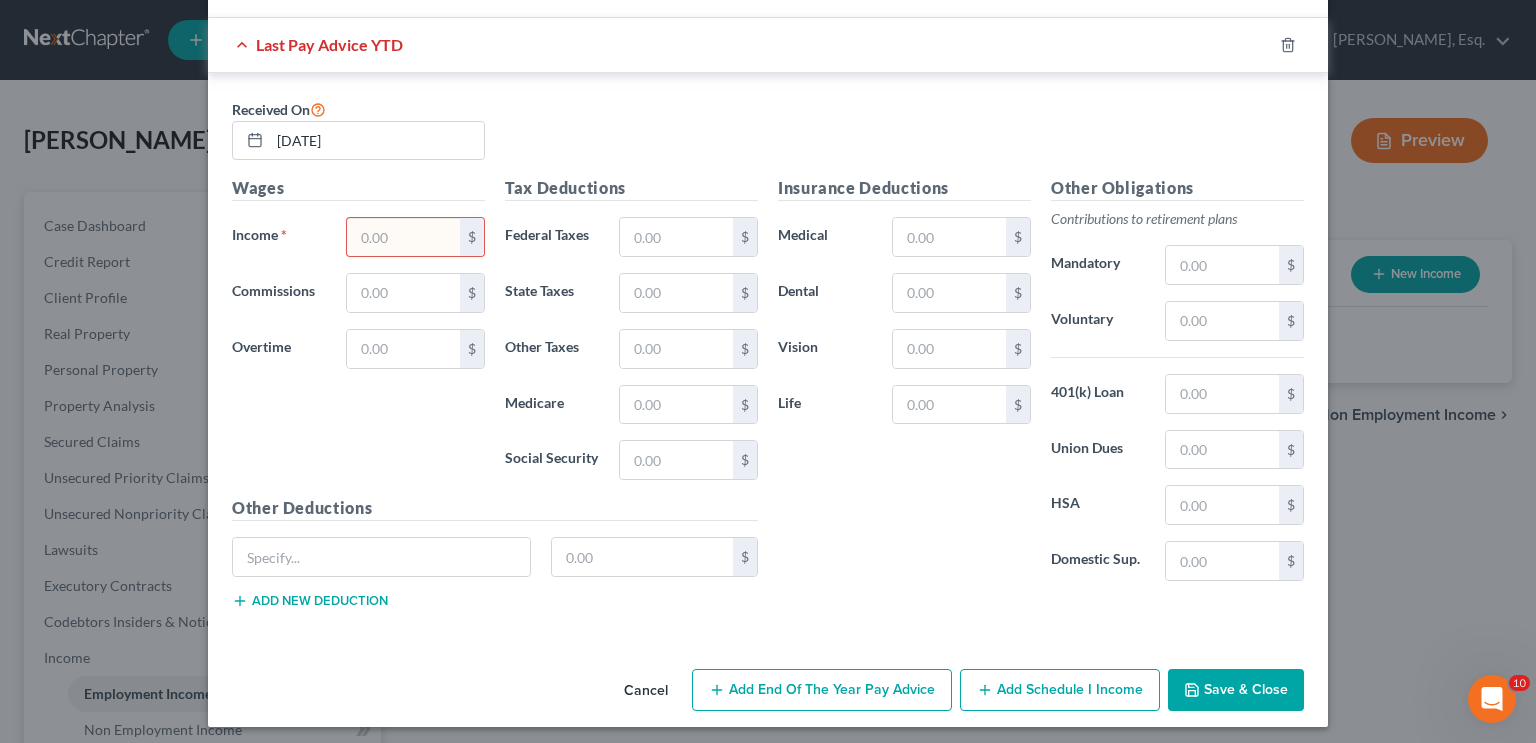 click at bounding box center [403, 237] 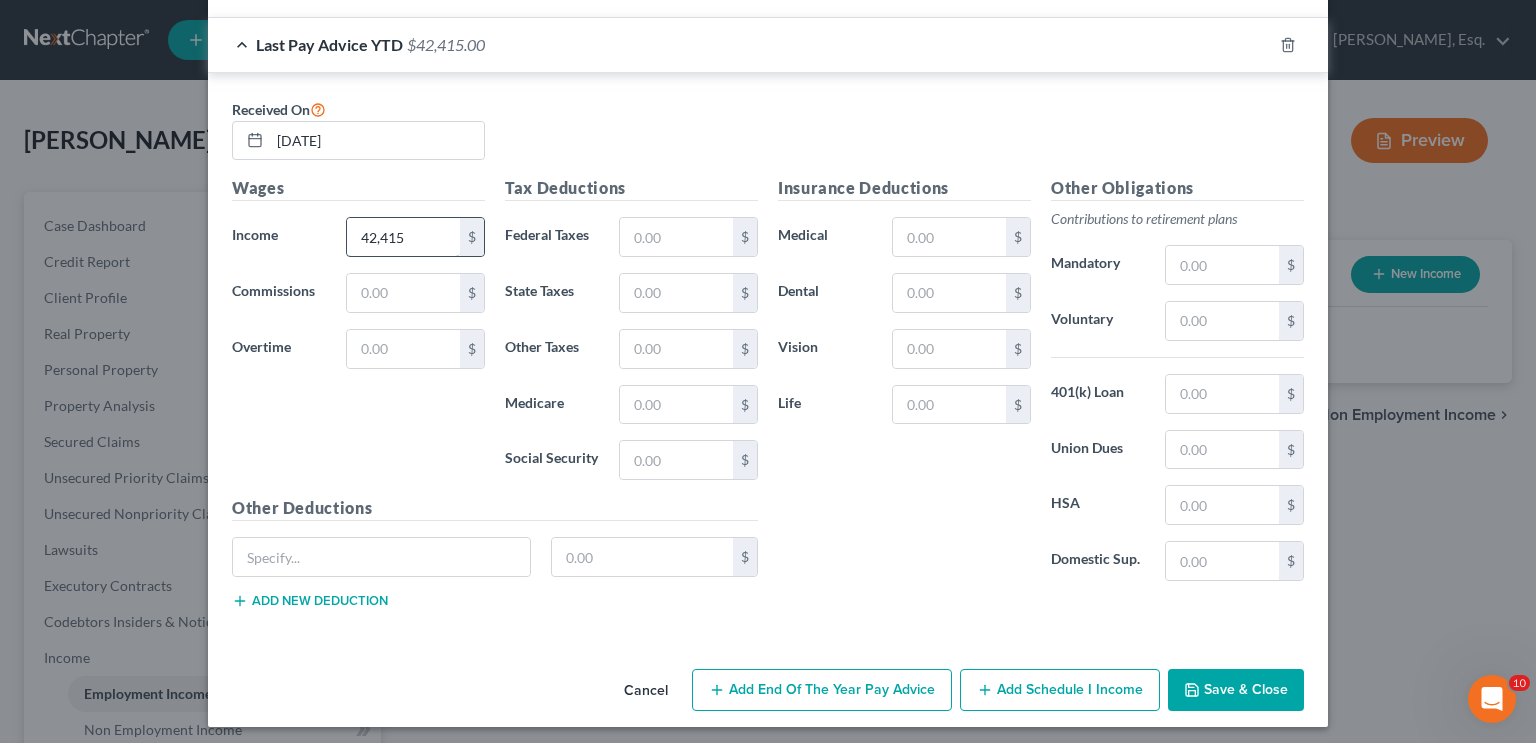 type on "42,415" 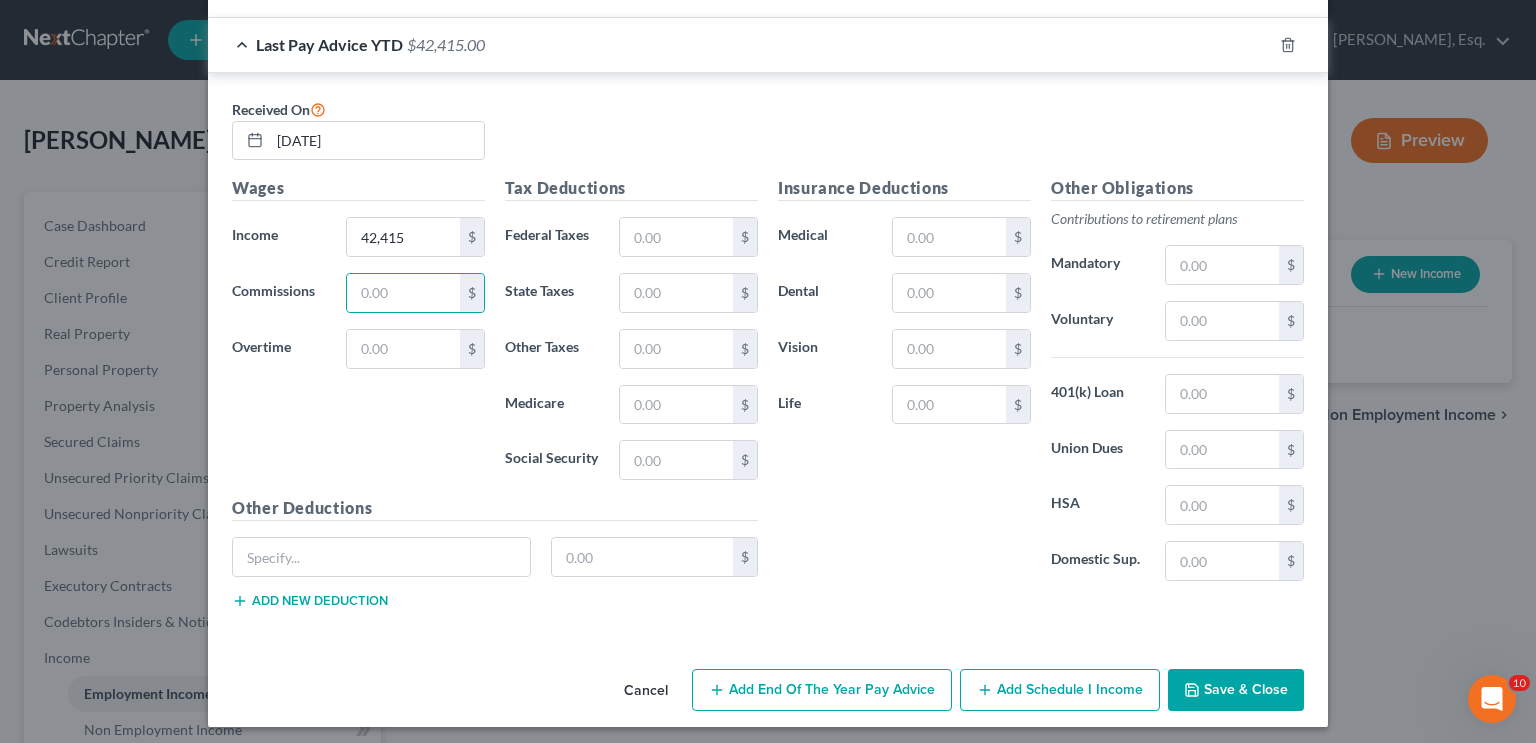 click on "Save & Close" at bounding box center [1236, 690] 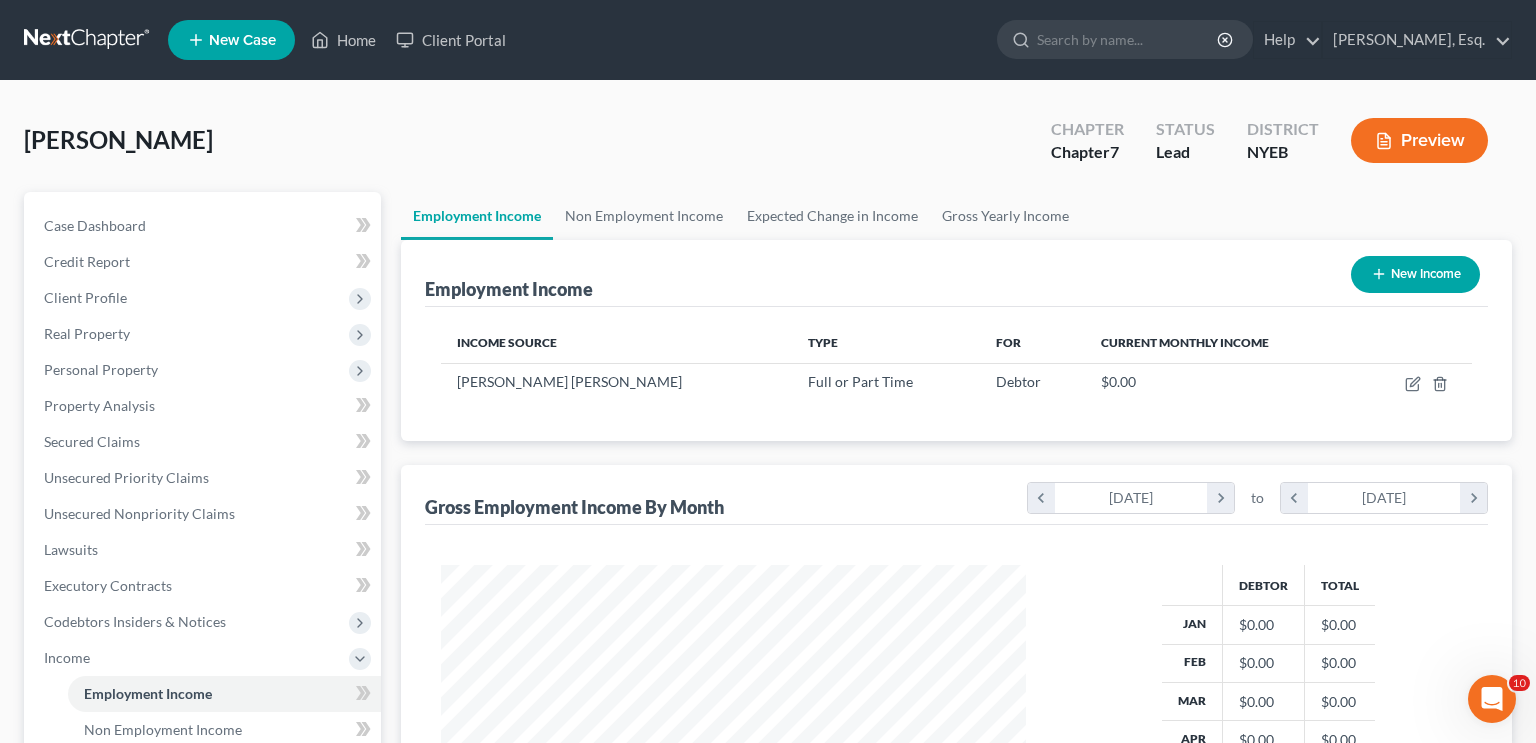 scroll, scrollTop: 999643, scrollLeft: 999375, axis: both 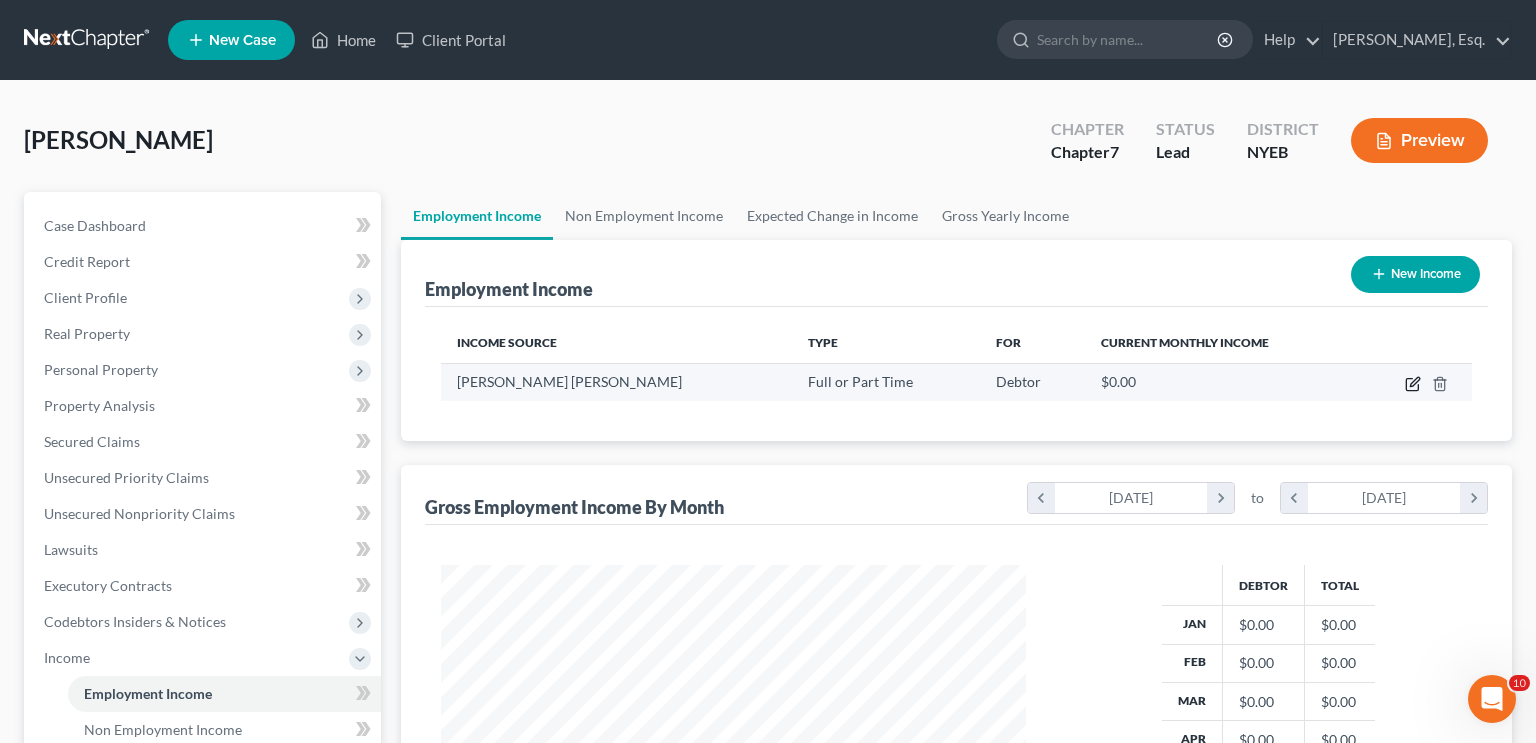 click 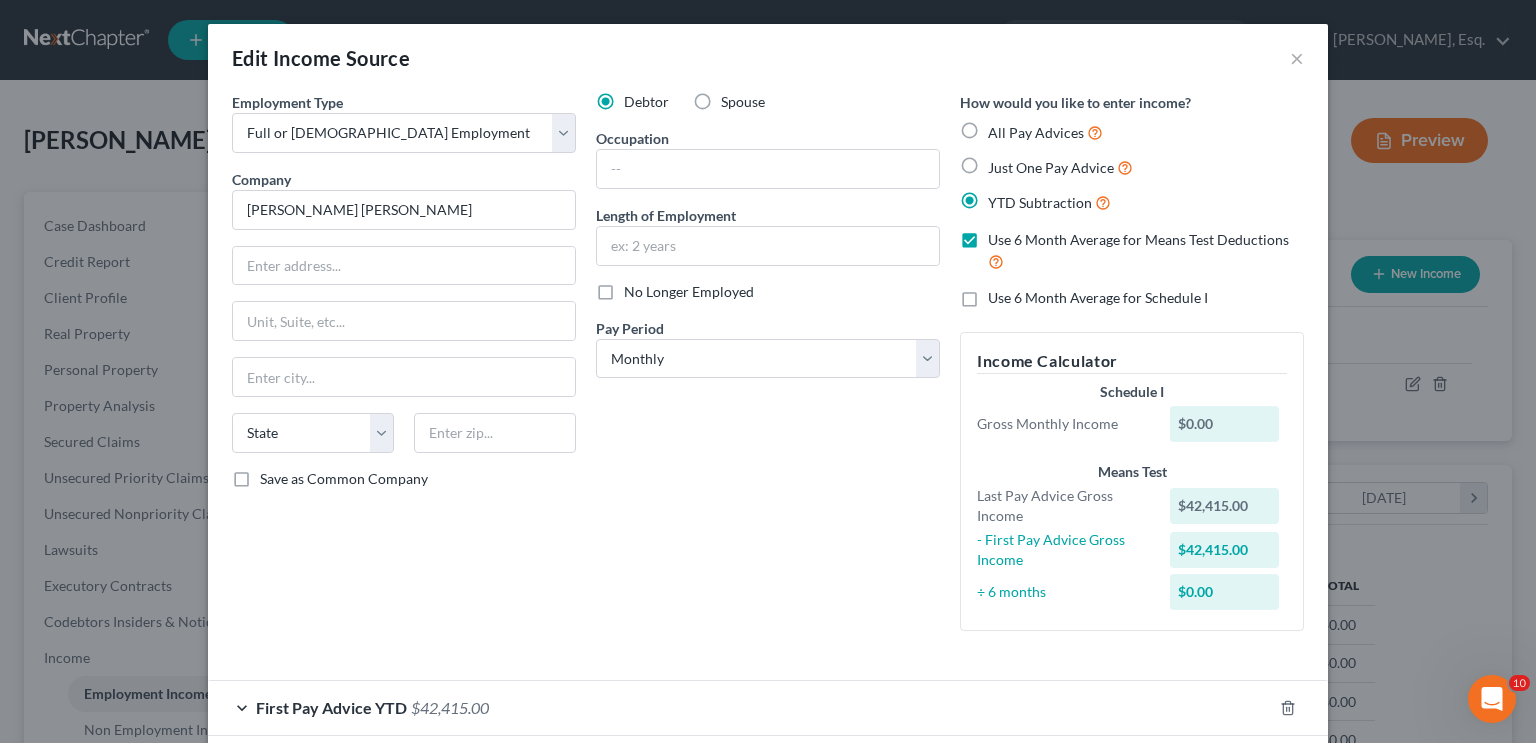click on "Just One Pay Advice" at bounding box center [1060, 167] 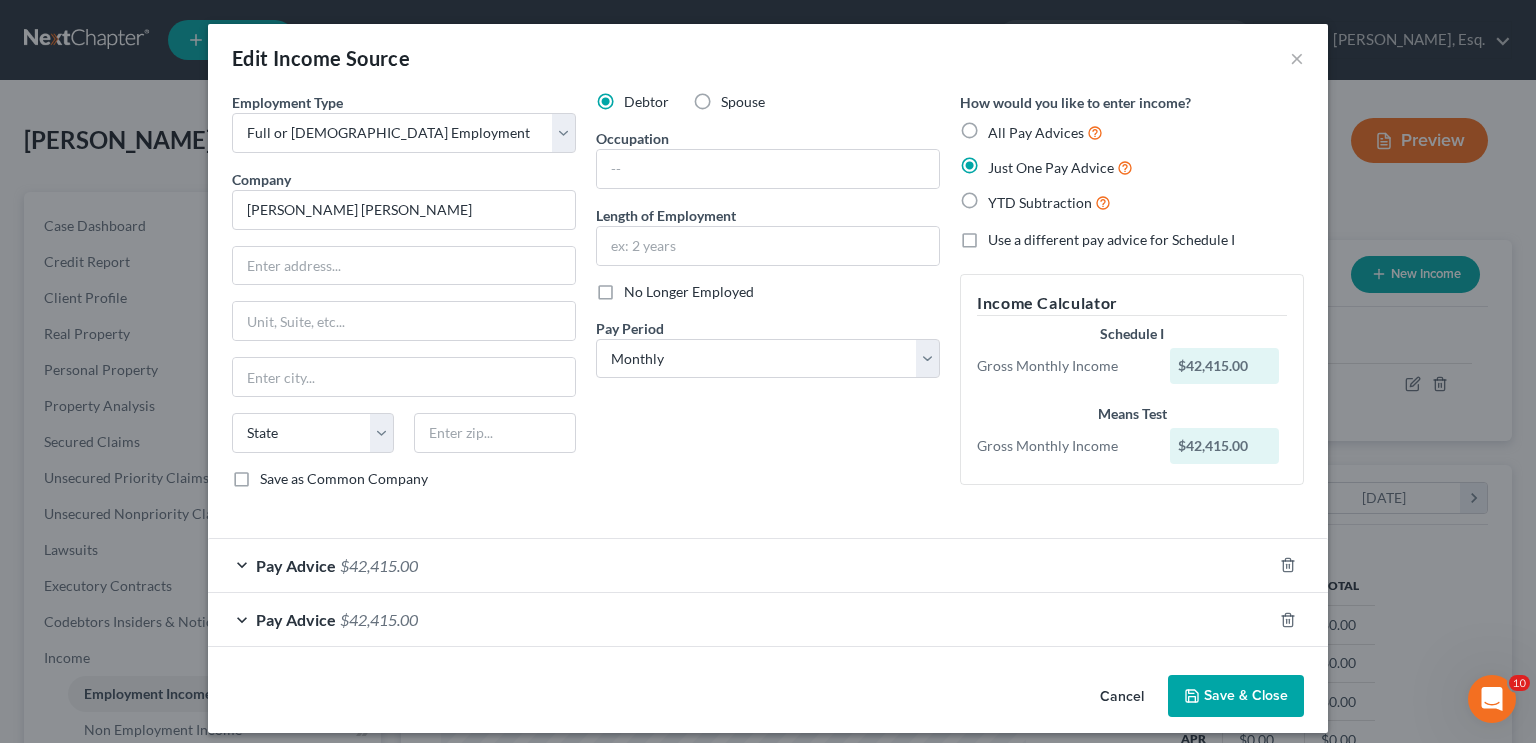 scroll, scrollTop: 1, scrollLeft: 0, axis: vertical 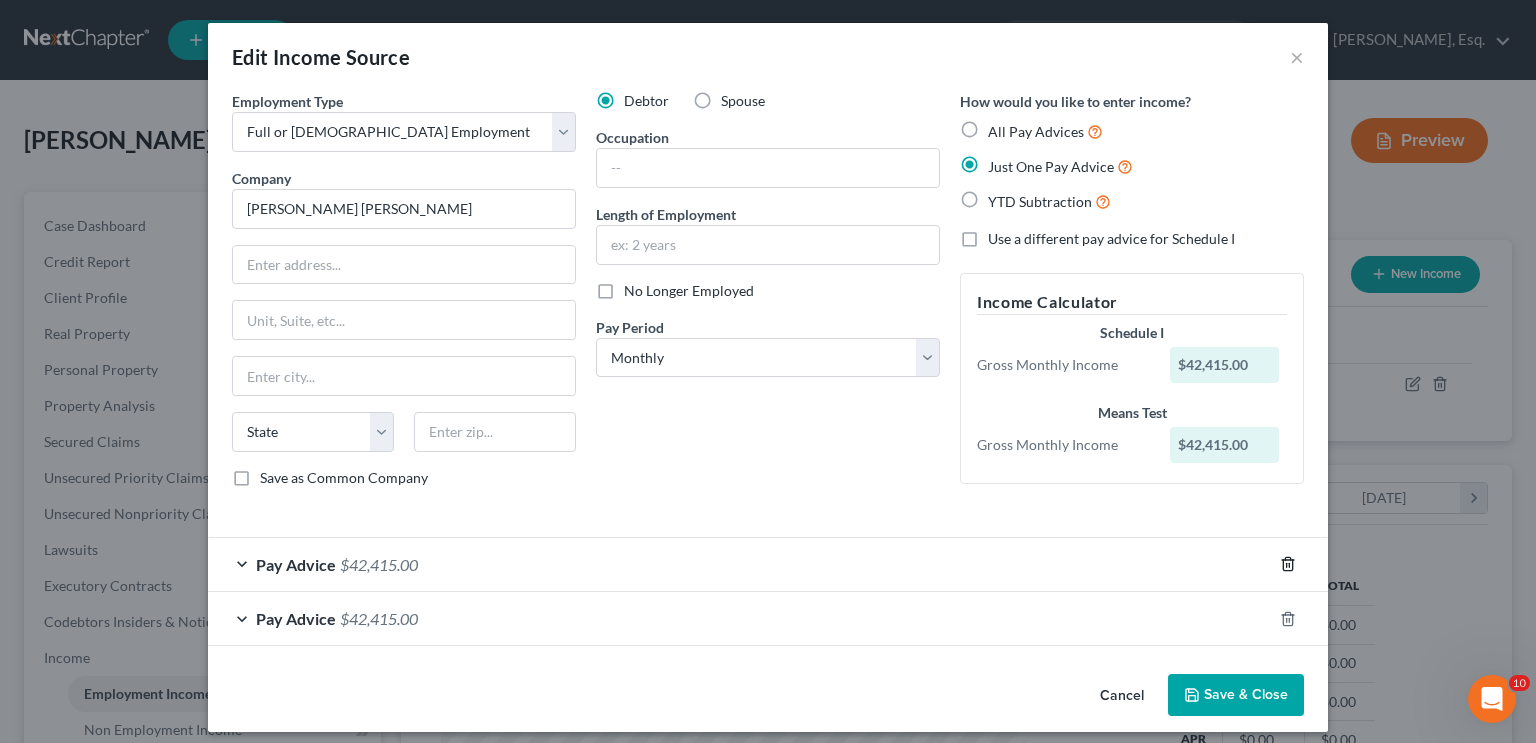 click 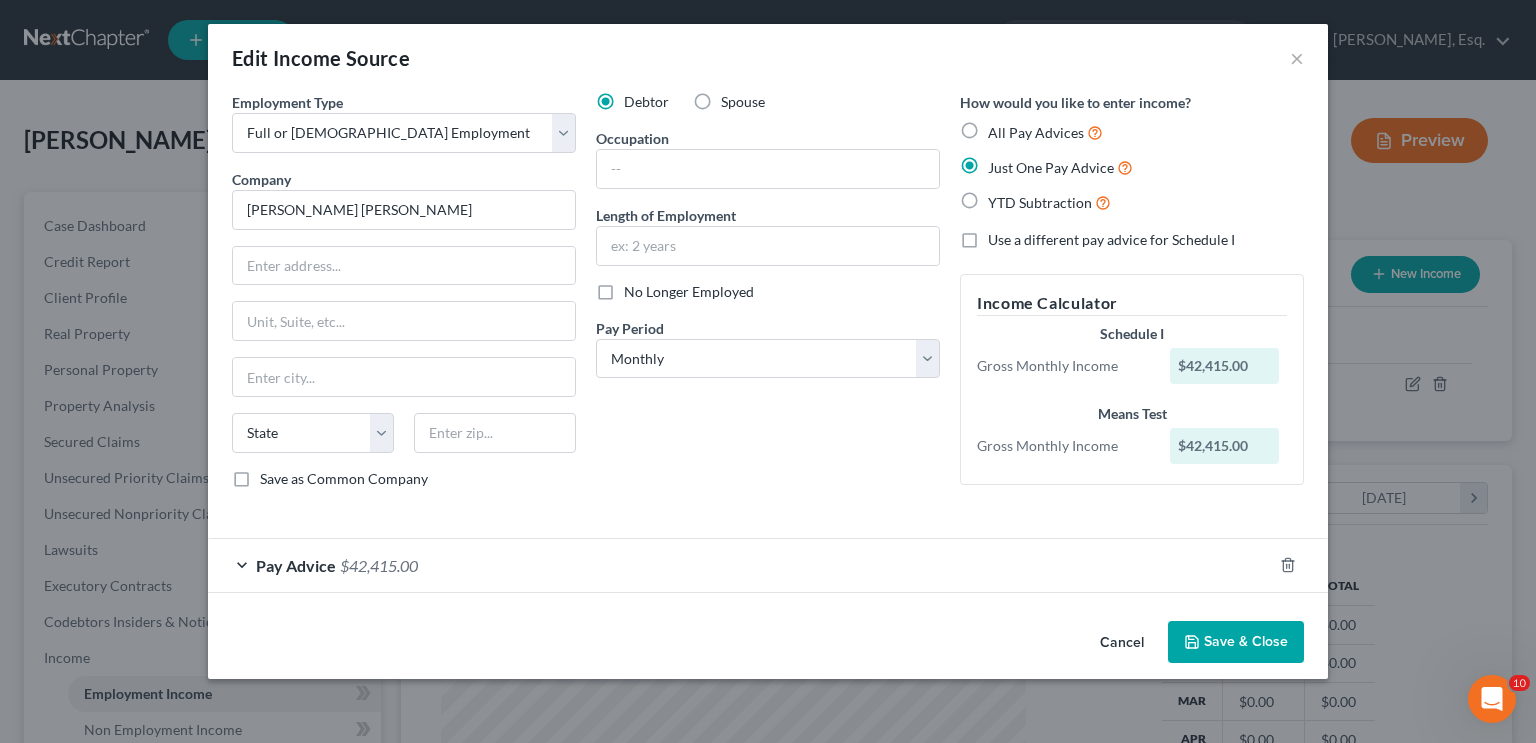 scroll, scrollTop: 0, scrollLeft: 0, axis: both 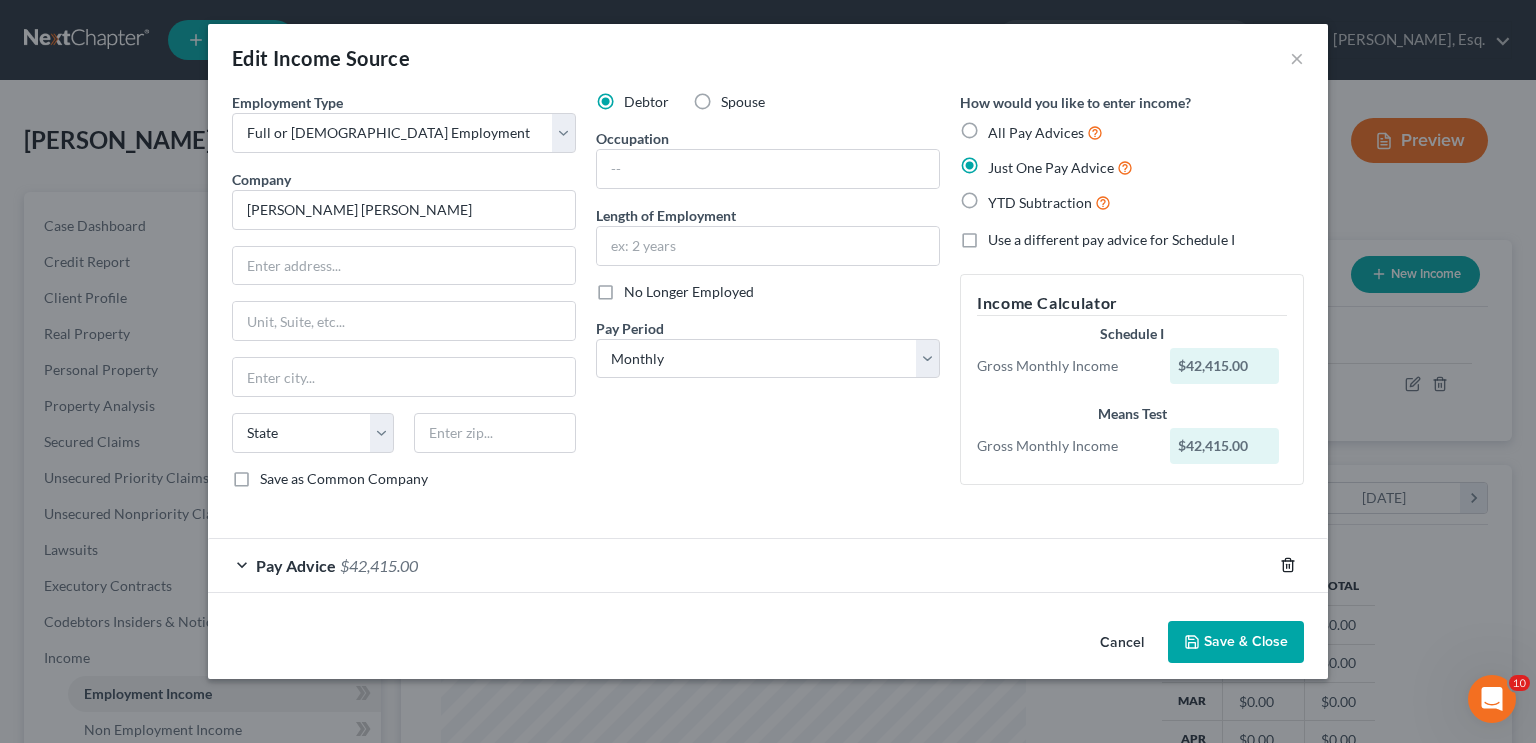 click 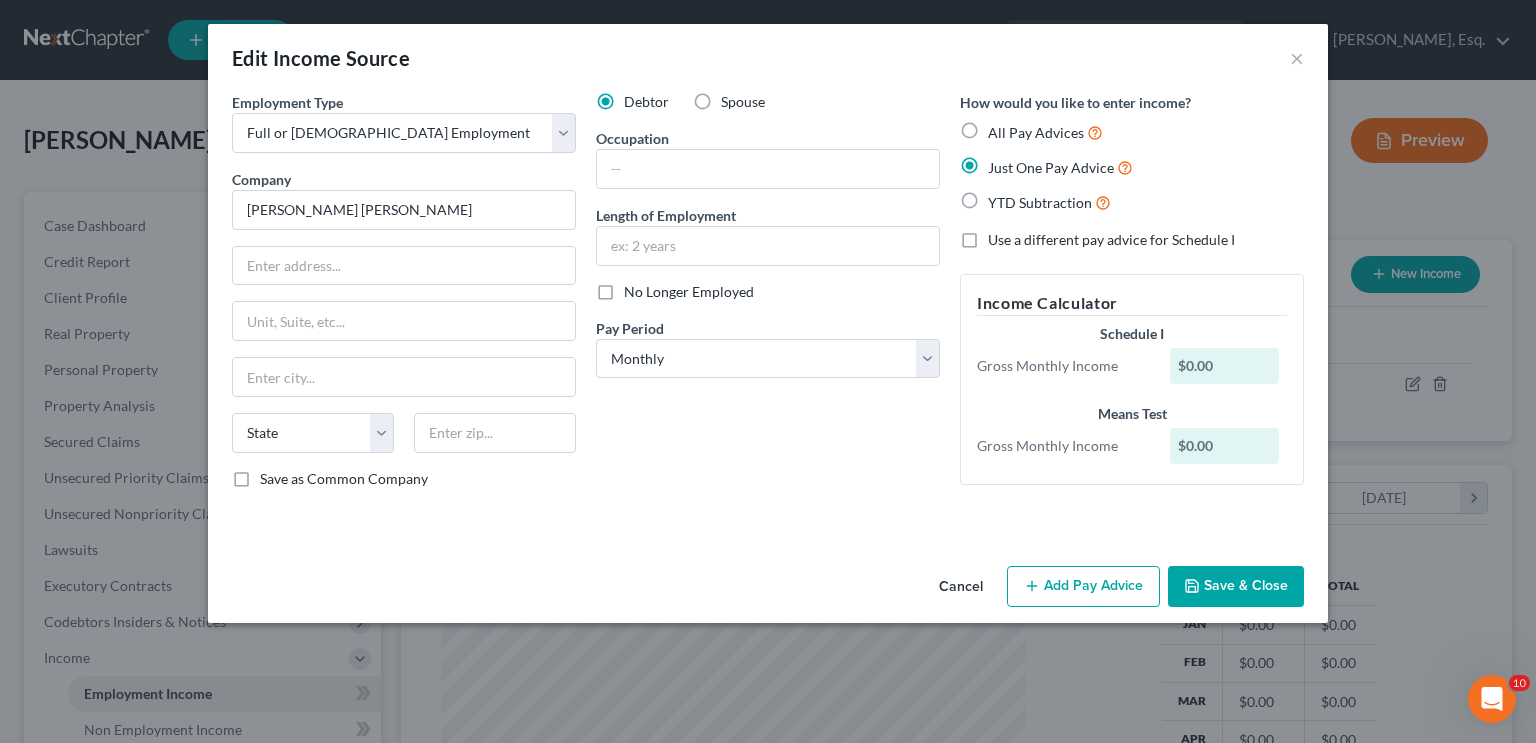 click on "Add Pay Advice" at bounding box center (1083, 587) 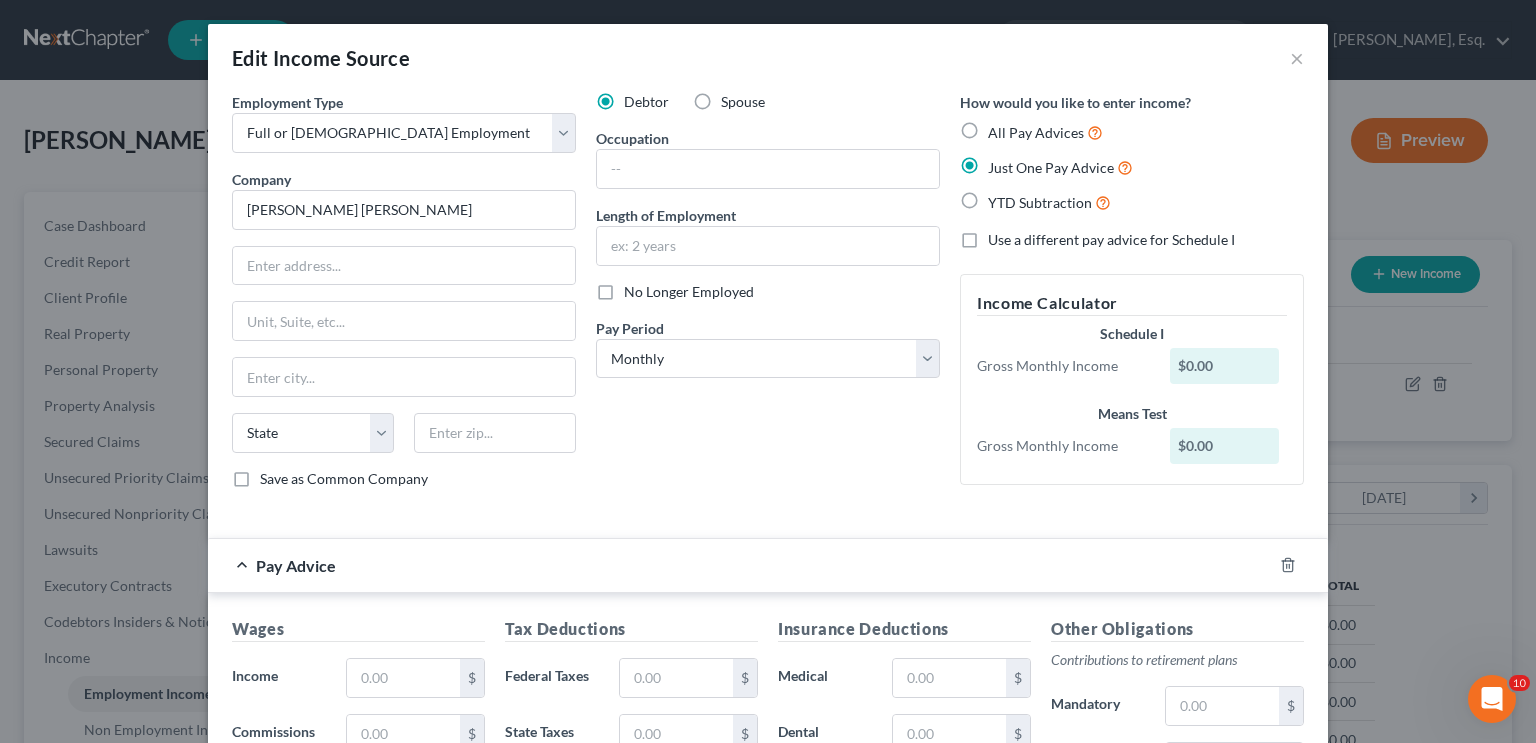 click on "Debtor Spouse Occupation Length of Employment No Longer Employed
Pay Period
*
Select Monthly Twice Monthly Every Other Week Weekly" at bounding box center [768, 298] 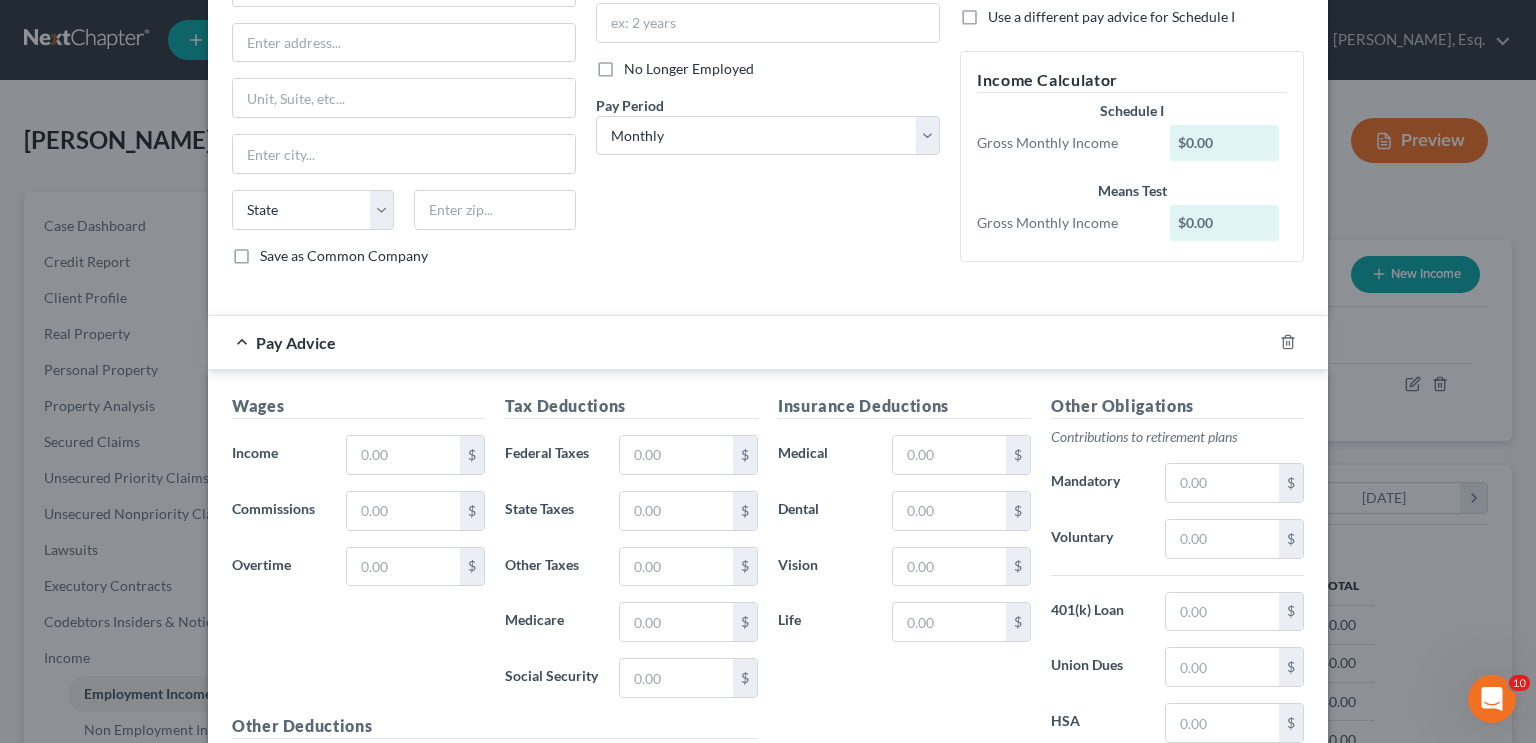 scroll, scrollTop: 240, scrollLeft: 0, axis: vertical 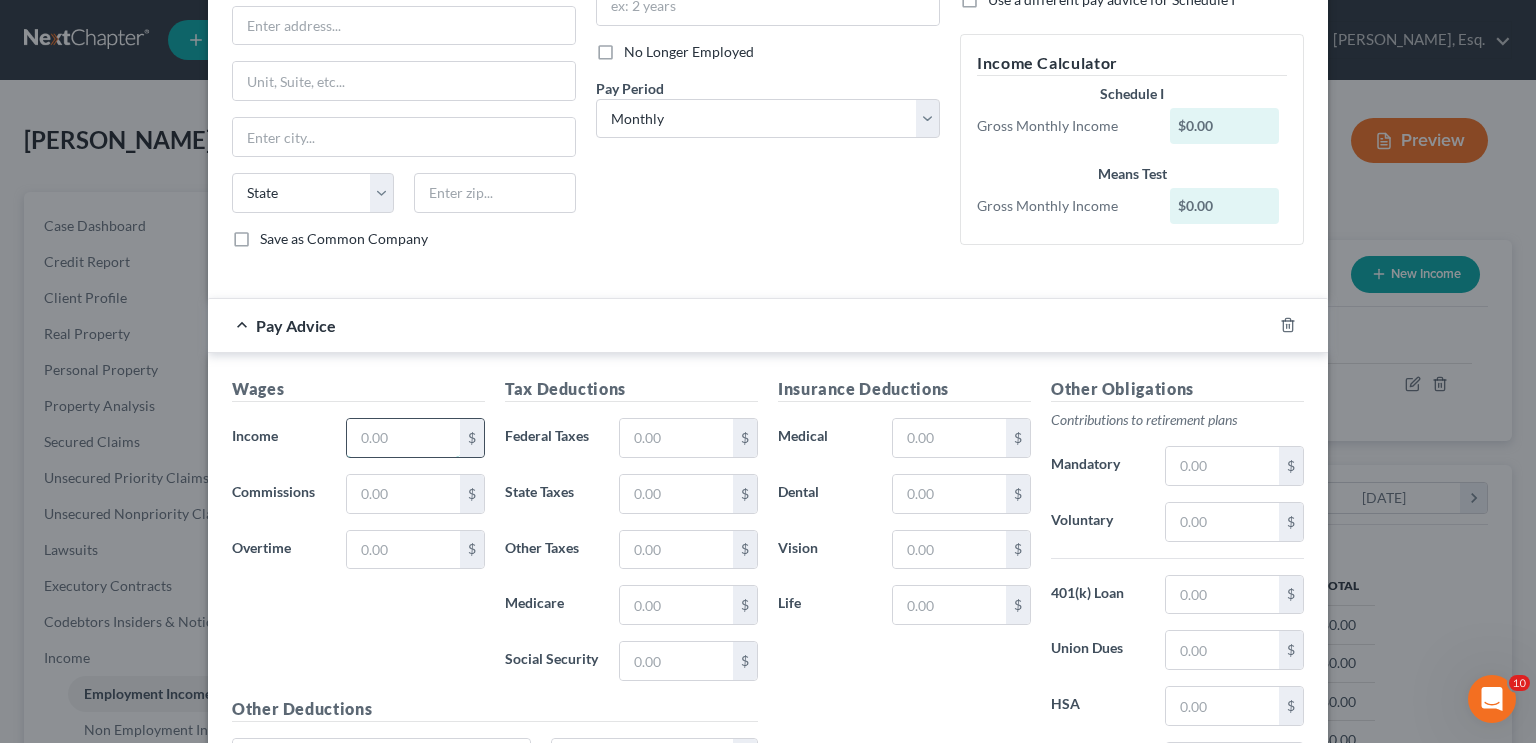 click at bounding box center (403, 438) 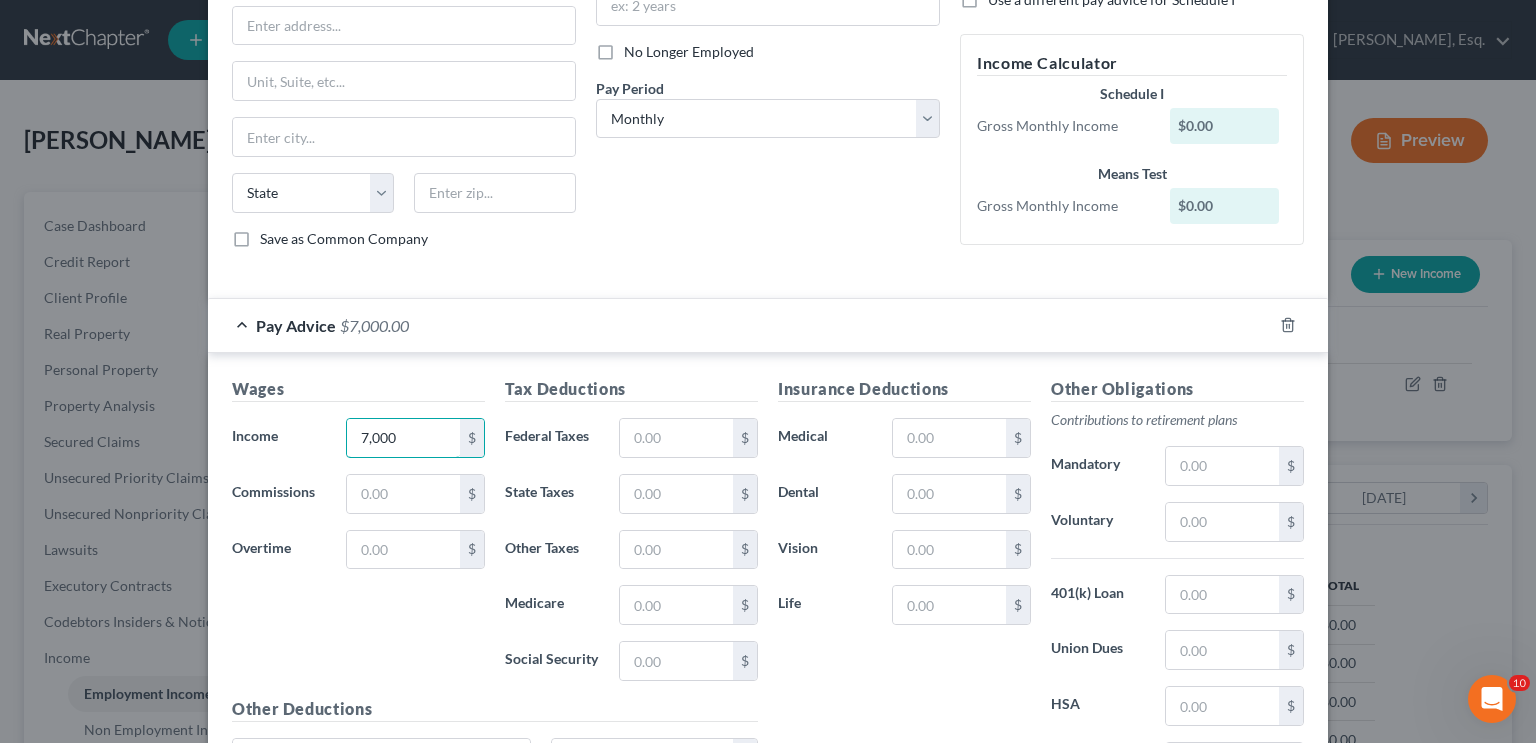 type on "7,000" 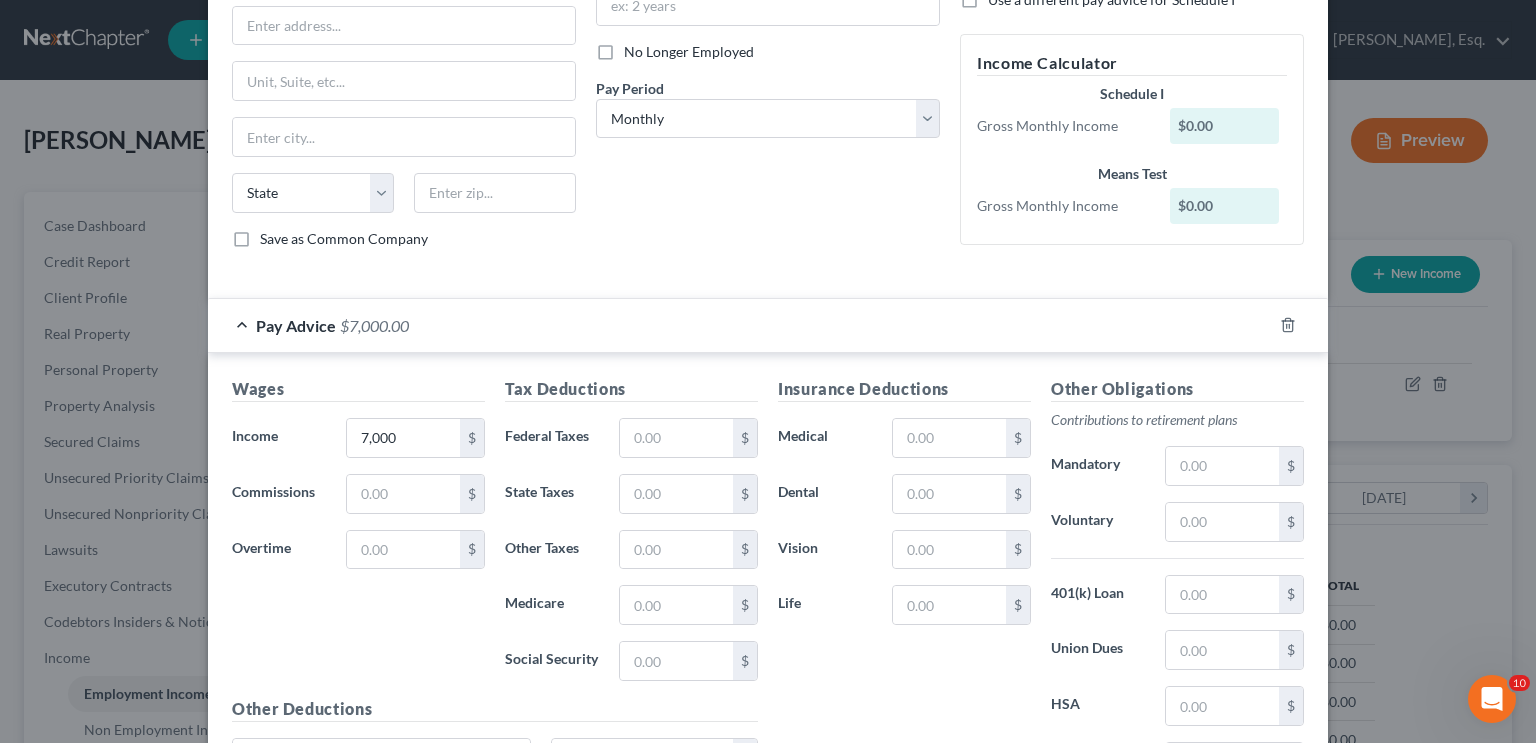 click on "Wages
Income
*
7,000 $ Commissions $ Overtime $" at bounding box center [358, 537] 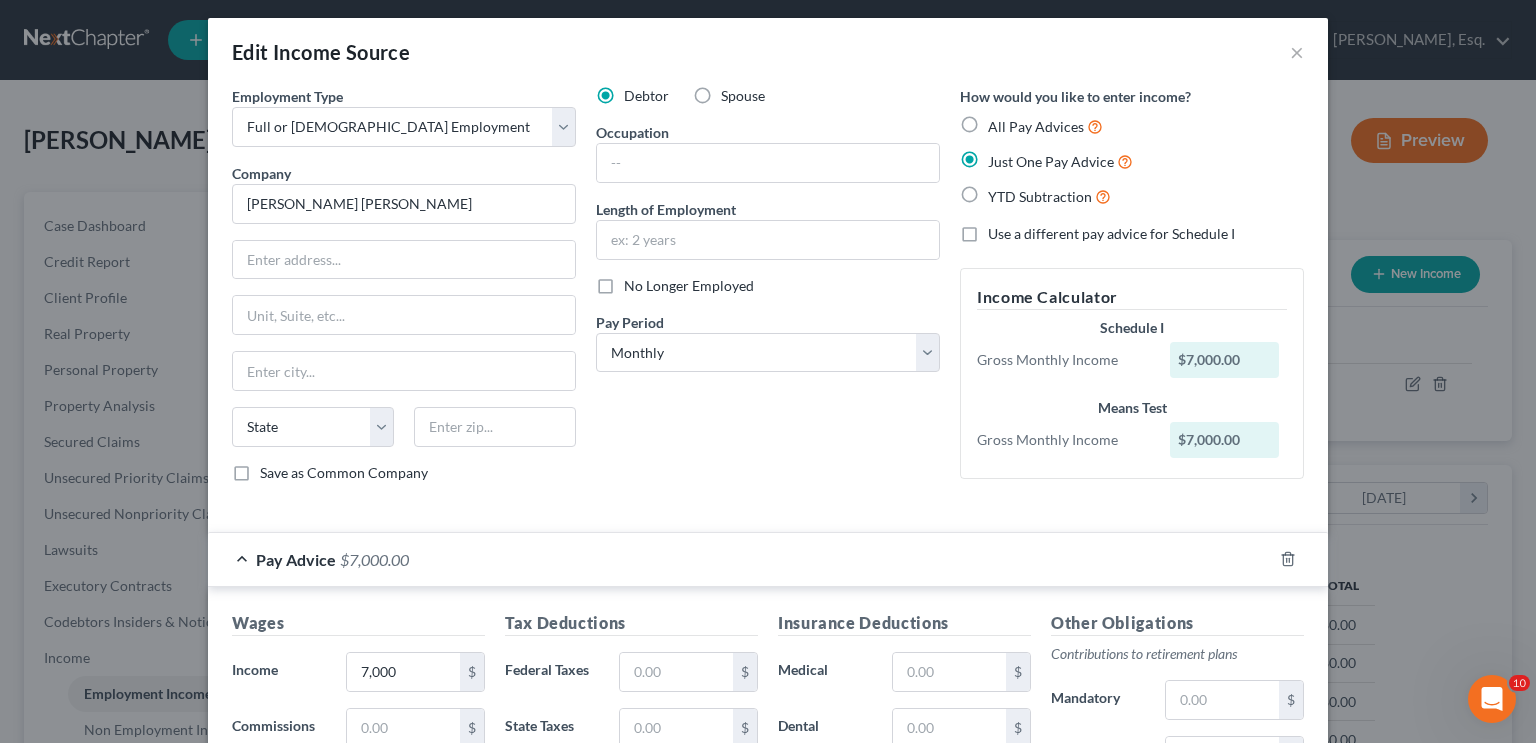 scroll, scrollTop: 442, scrollLeft: 0, axis: vertical 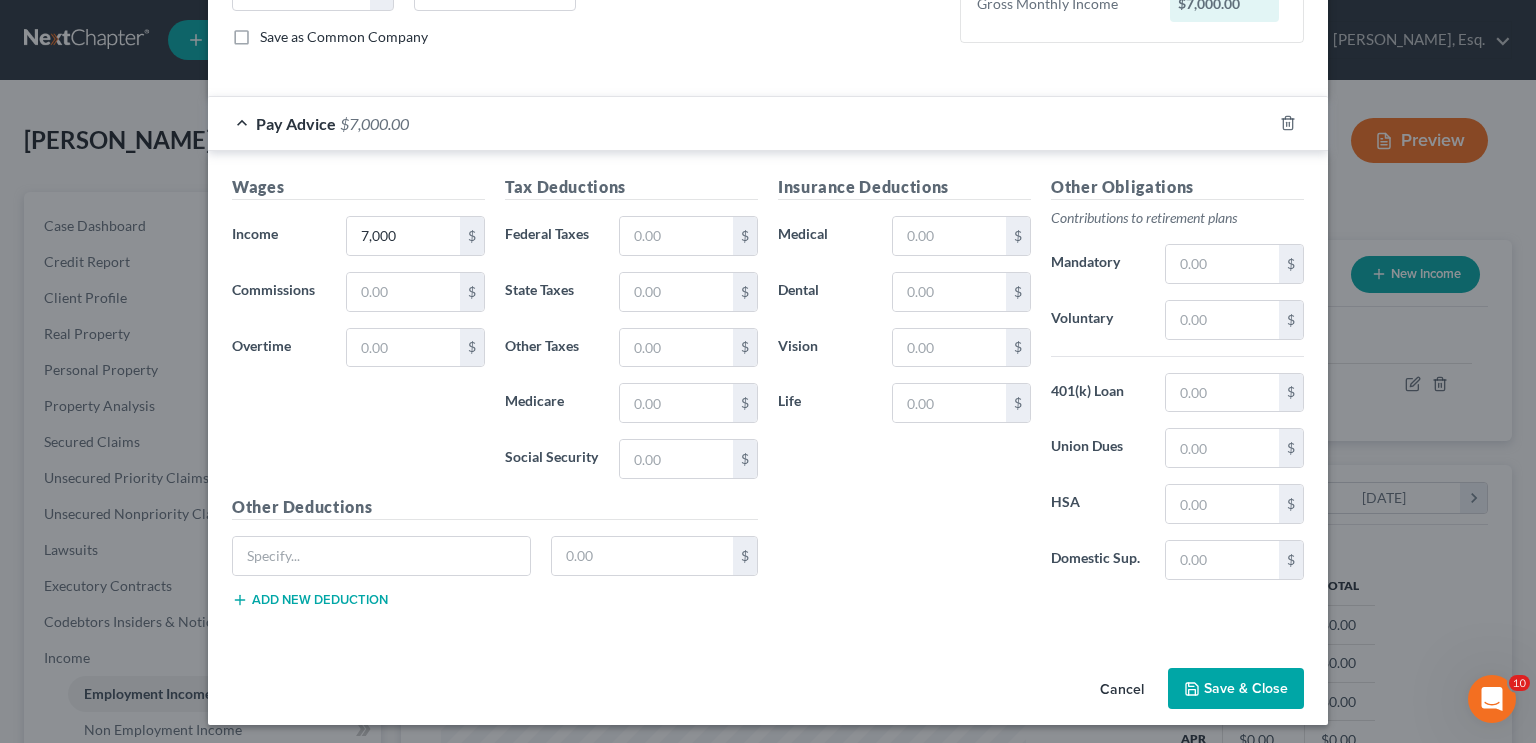 click on "Save & Close" at bounding box center (1236, 689) 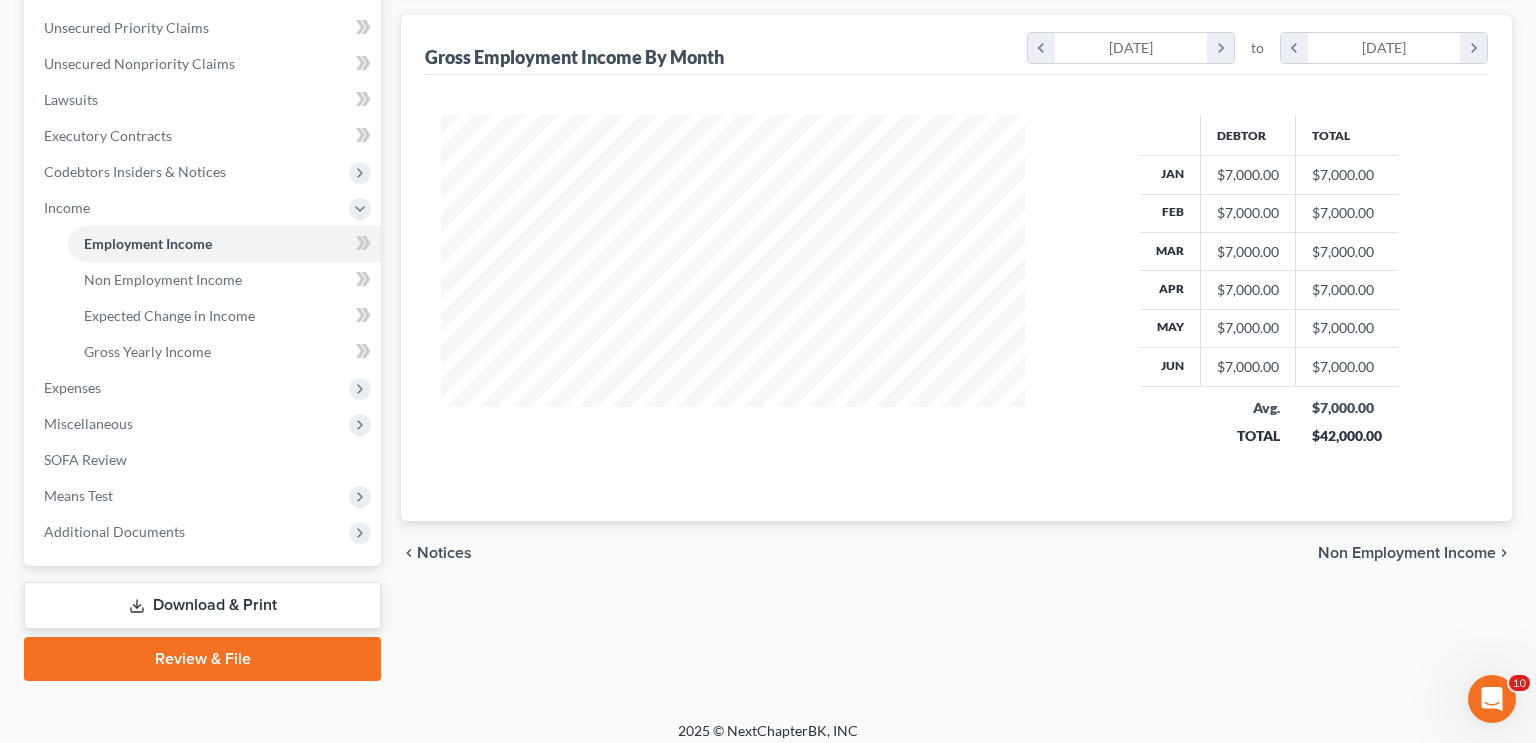 scroll, scrollTop: 461, scrollLeft: 0, axis: vertical 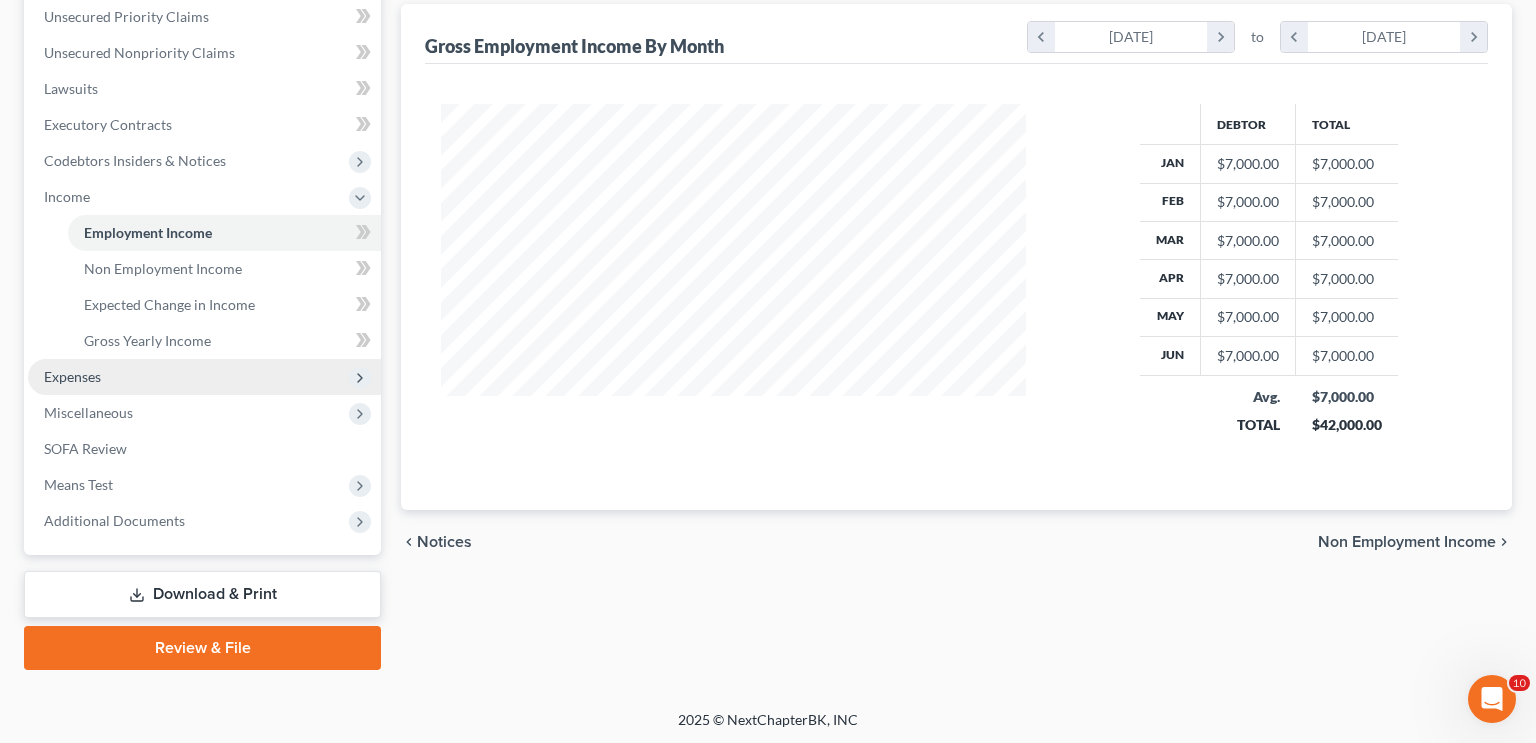 click on "Expenses" at bounding box center (204, 377) 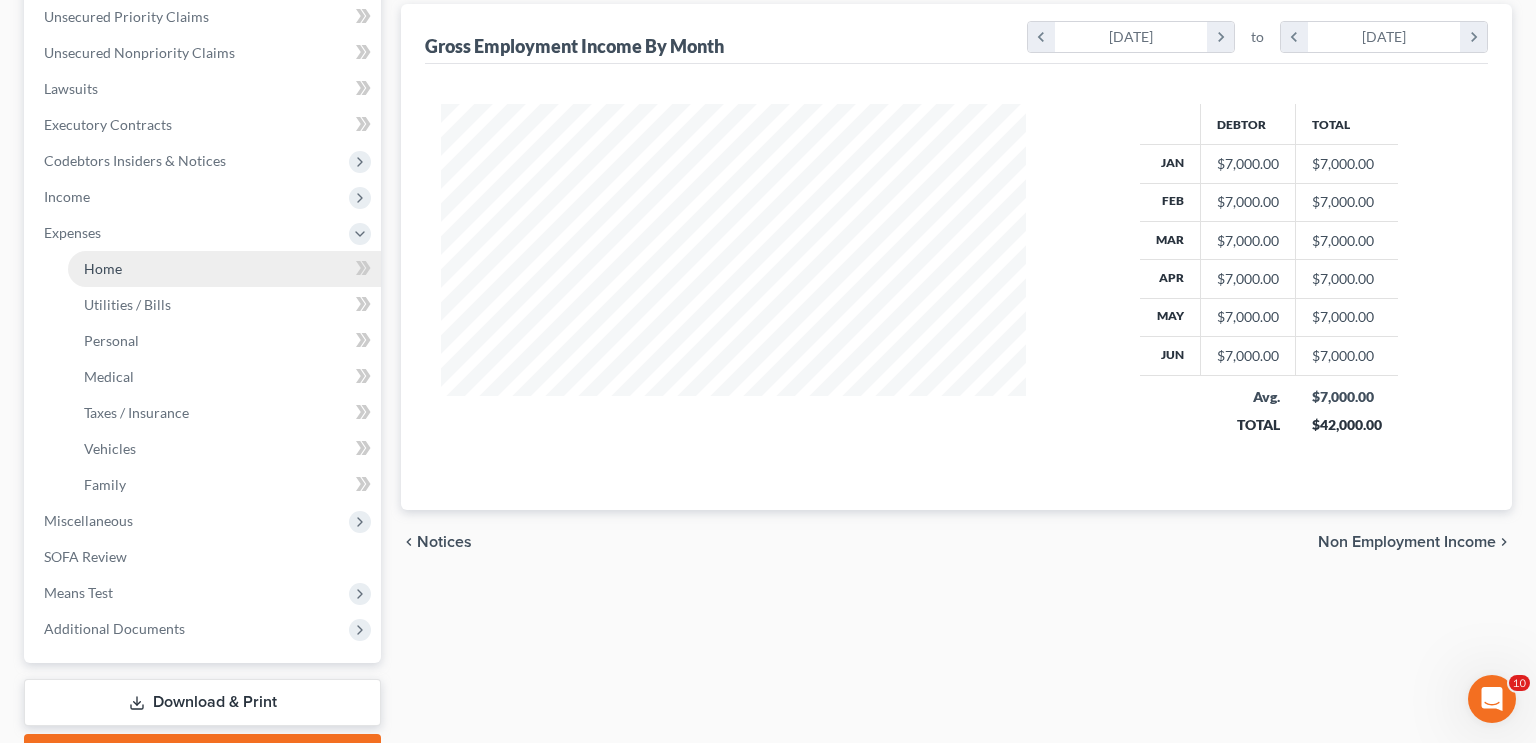 click on "Home" at bounding box center (103, 268) 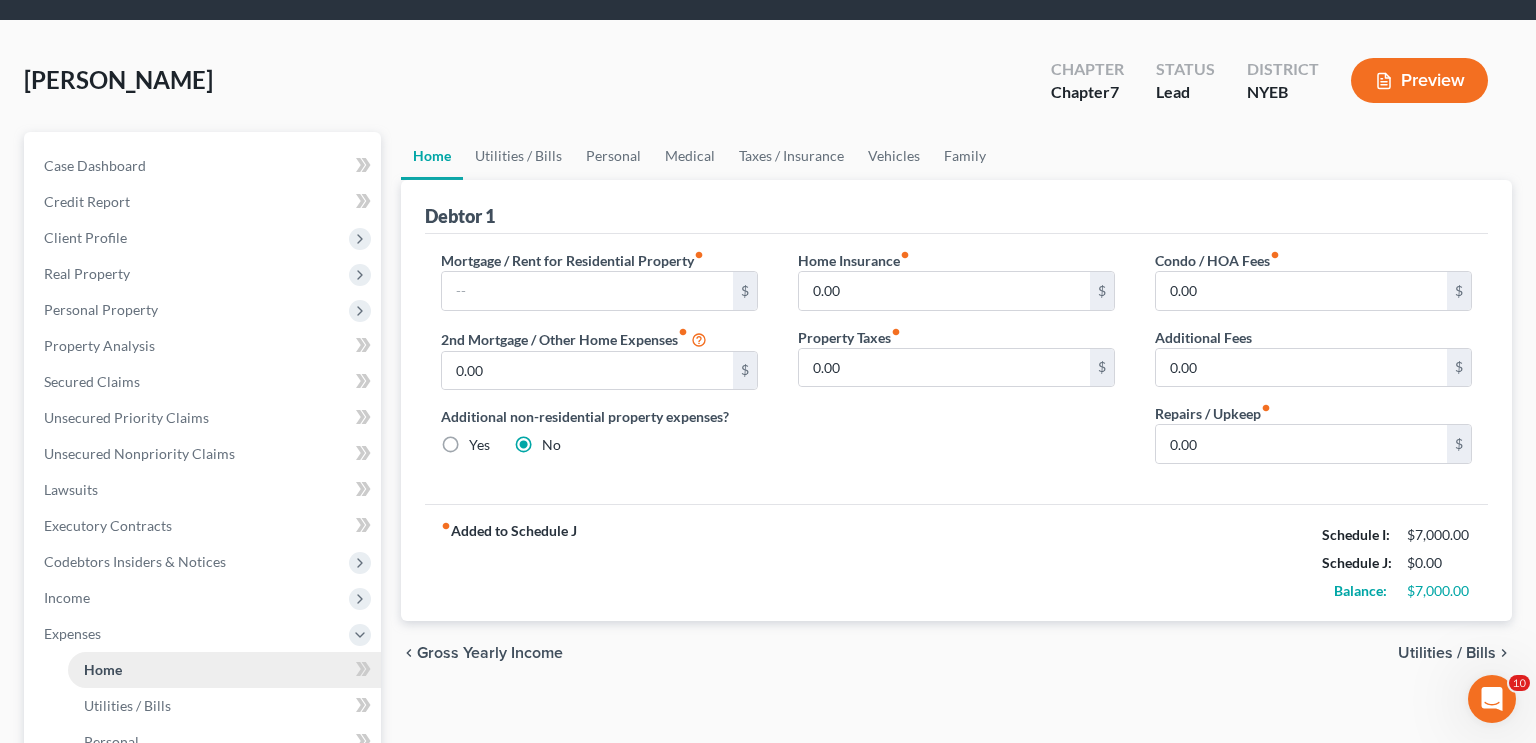 scroll, scrollTop: 0, scrollLeft: 0, axis: both 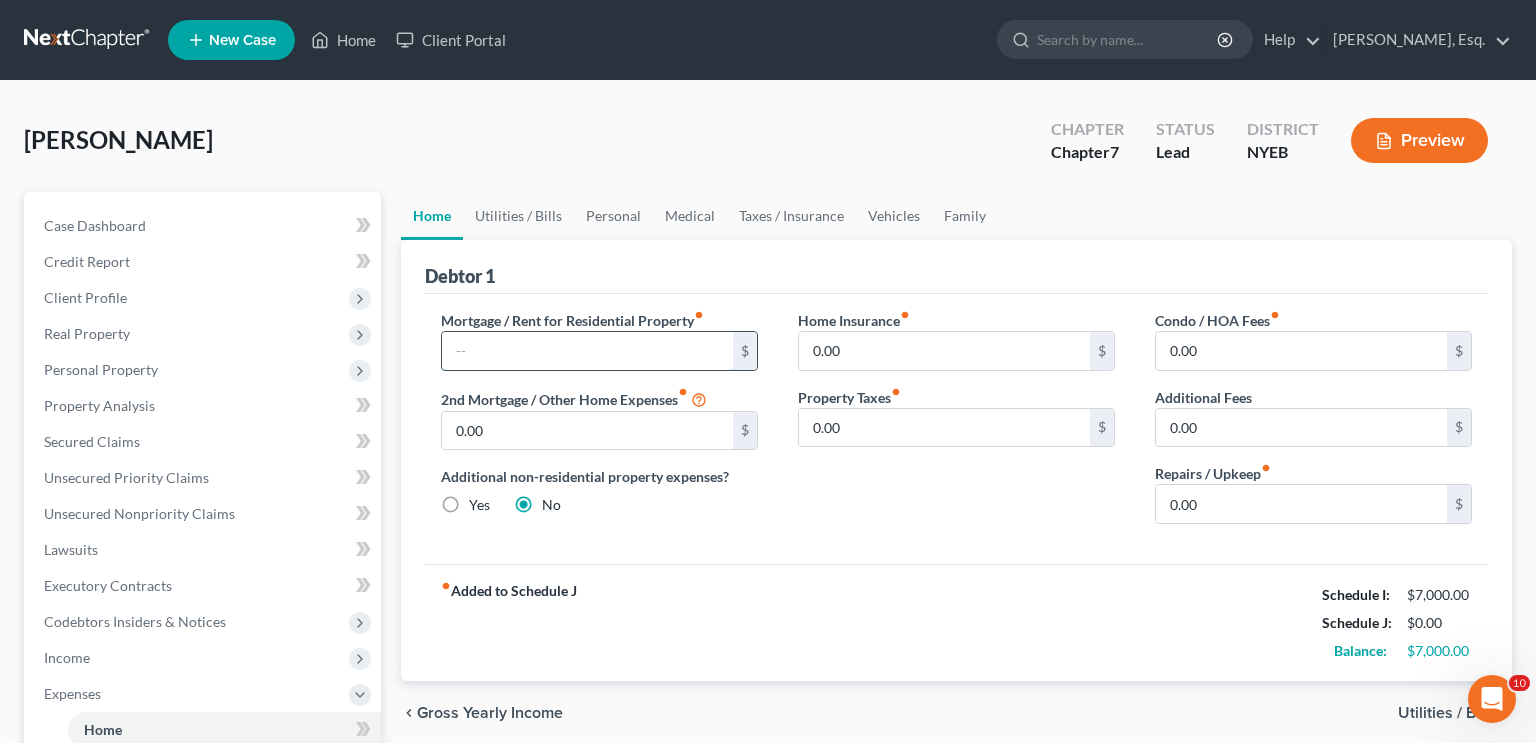 click at bounding box center (587, 351) 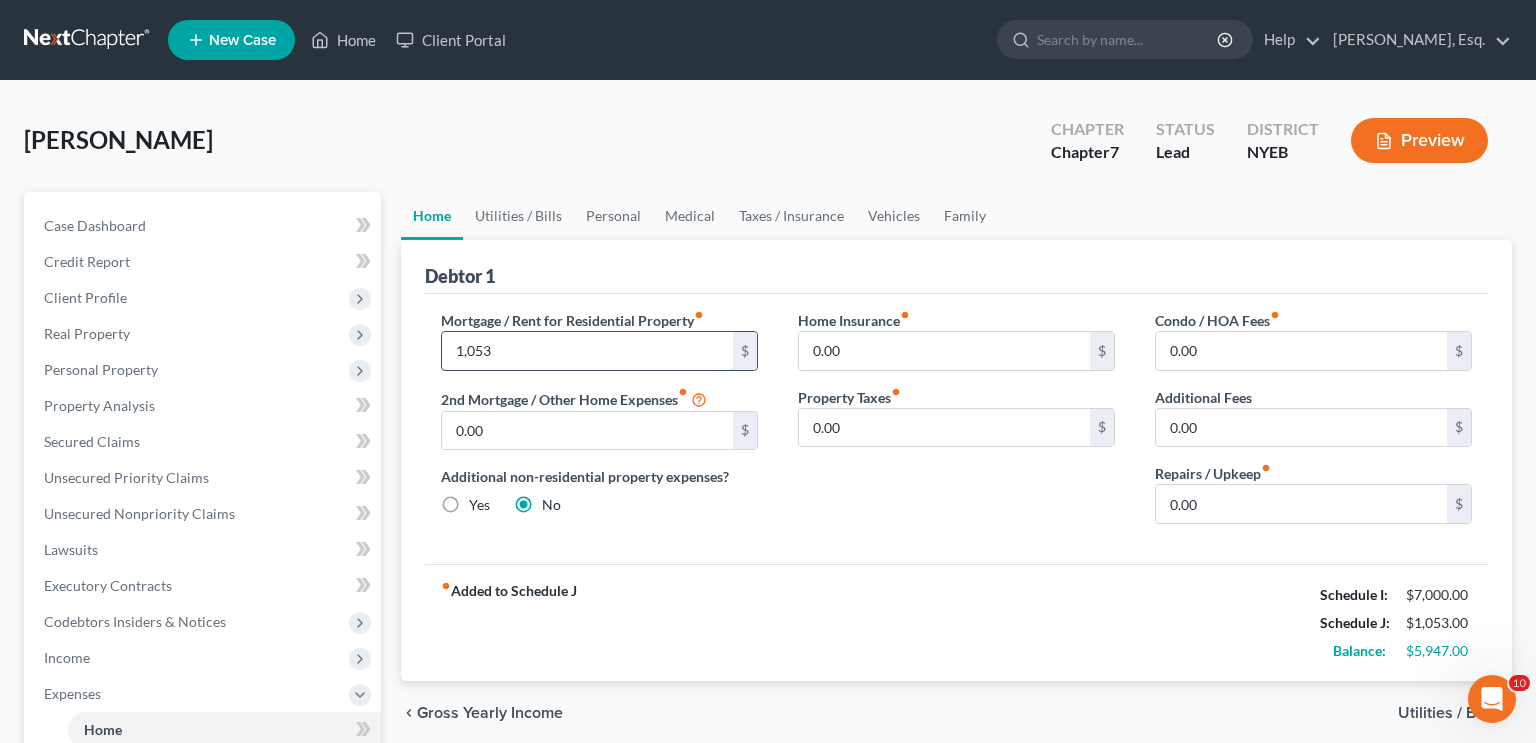 type on "1,053" 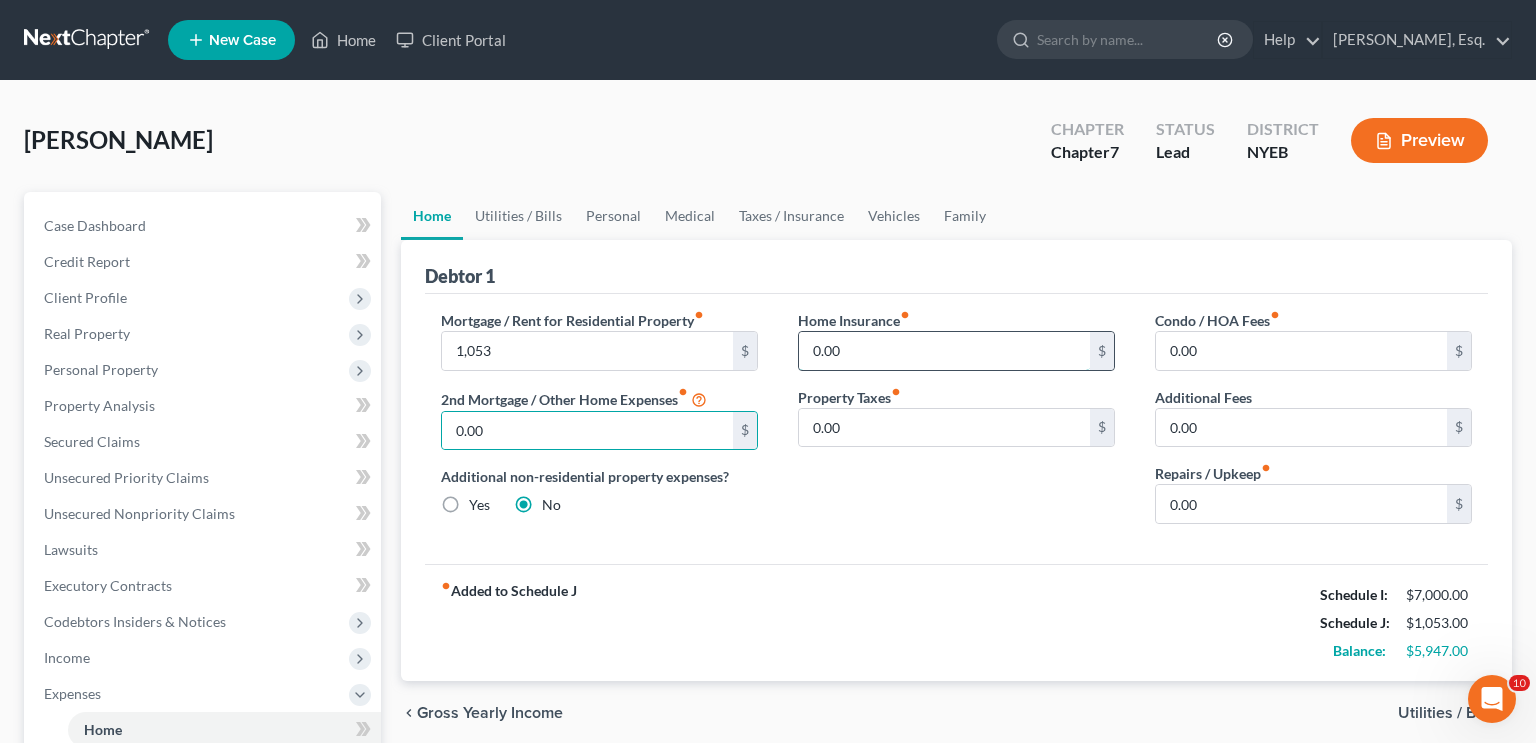 click on "0.00" at bounding box center [944, 351] 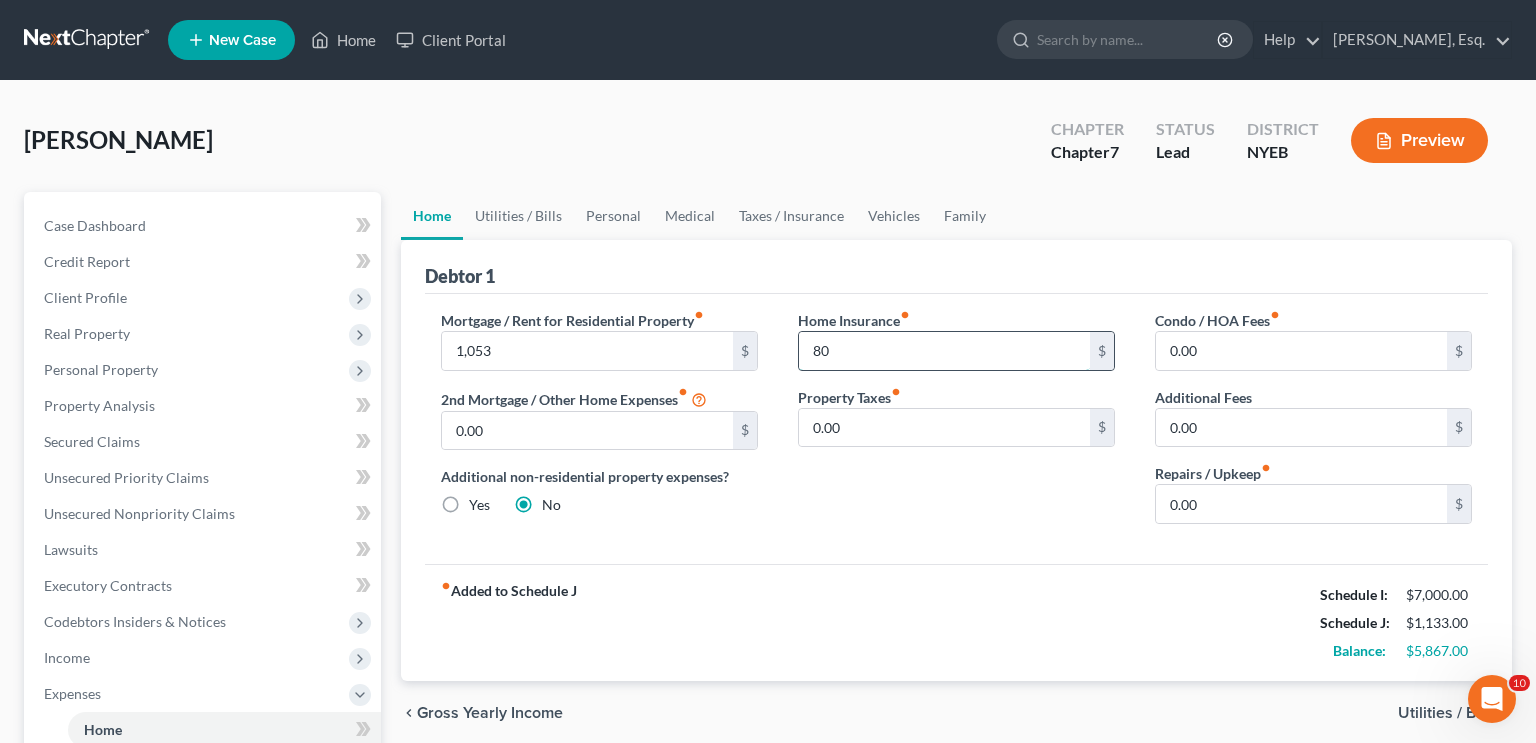 type on "80" 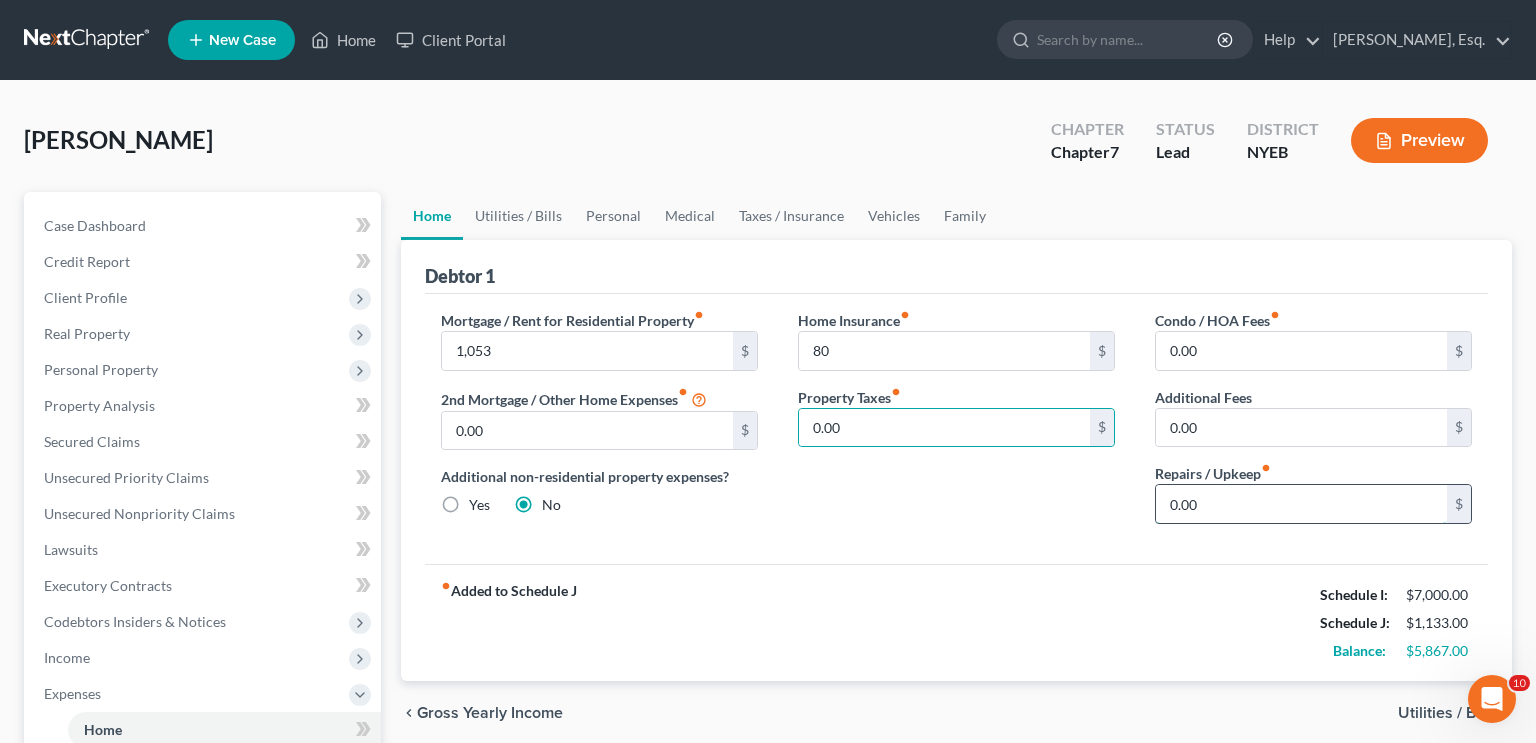click on "0.00" at bounding box center [1301, 504] 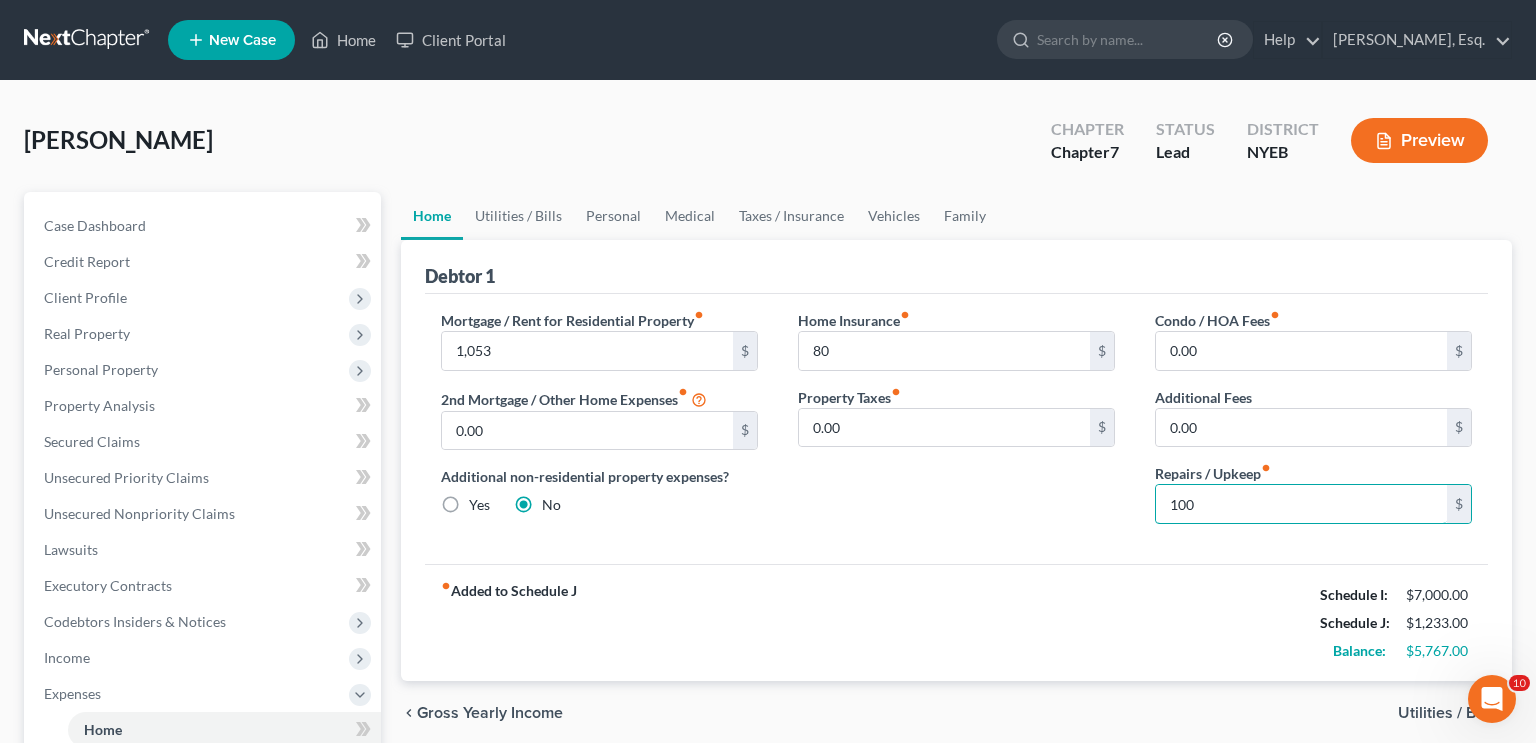 type on "100" 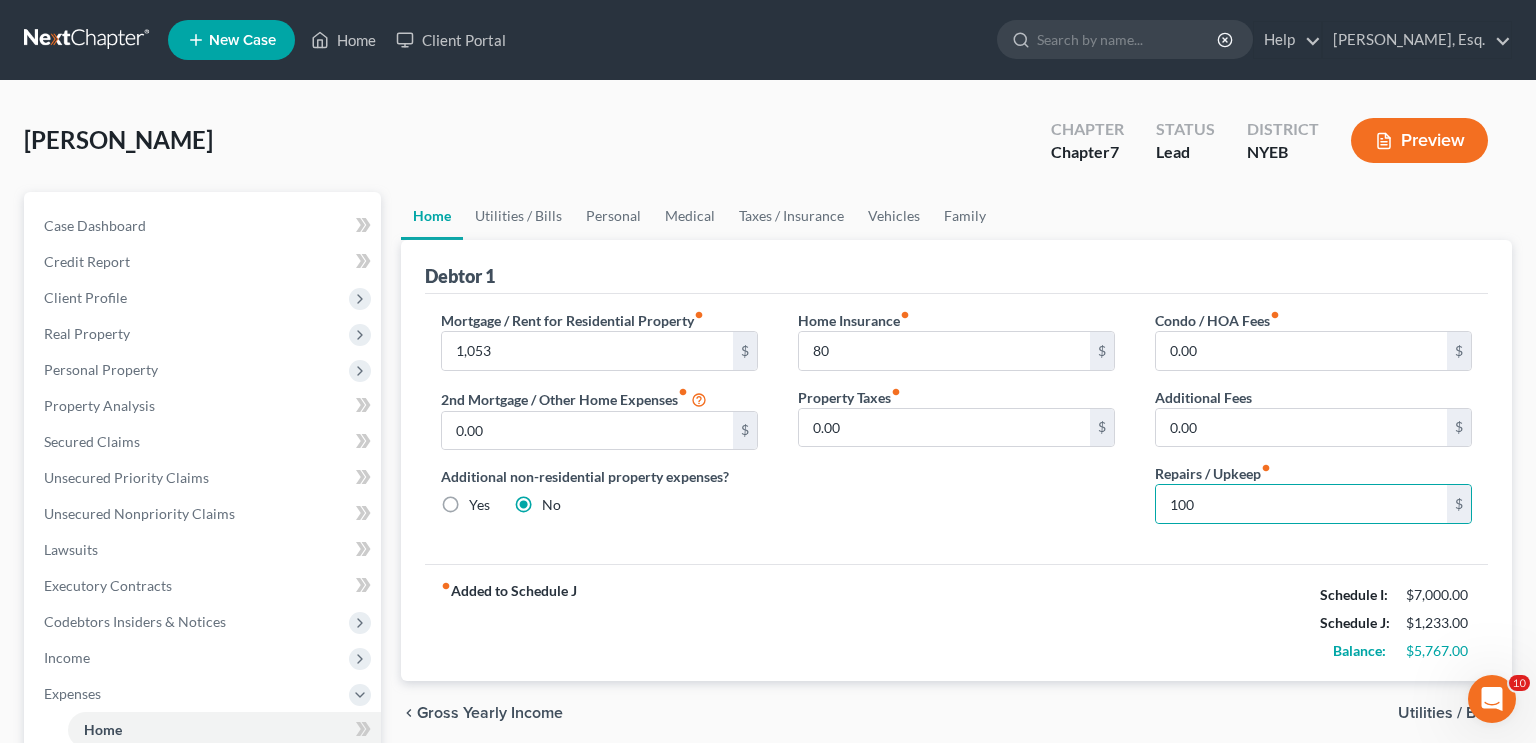 click on "fiber_manual_record  Added to Schedule J Schedule I: $7,000.00 Schedule J: $1,233.00 Balance: $5,767.00" at bounding box center [956, 622] 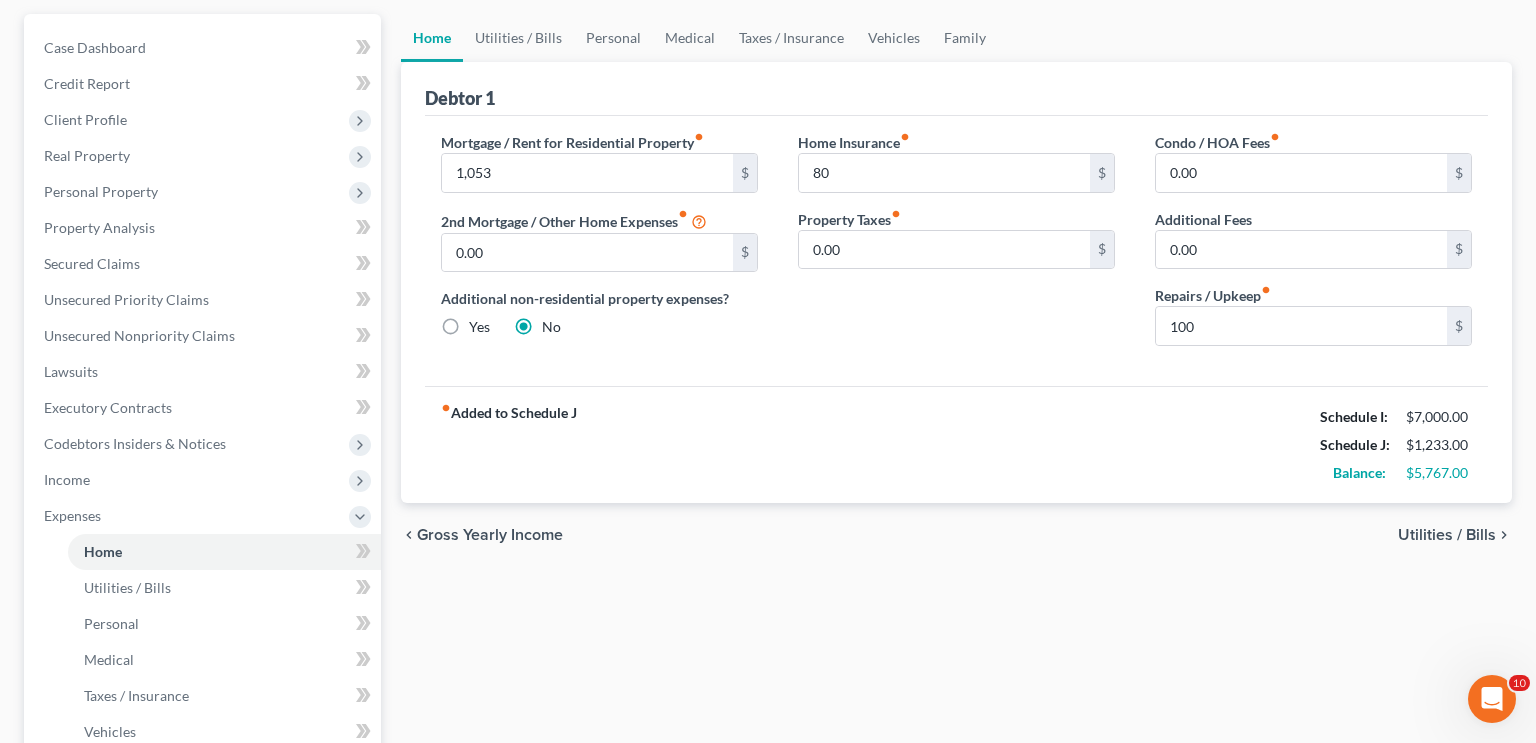 scroll, scrollTop: 188, scrollLeft: 0, axis: vertical 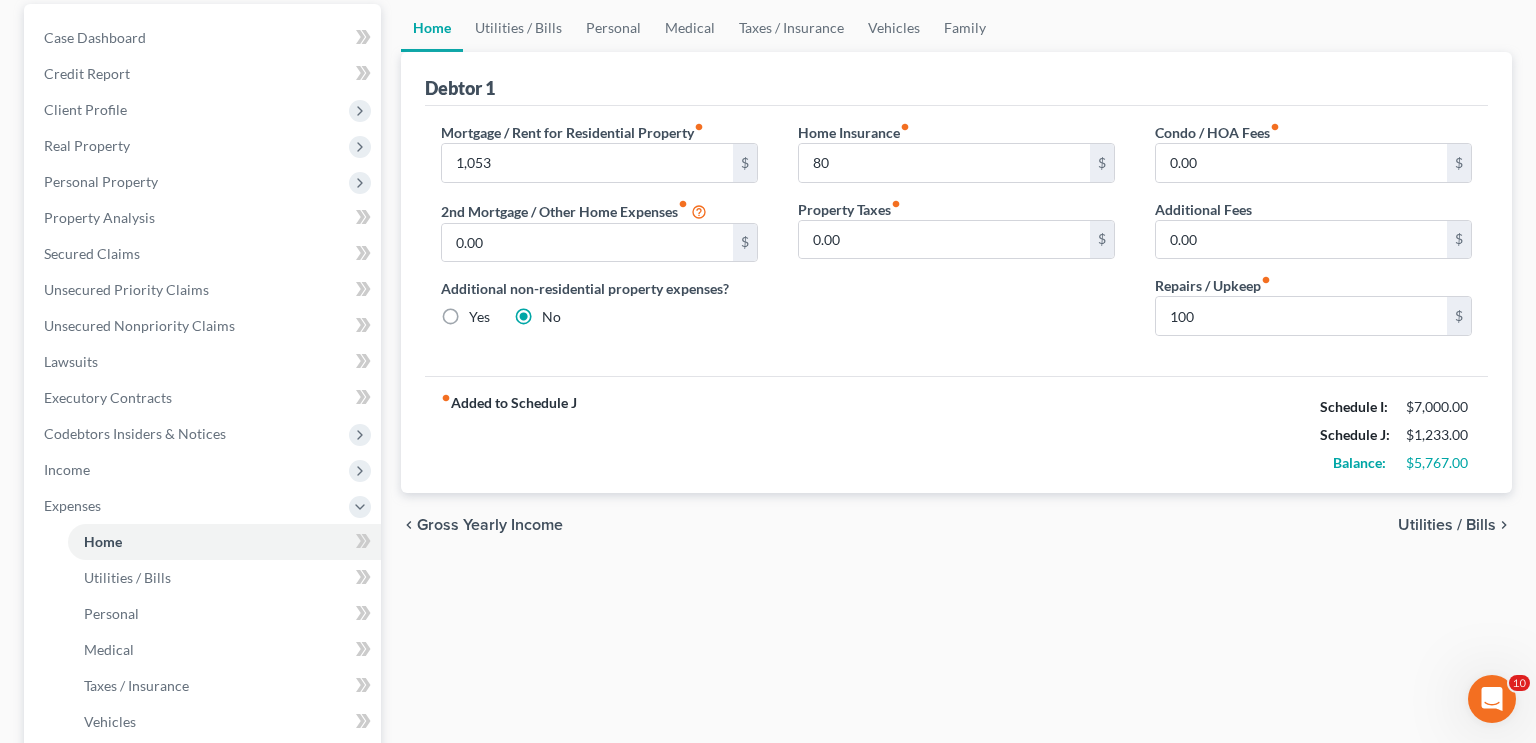 click on "Utilities / Bills" at bounding box center [1447, 525] 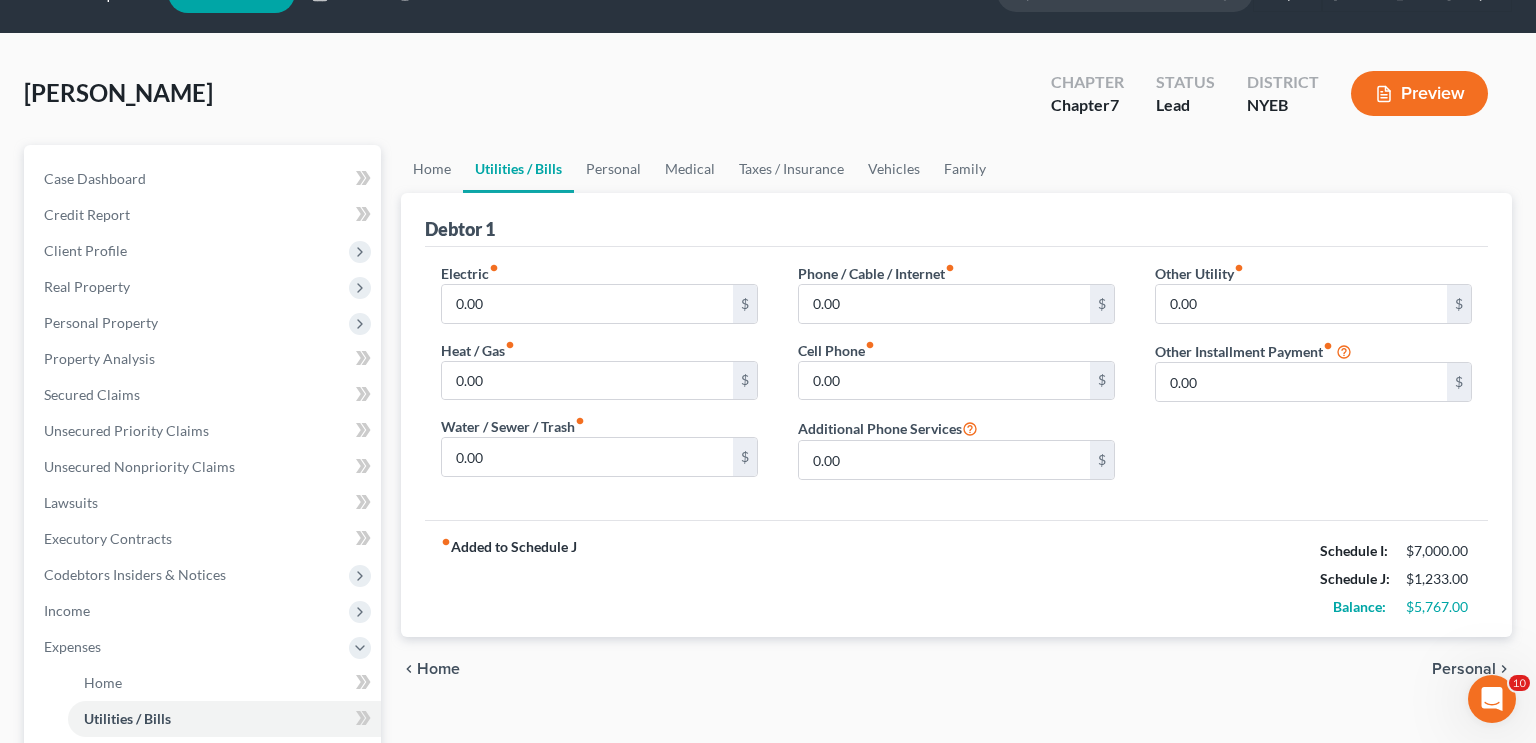 scroll, scrollTop: 0, scrollLeft: 0, axis: both 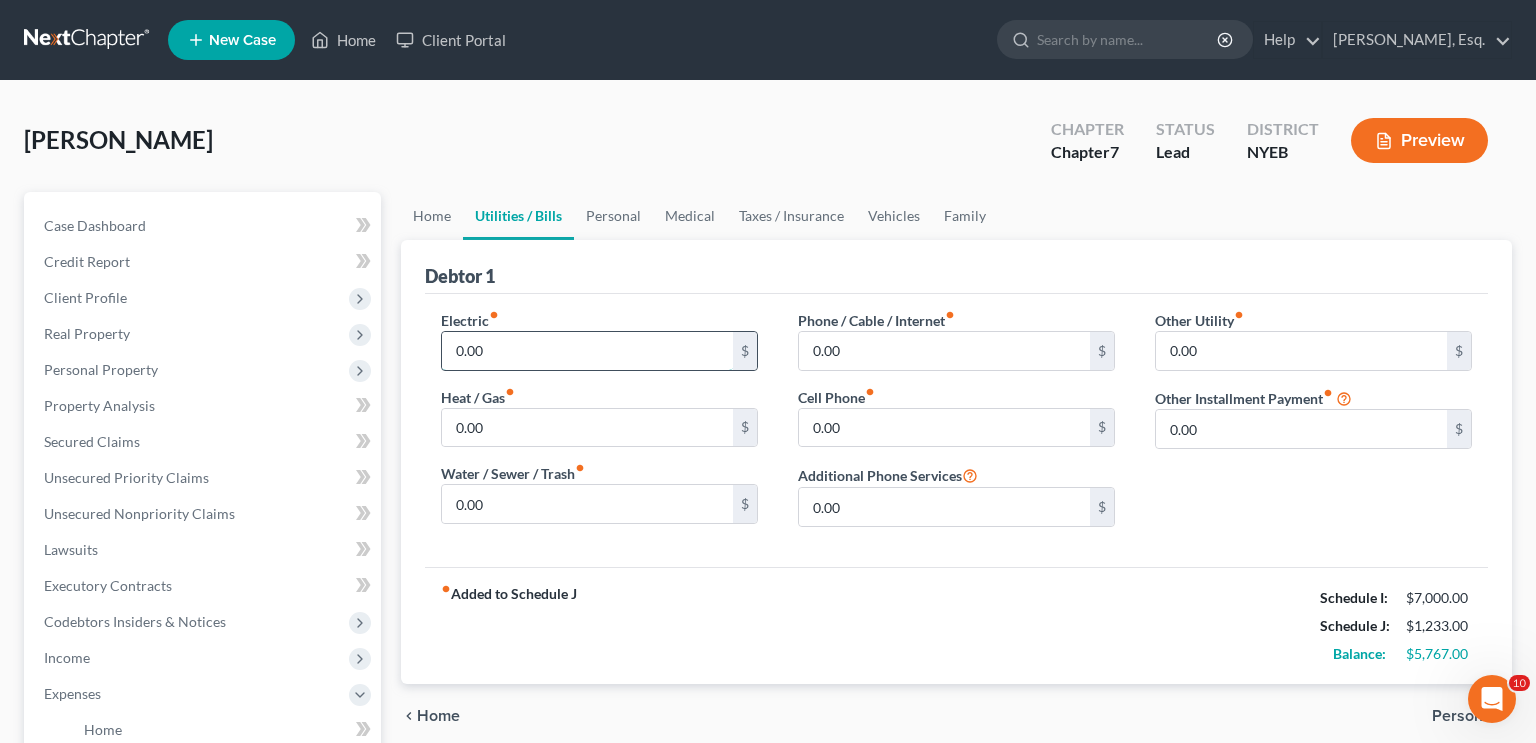 click on "0.00" at bounding box center [587, 351] 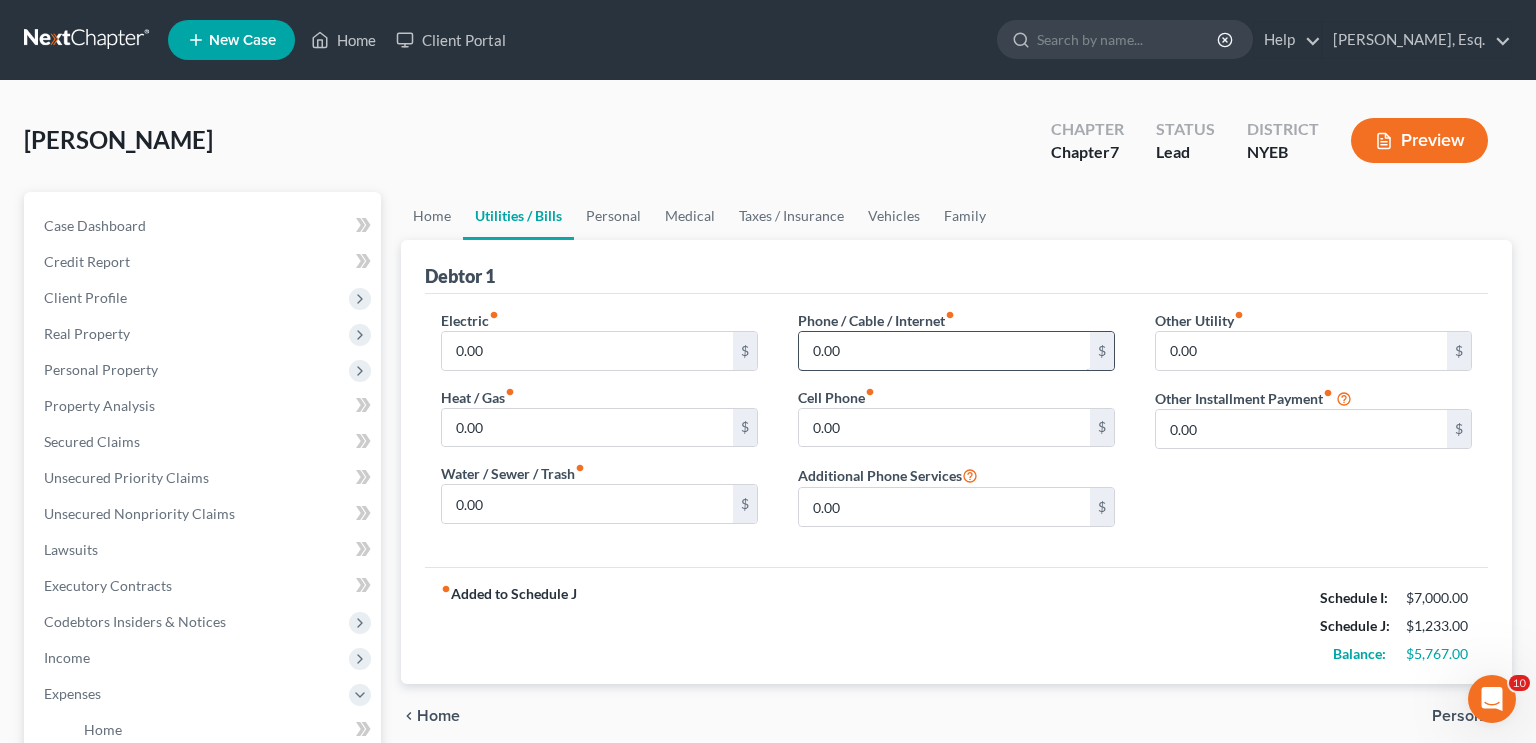 click on "0.00" at bounding box center [944, 351] 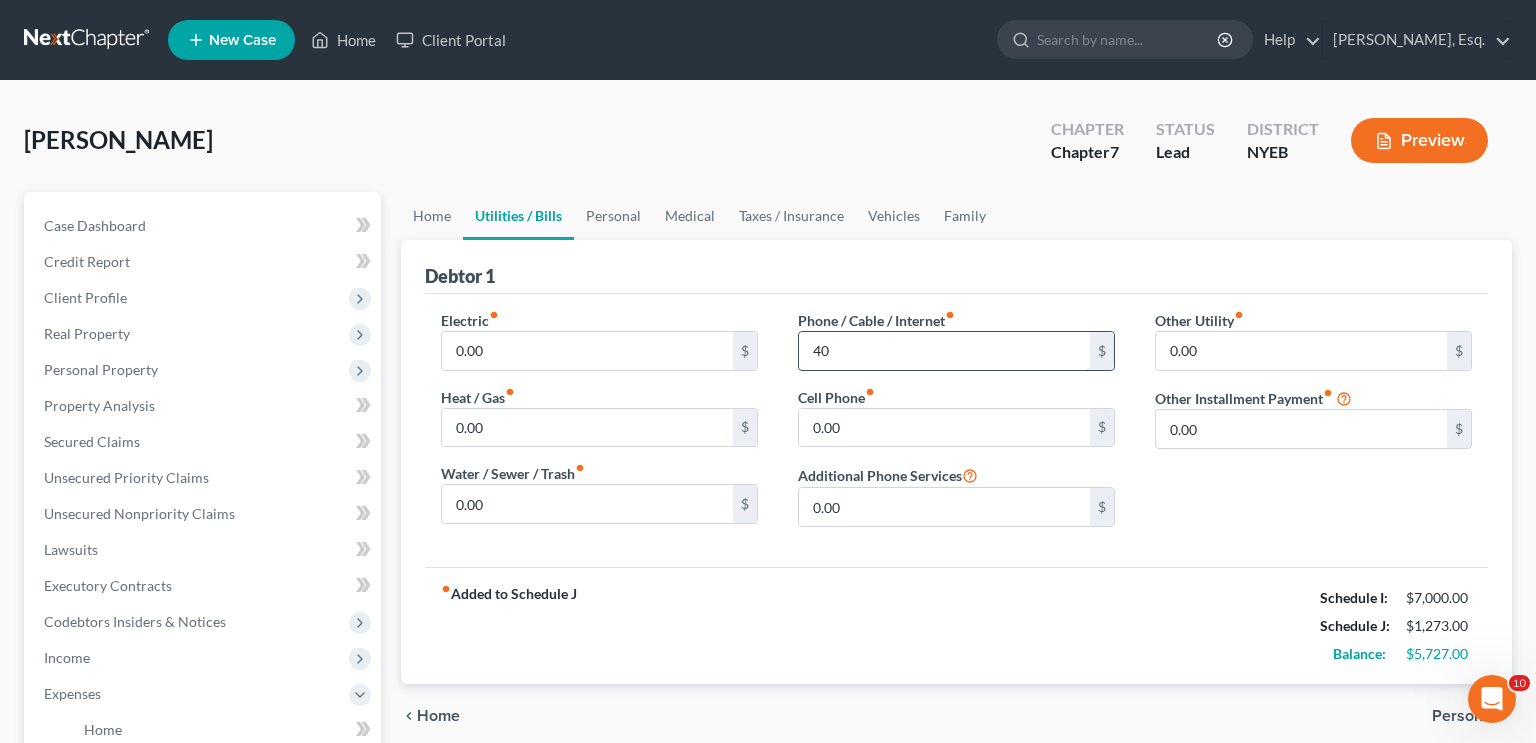 type on "40" 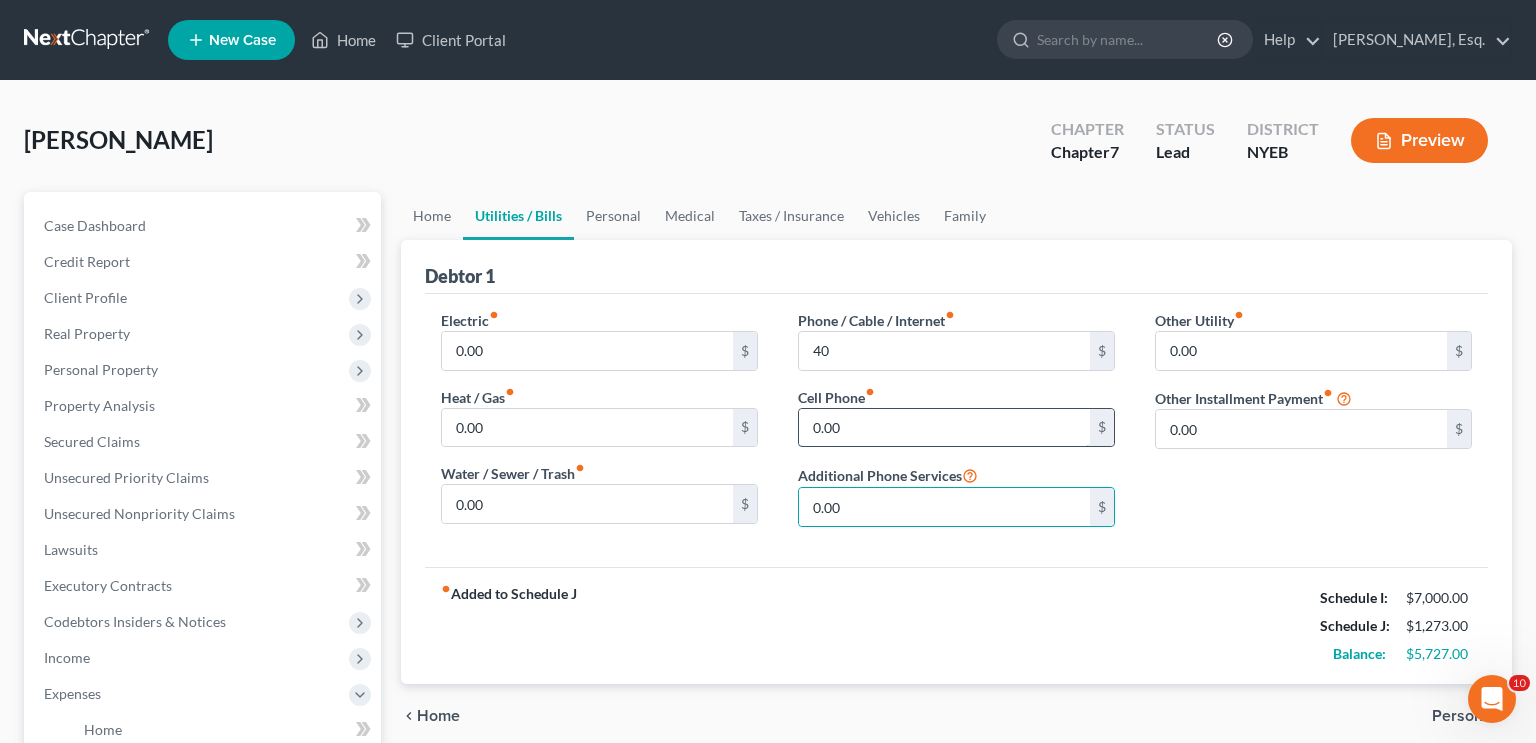 click on "0.00" at bounding box center (944, 428) 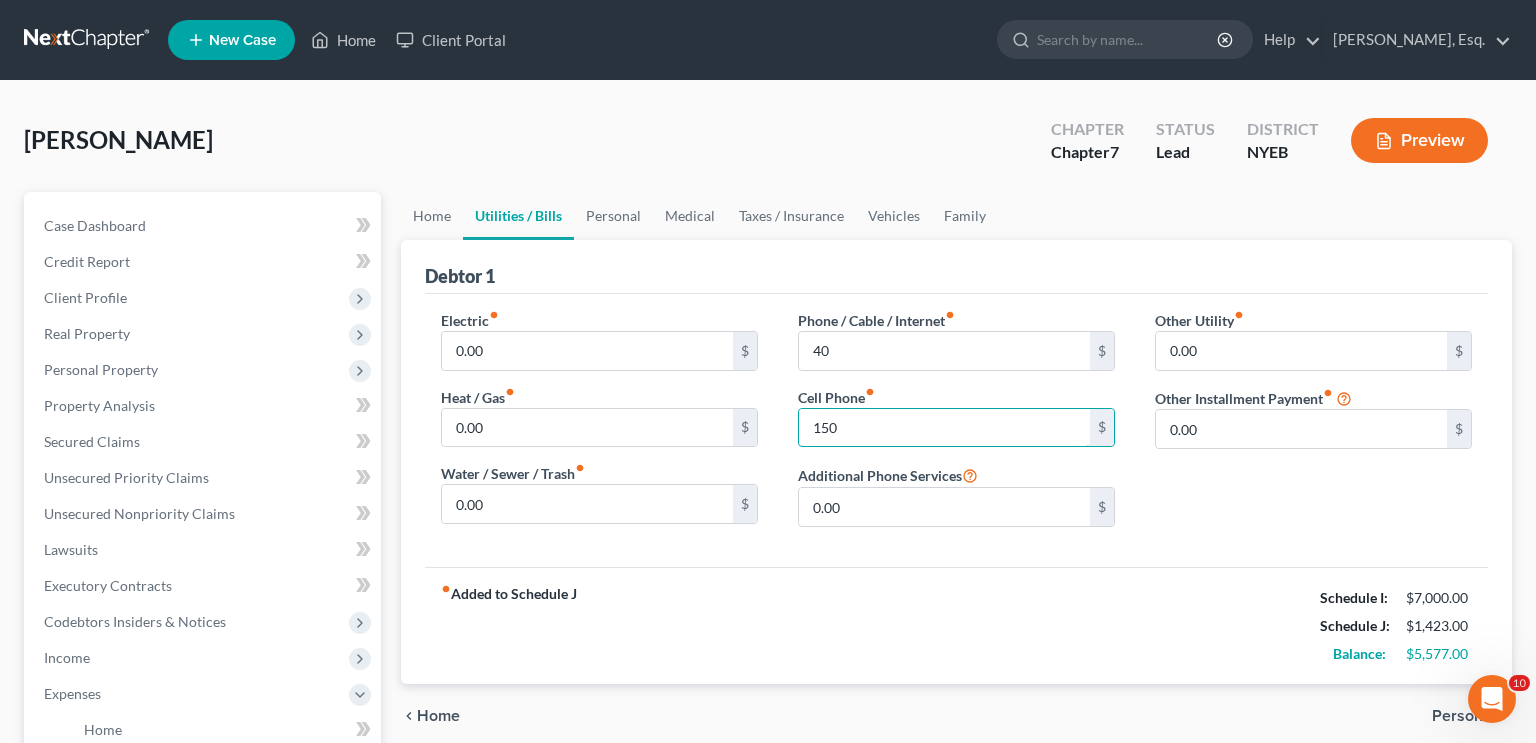 type on "150" 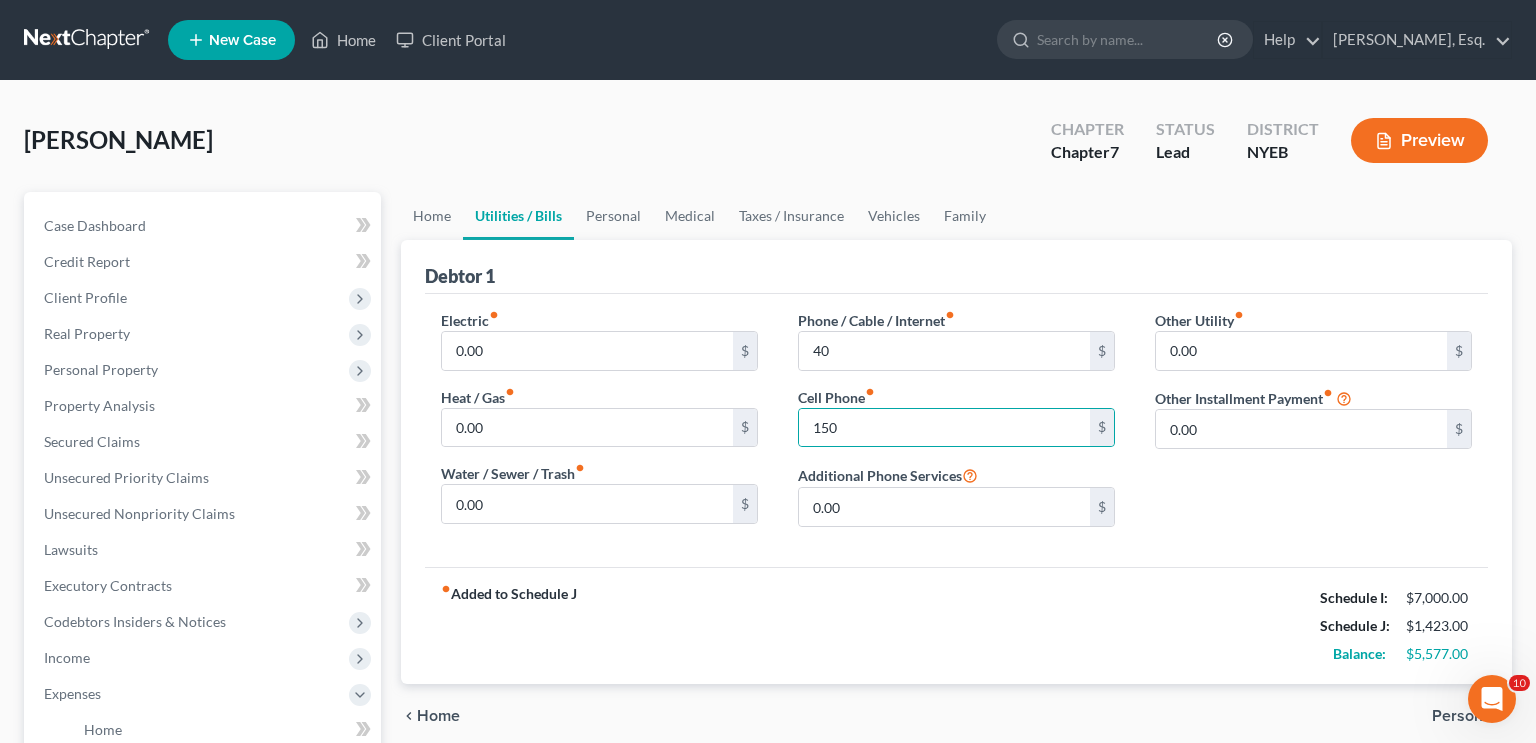 click on "Electric  fiber_manual_record 0.00 $ Heat / Gas  fiber_manual_record 0.00 $  Water / Sewer / Trash  fiber_manual_record 0.00 $ Phone / Cable / Internet  fiber_manual_record 40 $ Cell Phone  fiber_manual_record 150 $ Additional Phone Services  0.00 $ Other Utility  fiber_manual_record 0.00 $ Other Installment Payment  fiber_manual_record   0.00 $" at bounding box center [956, 430] 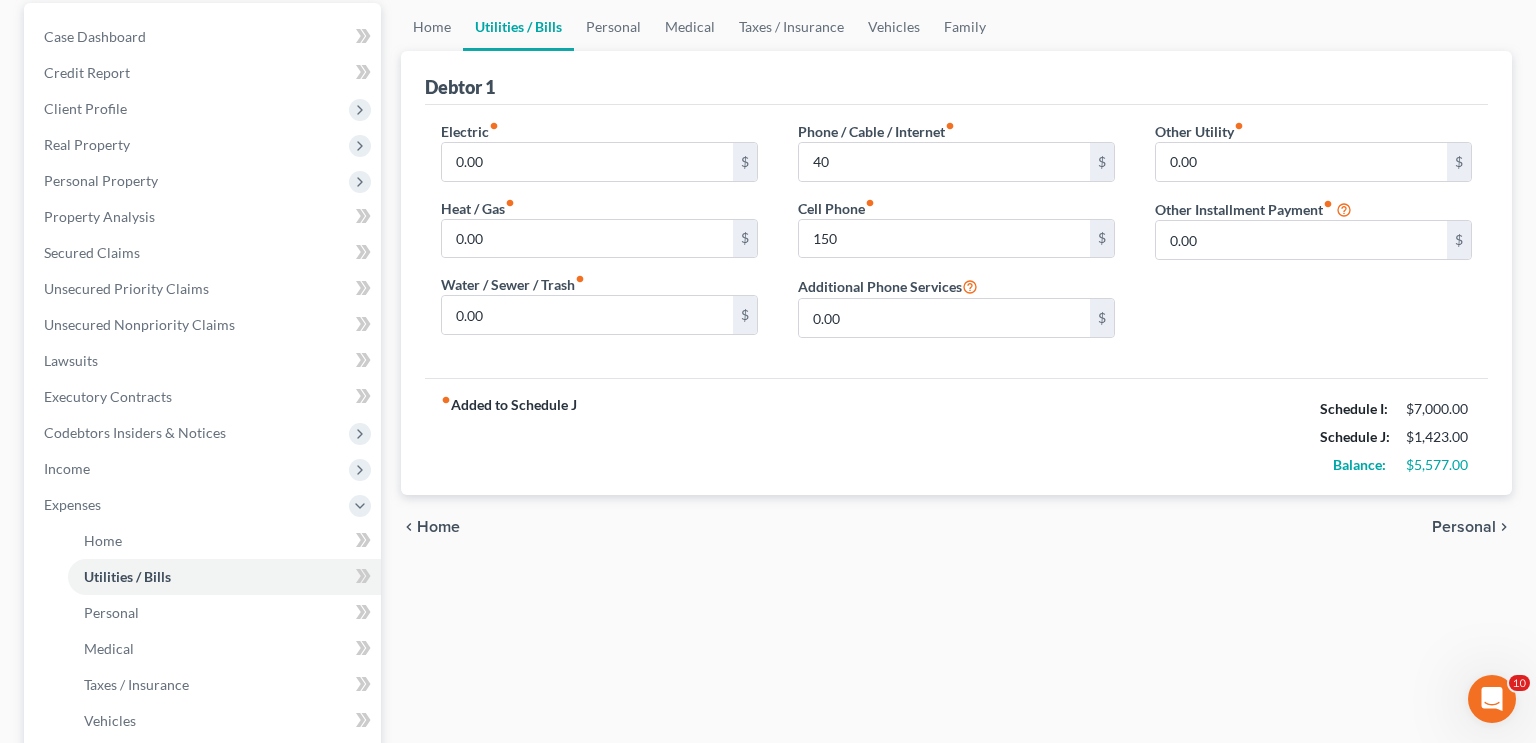 scroll, scrollTop: 218, scrollLeft: 0, axis: vertical 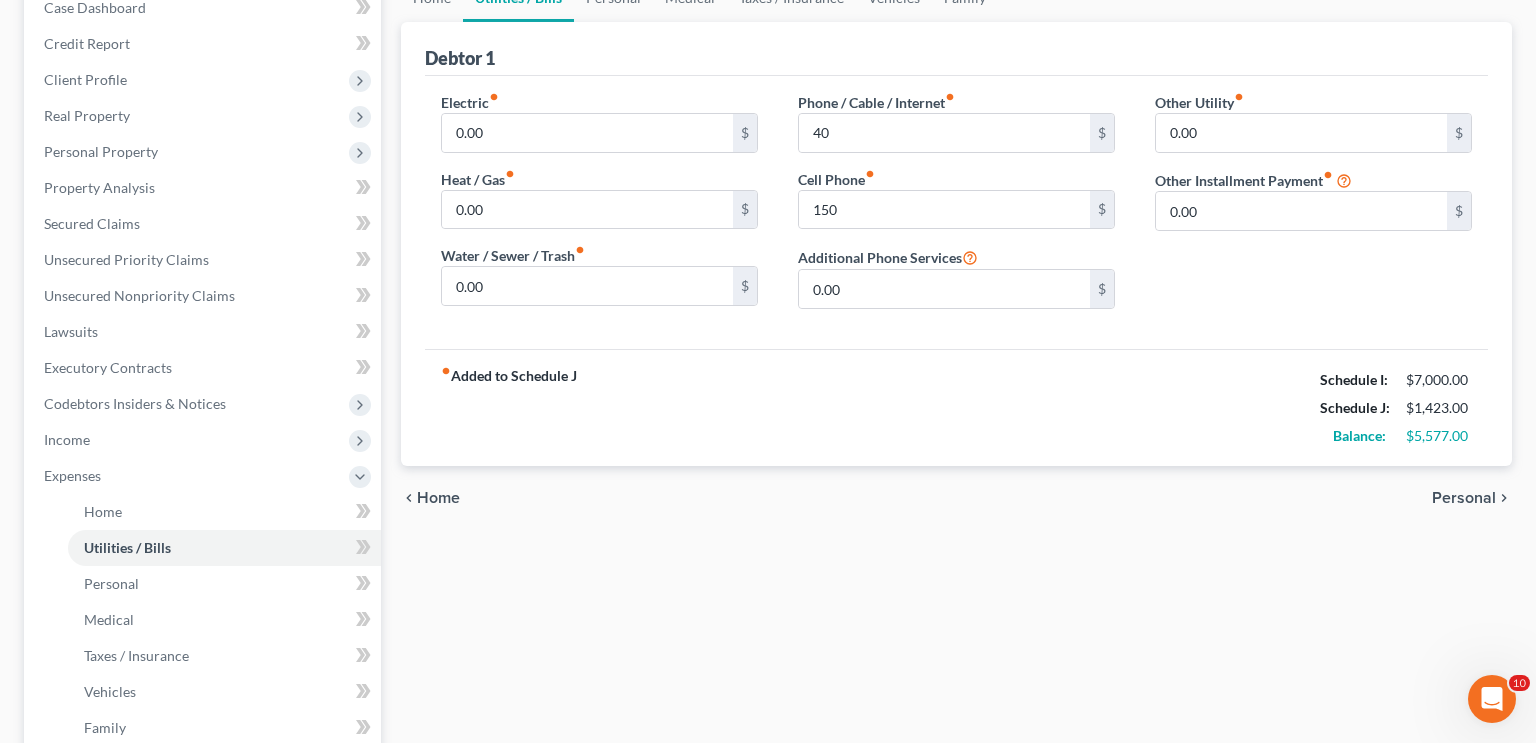 click on "Personal" at bounding box center [1464, 498] 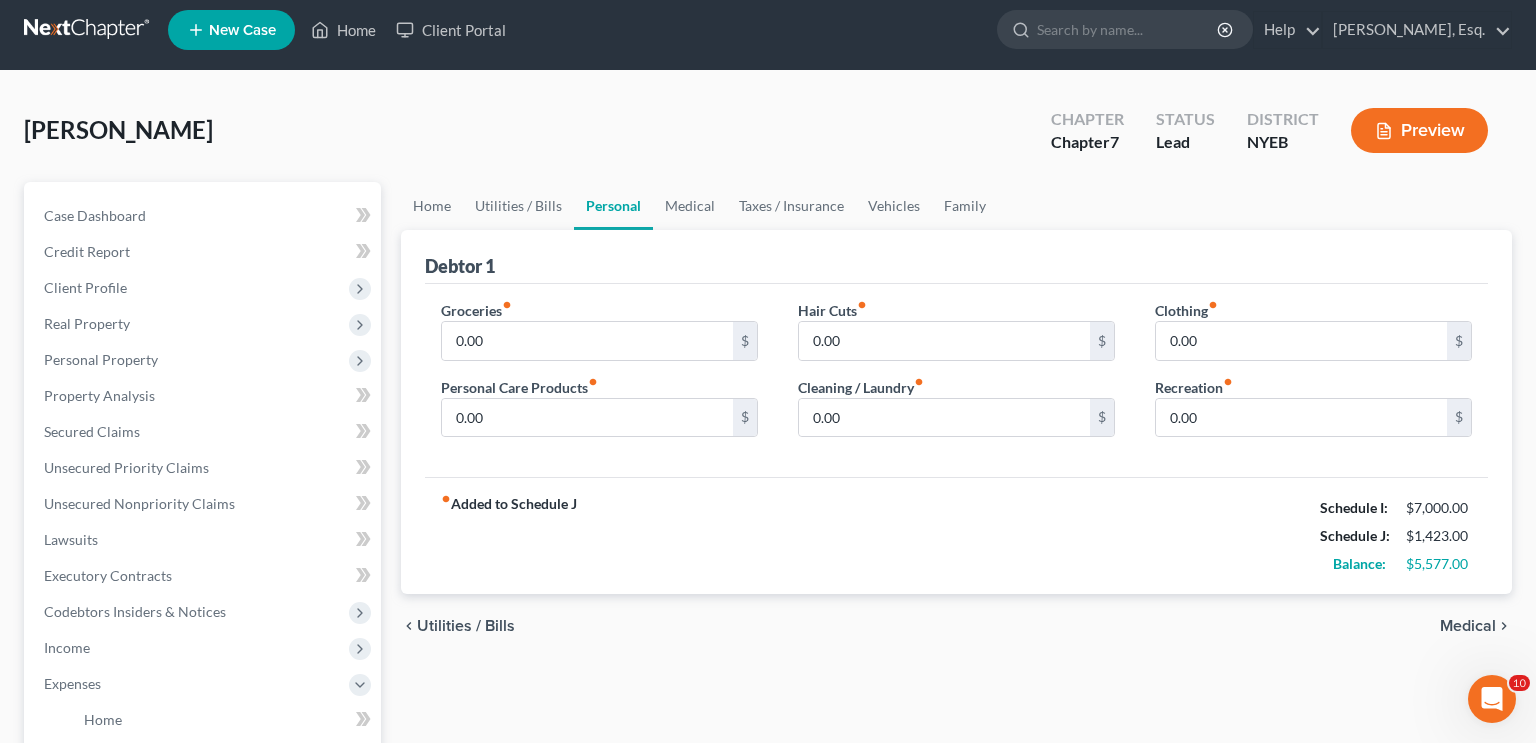 scroll, scrollTop: 0, scrollLeft: 0, axis: both 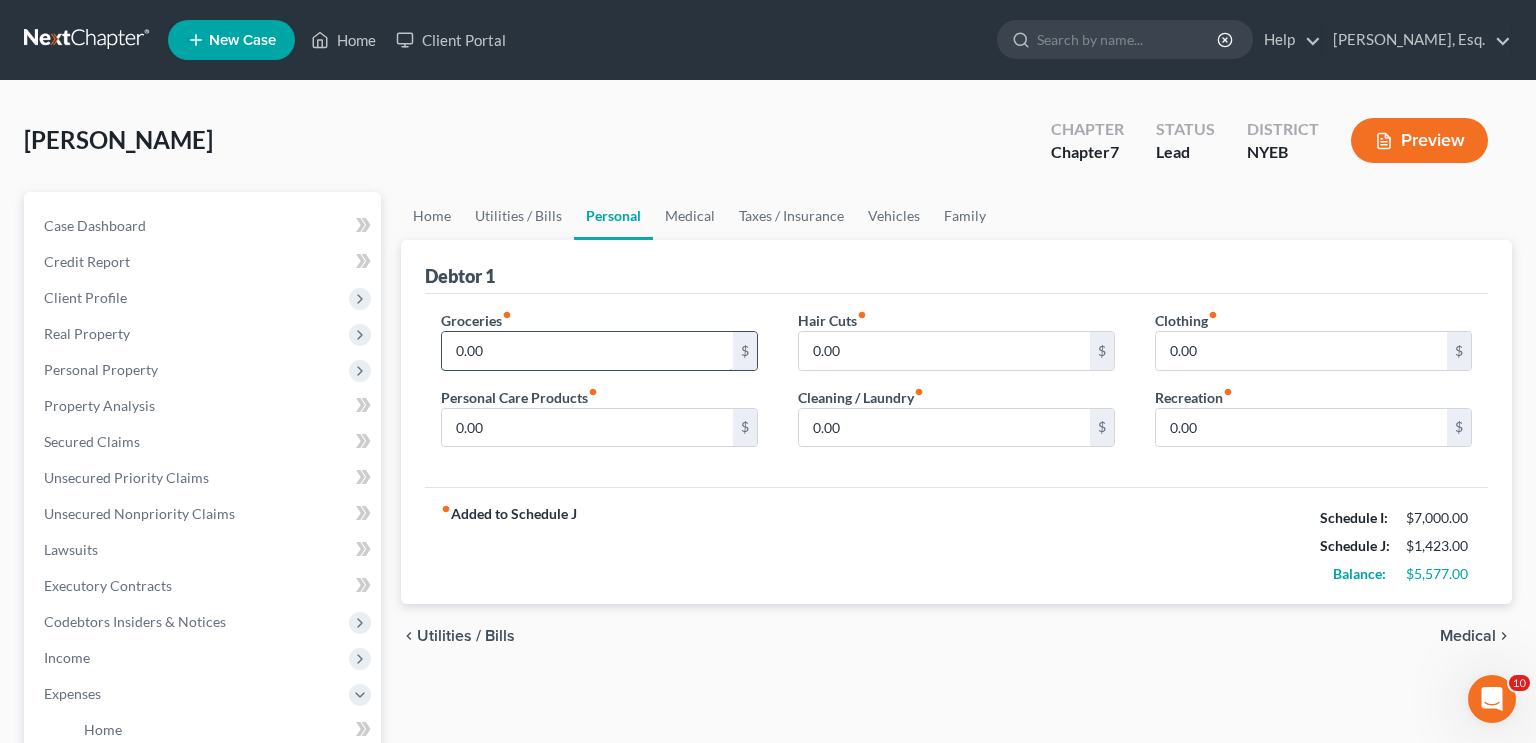 click on "0.00" at bounding box center (587, 351) 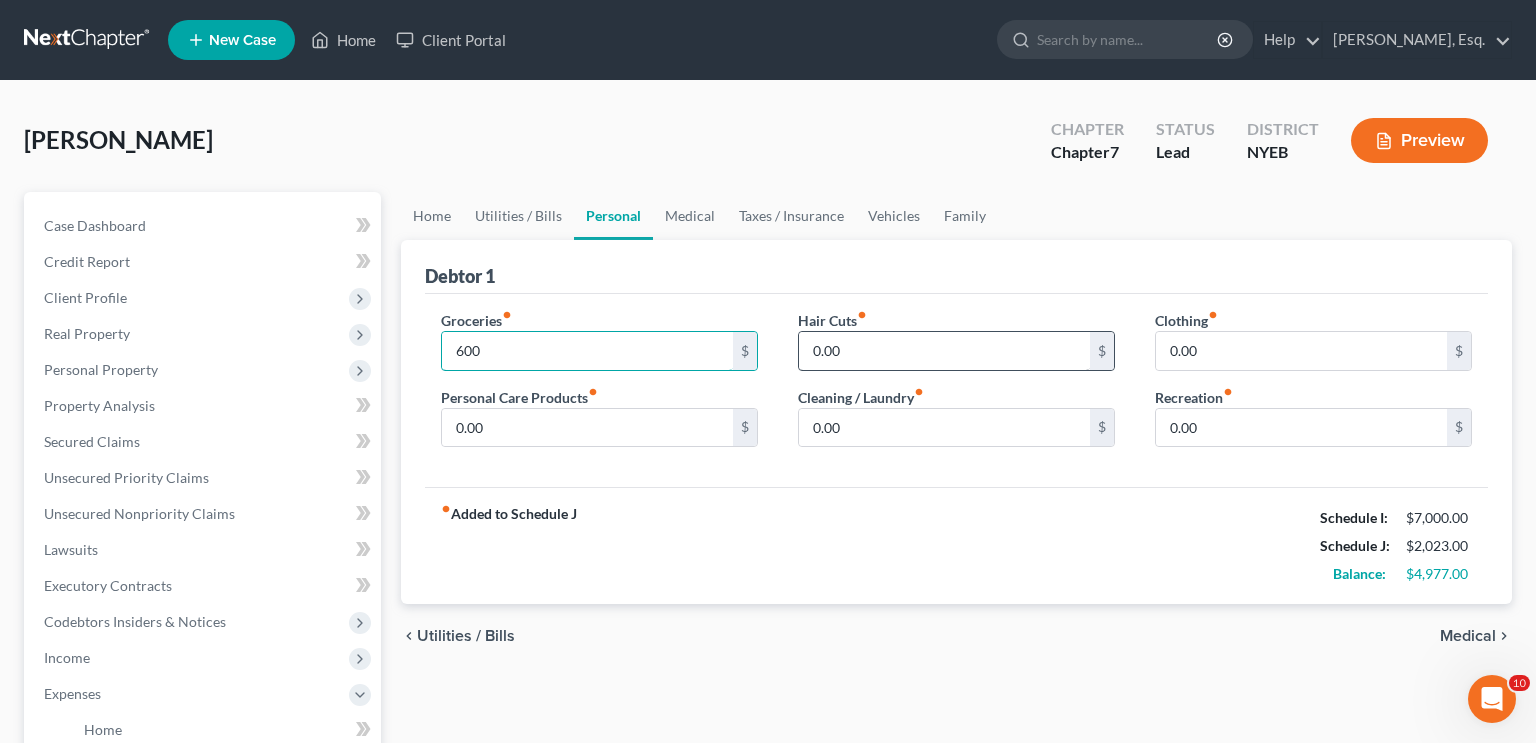 type on "600" 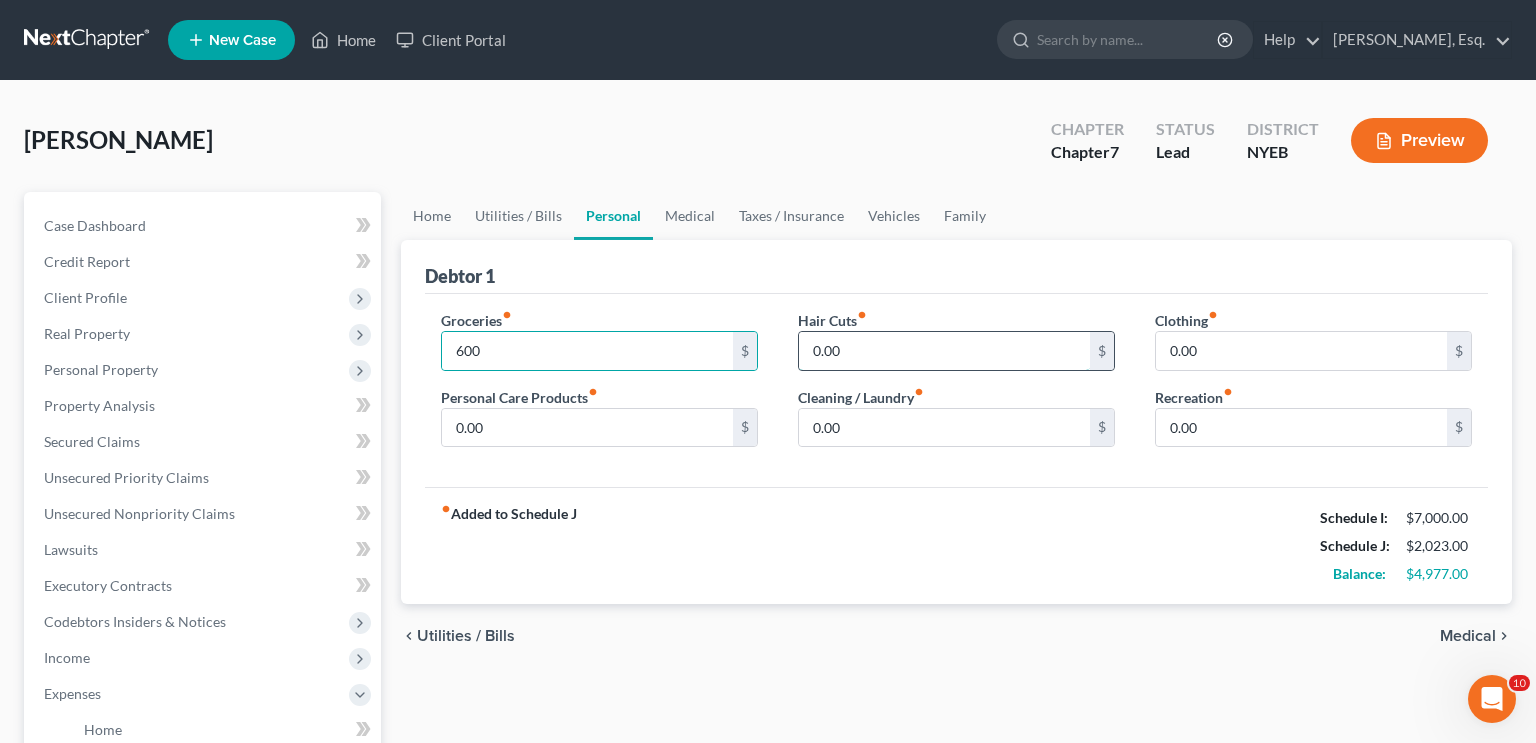 click on "0.00" at bounding box center [944, 351] 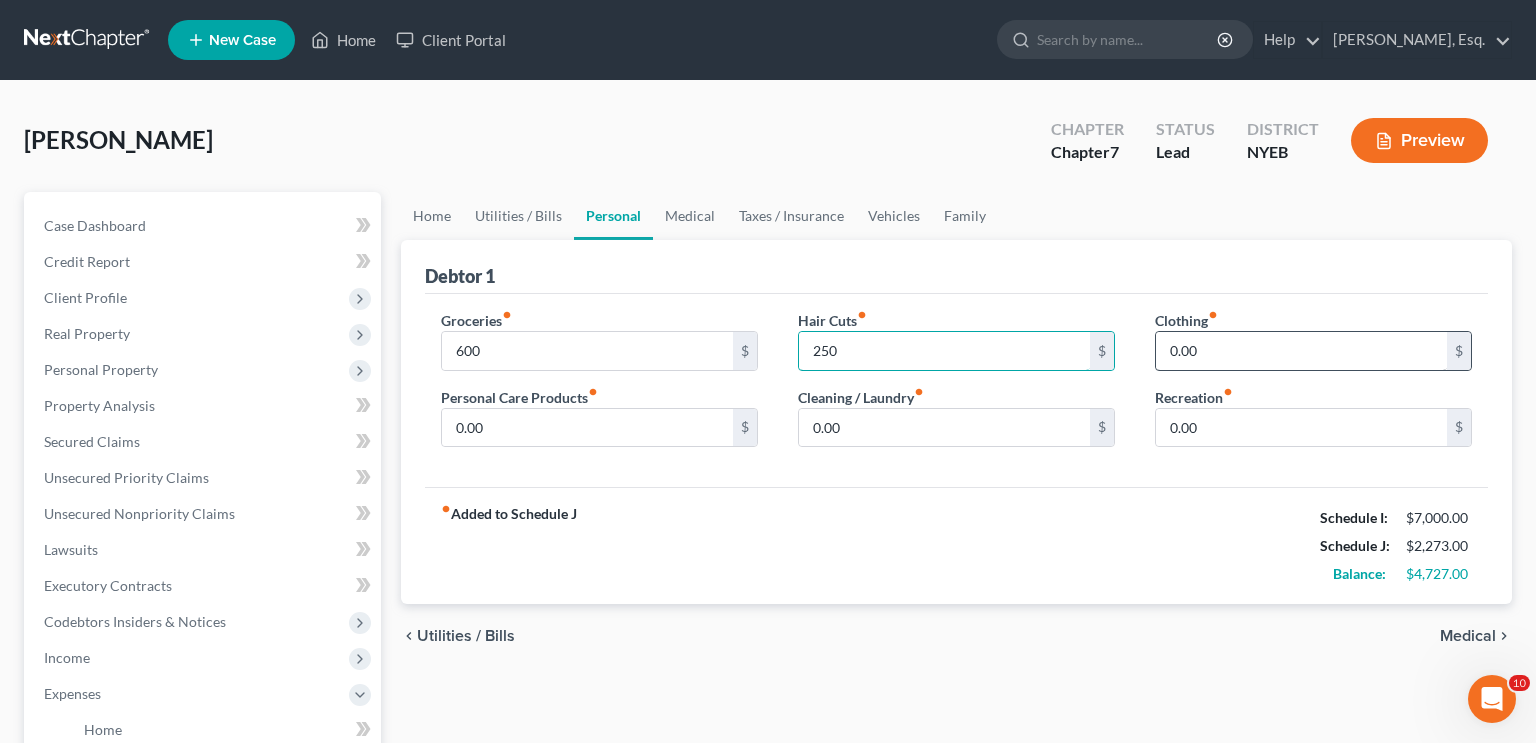 type on "250" 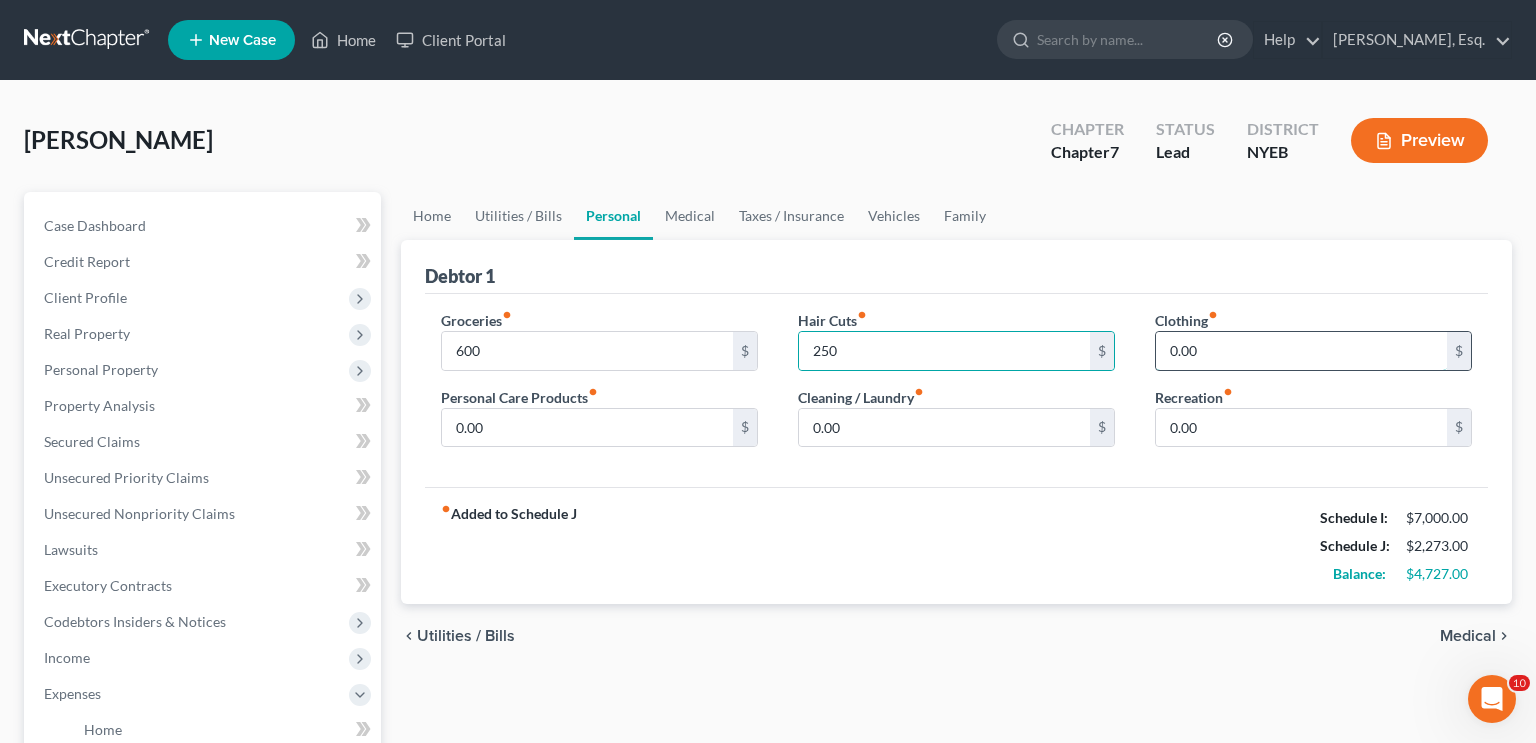 click on "0.00" at bounding box center [1301, 351] 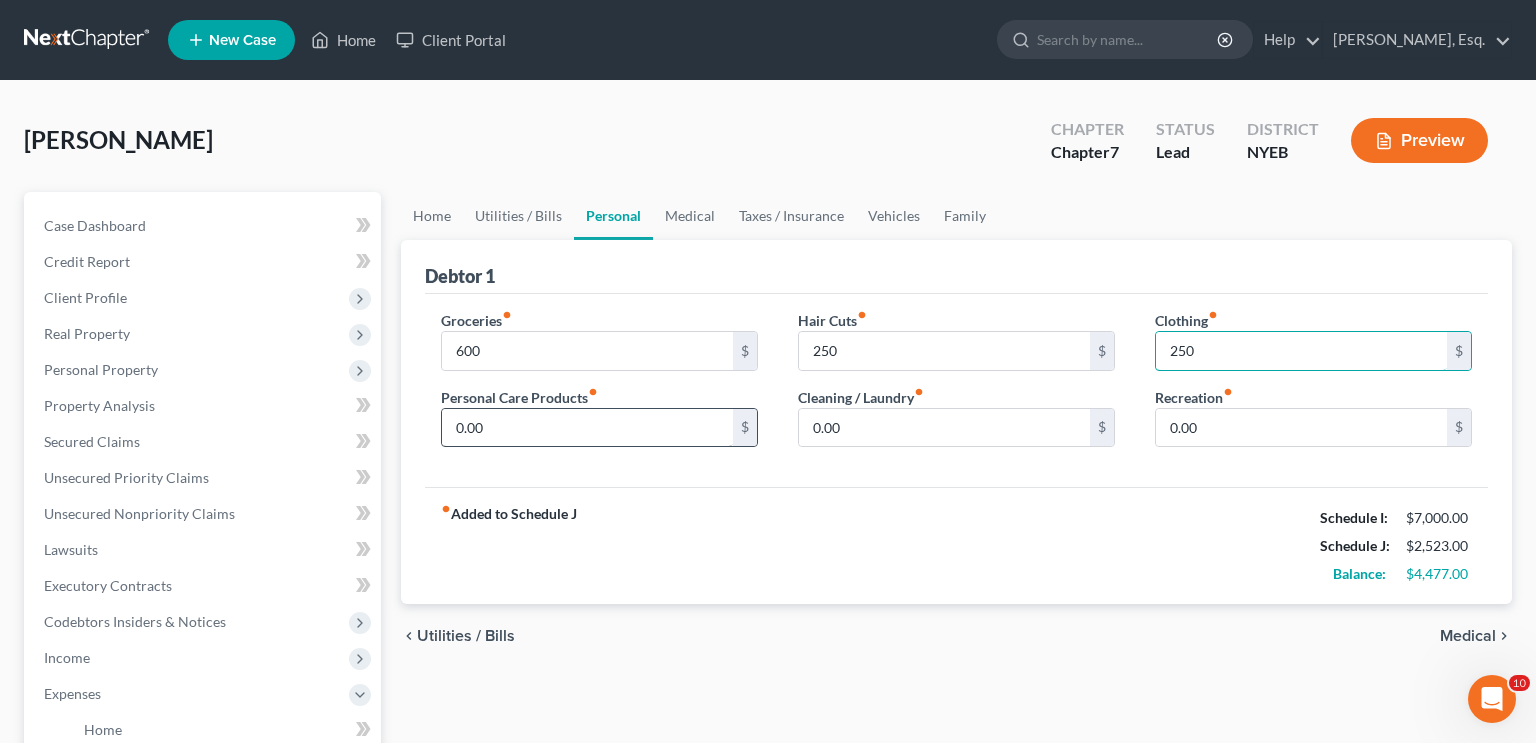 type on "250" 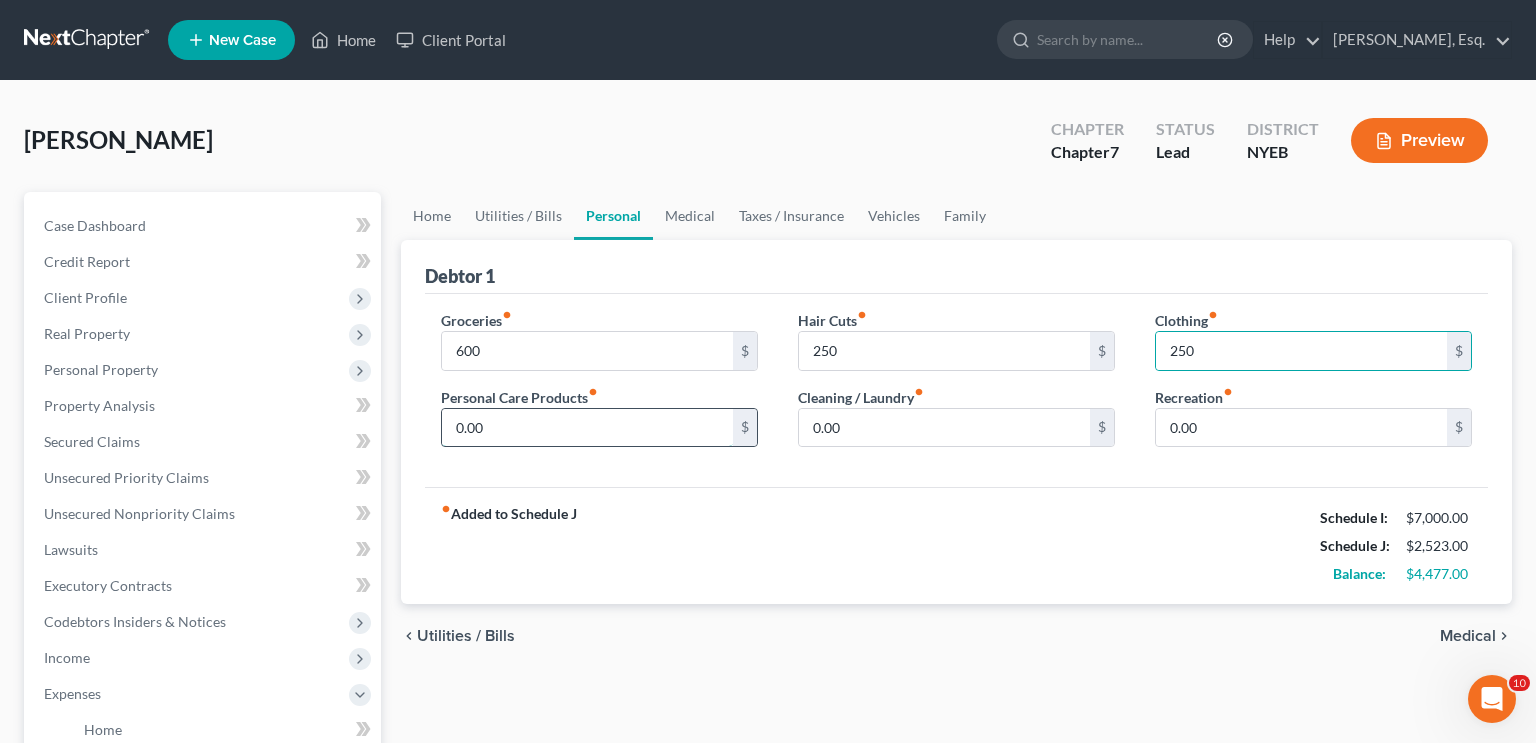 click on "0.00" at bounding box center (587, 428) 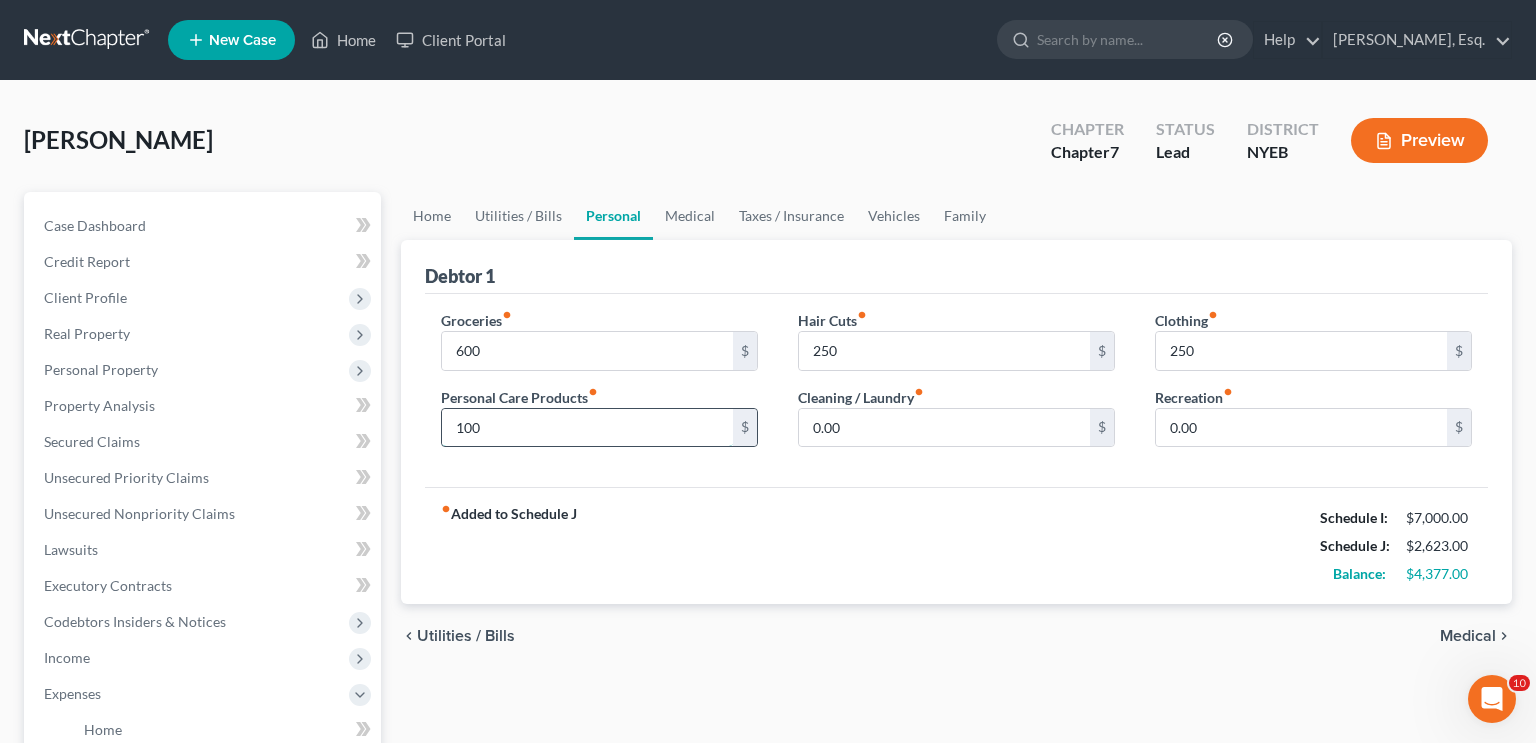 type on "100" 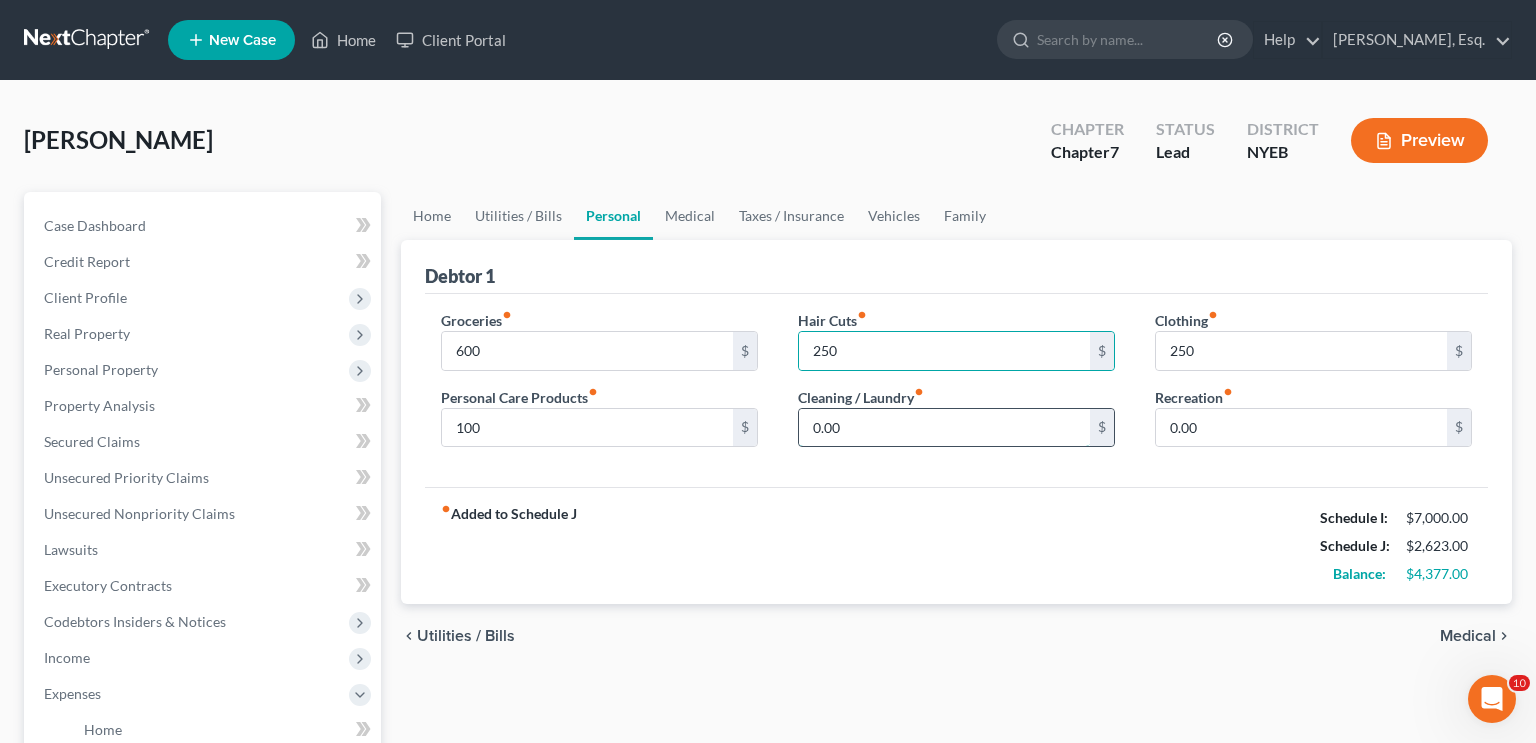 click on "0.00" at bounding box center [944, 428] 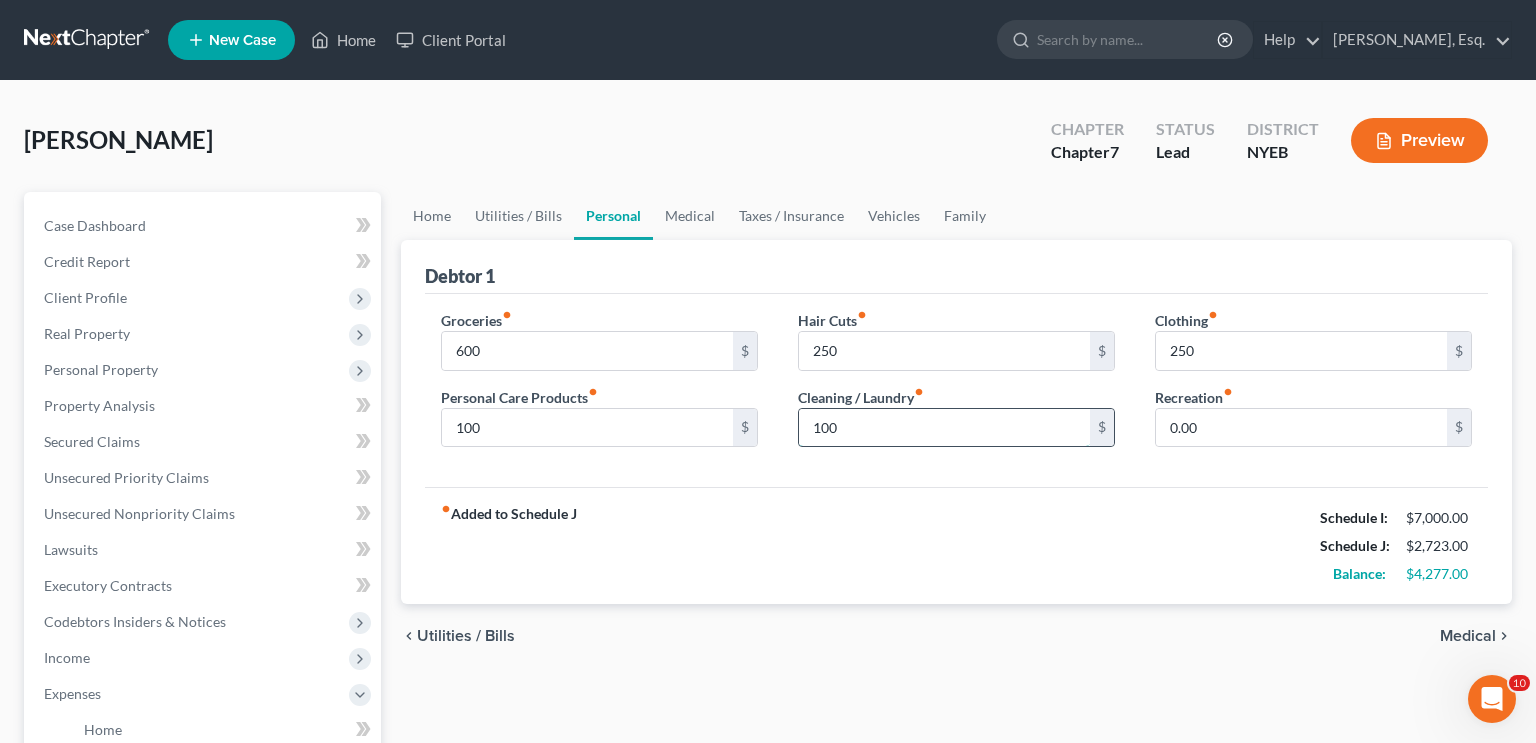 type on "100" 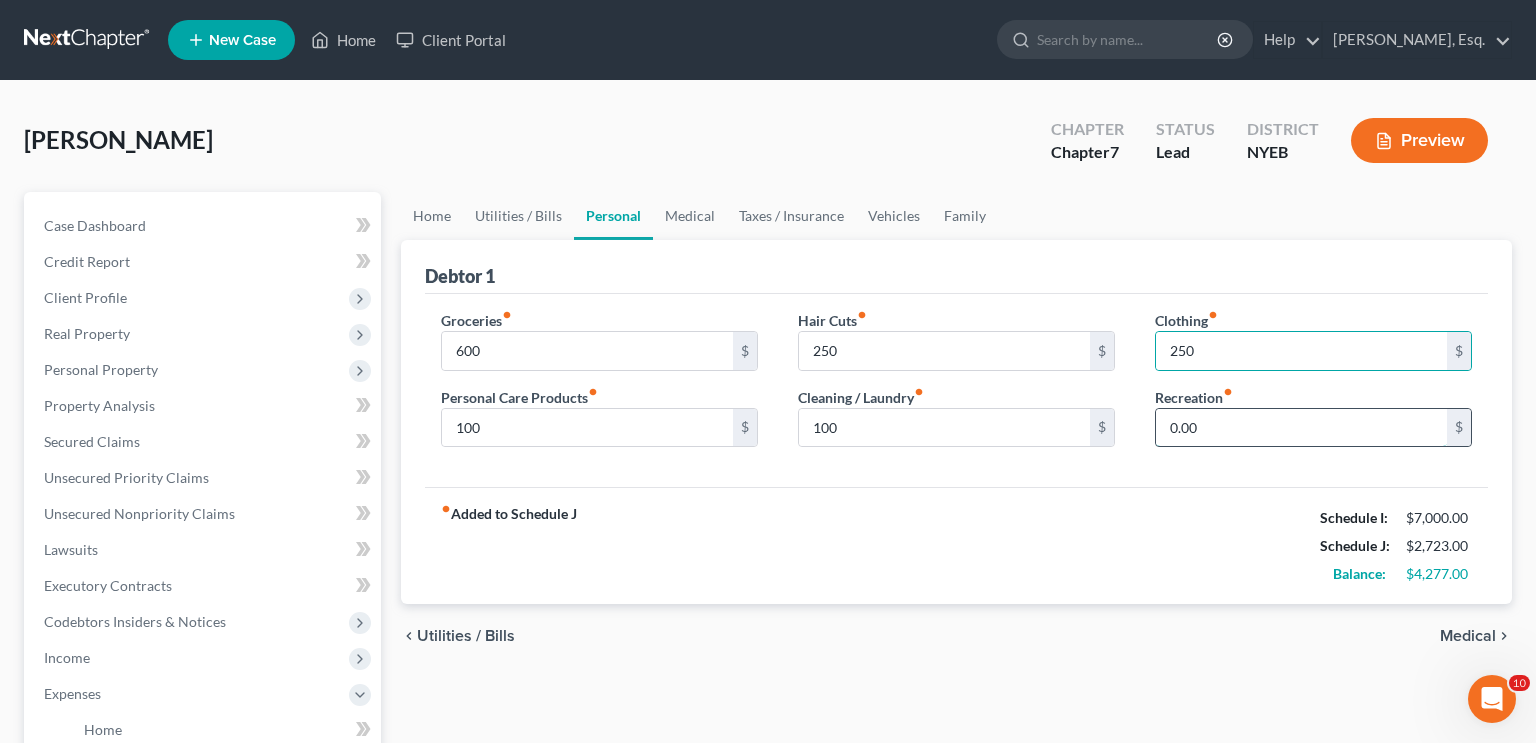 click on "0.00" at bounding box center (1301, 428) 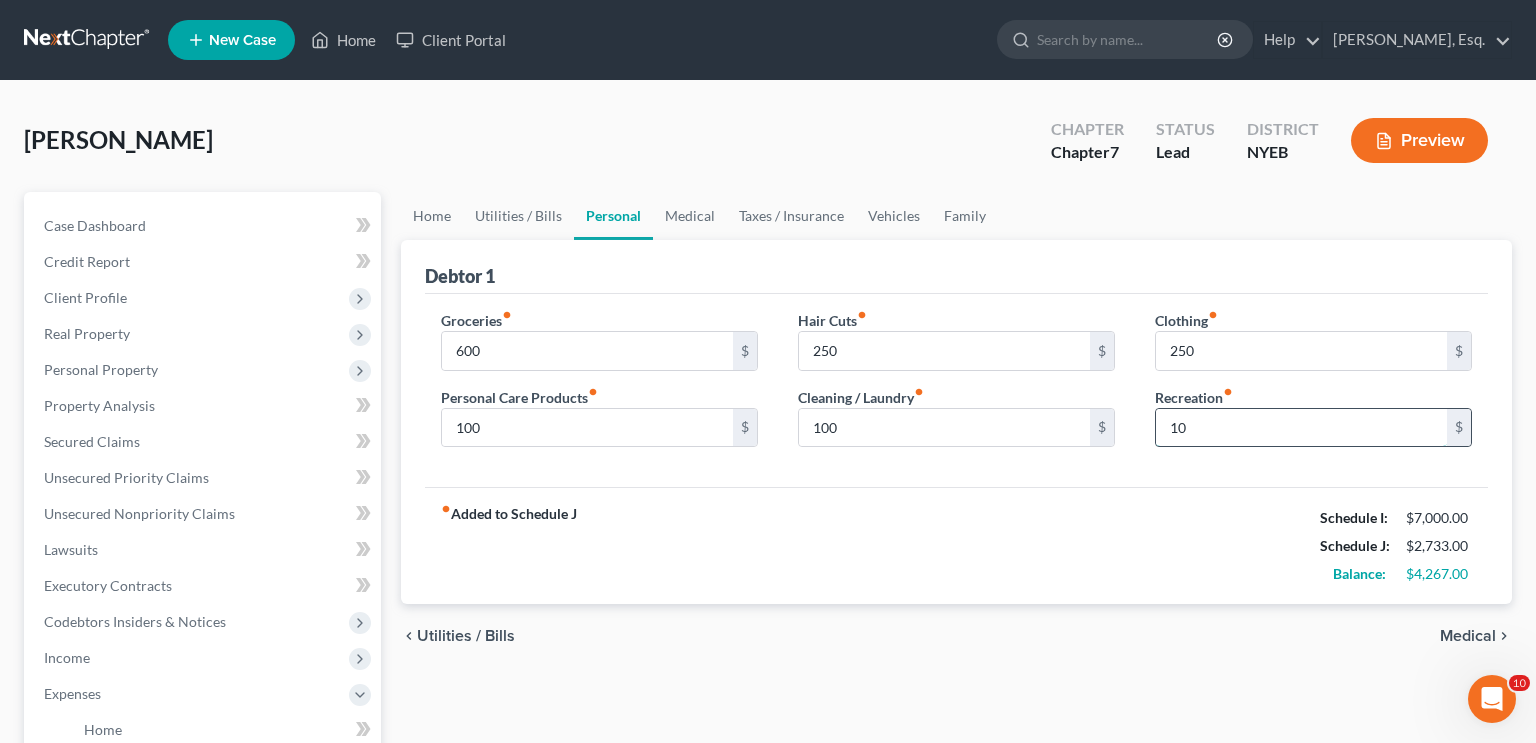 type on "100" 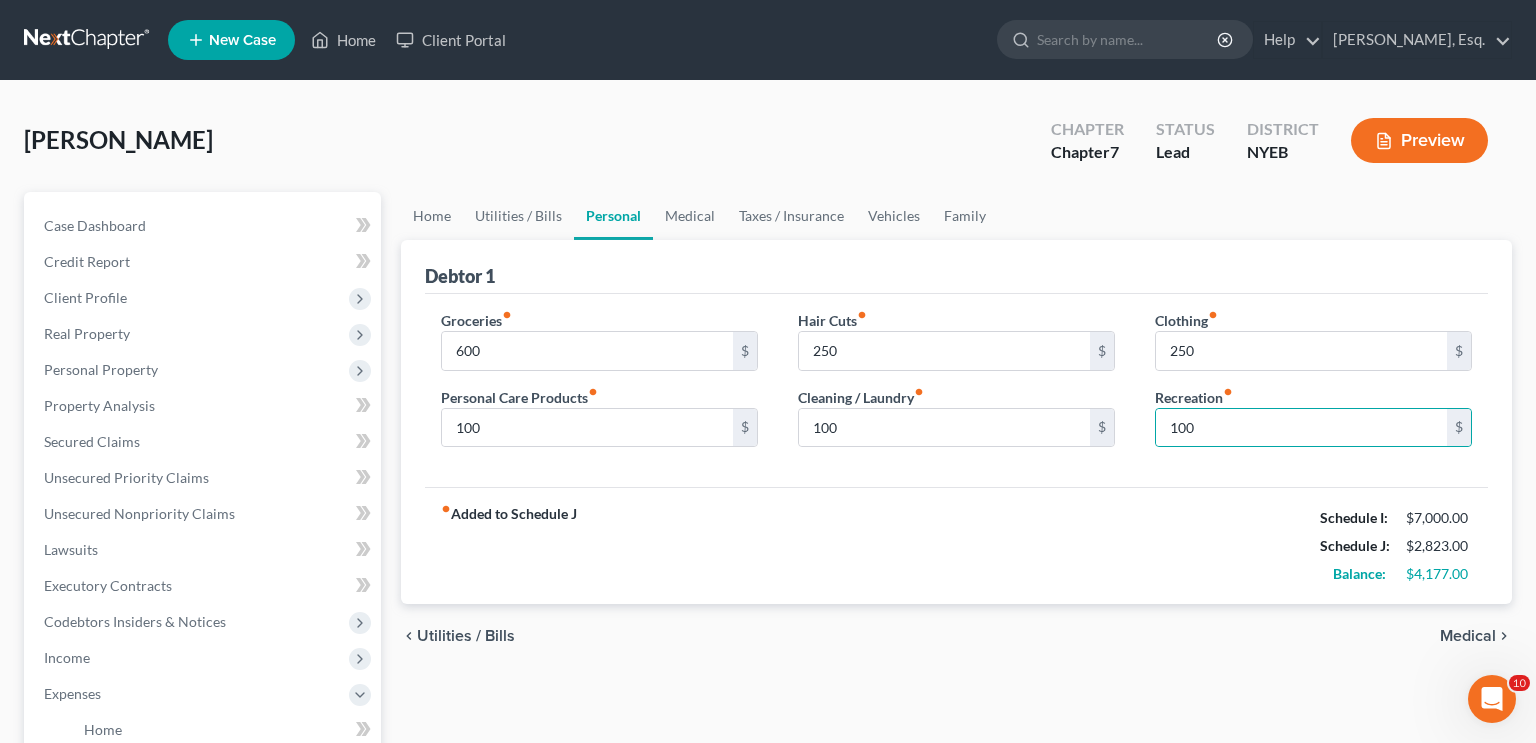 click on "Medical" at bounding box center (1468, 636) 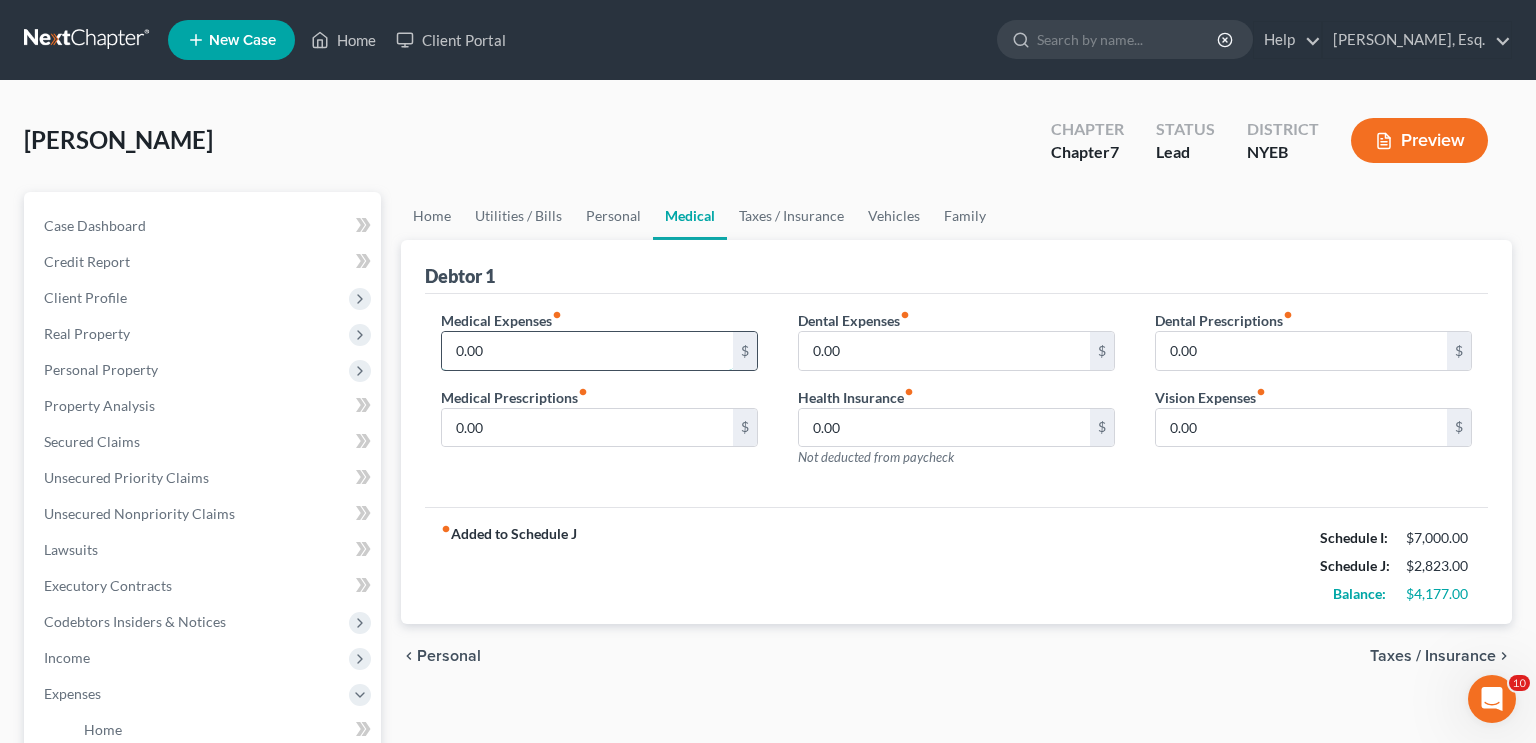 click on "0.00" at bounding box center [587, 351] 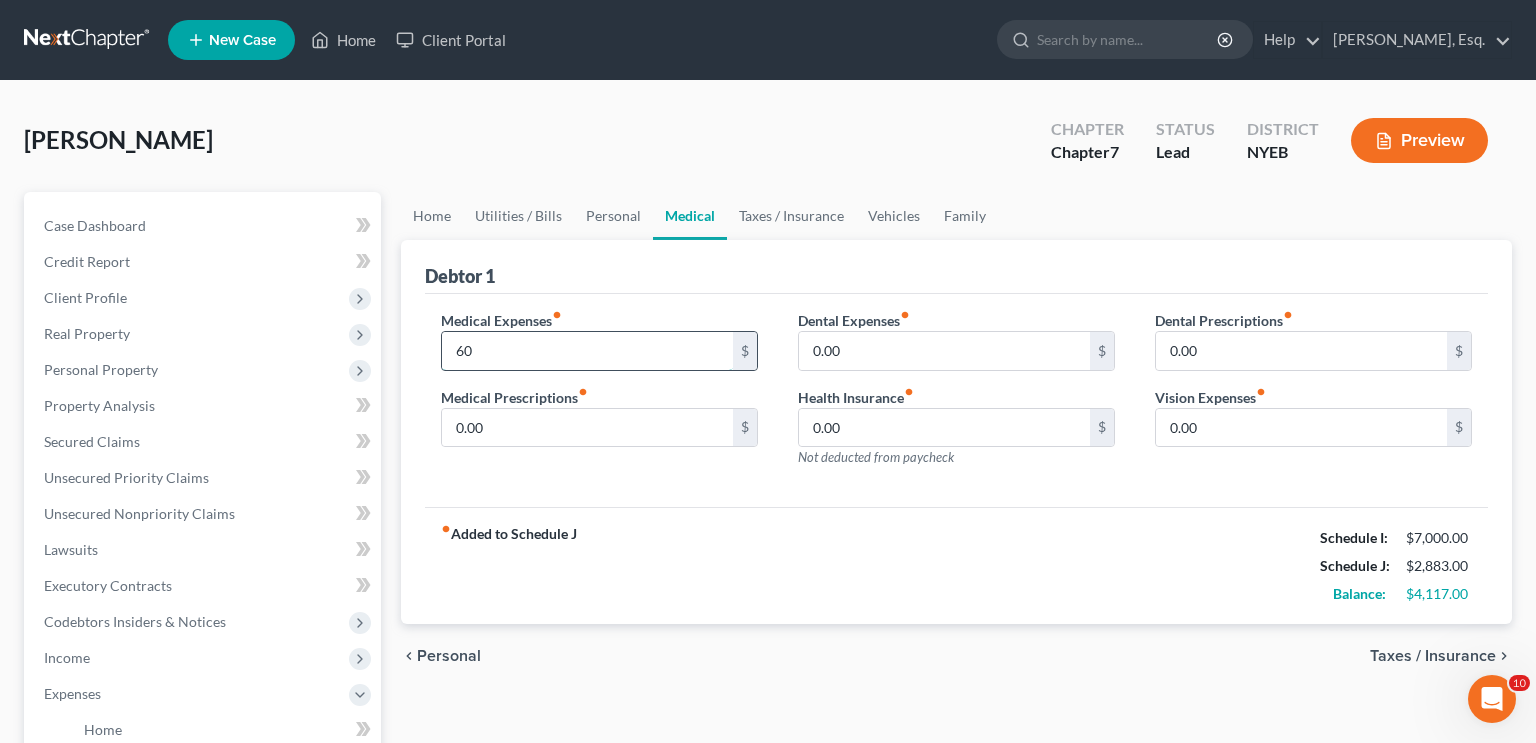type on "6" 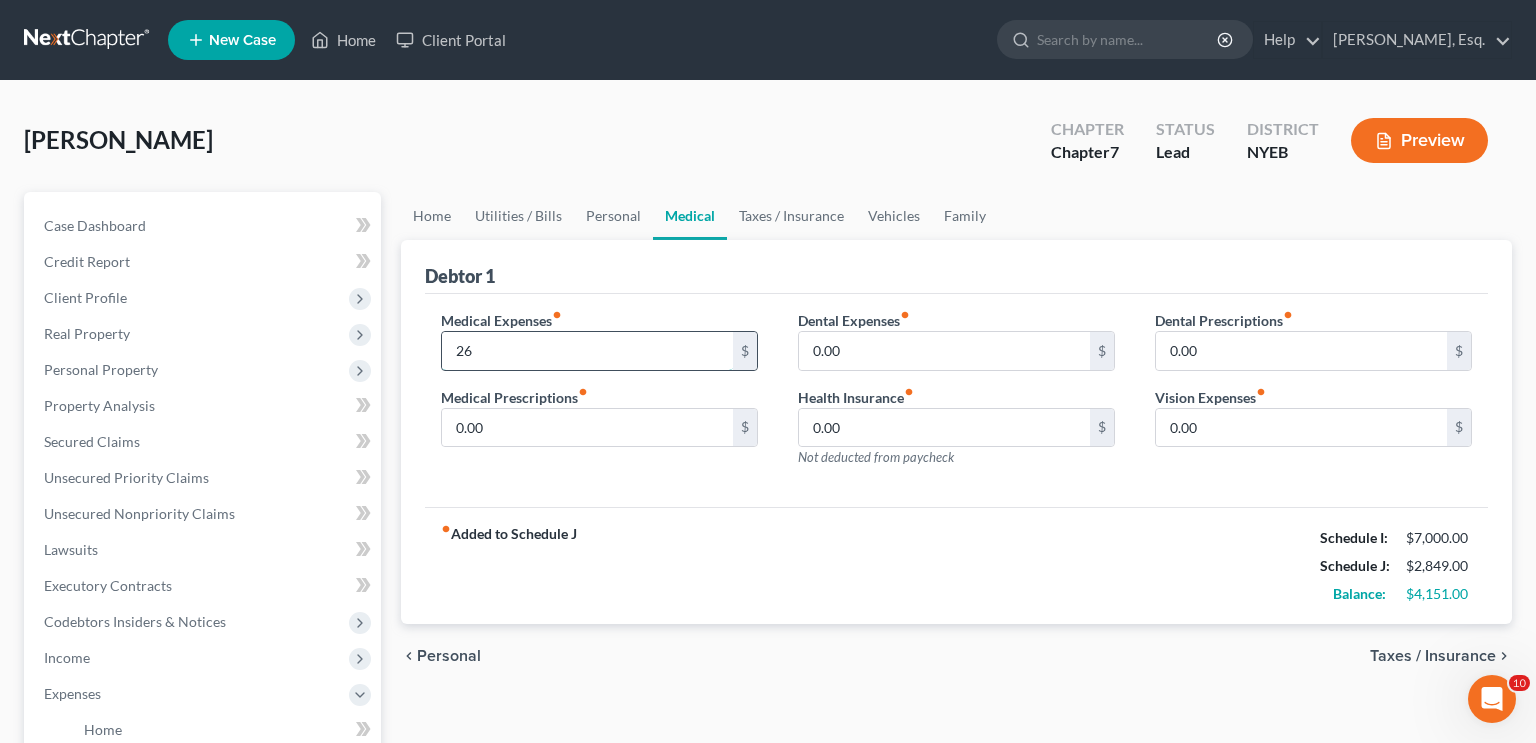 type on "260" 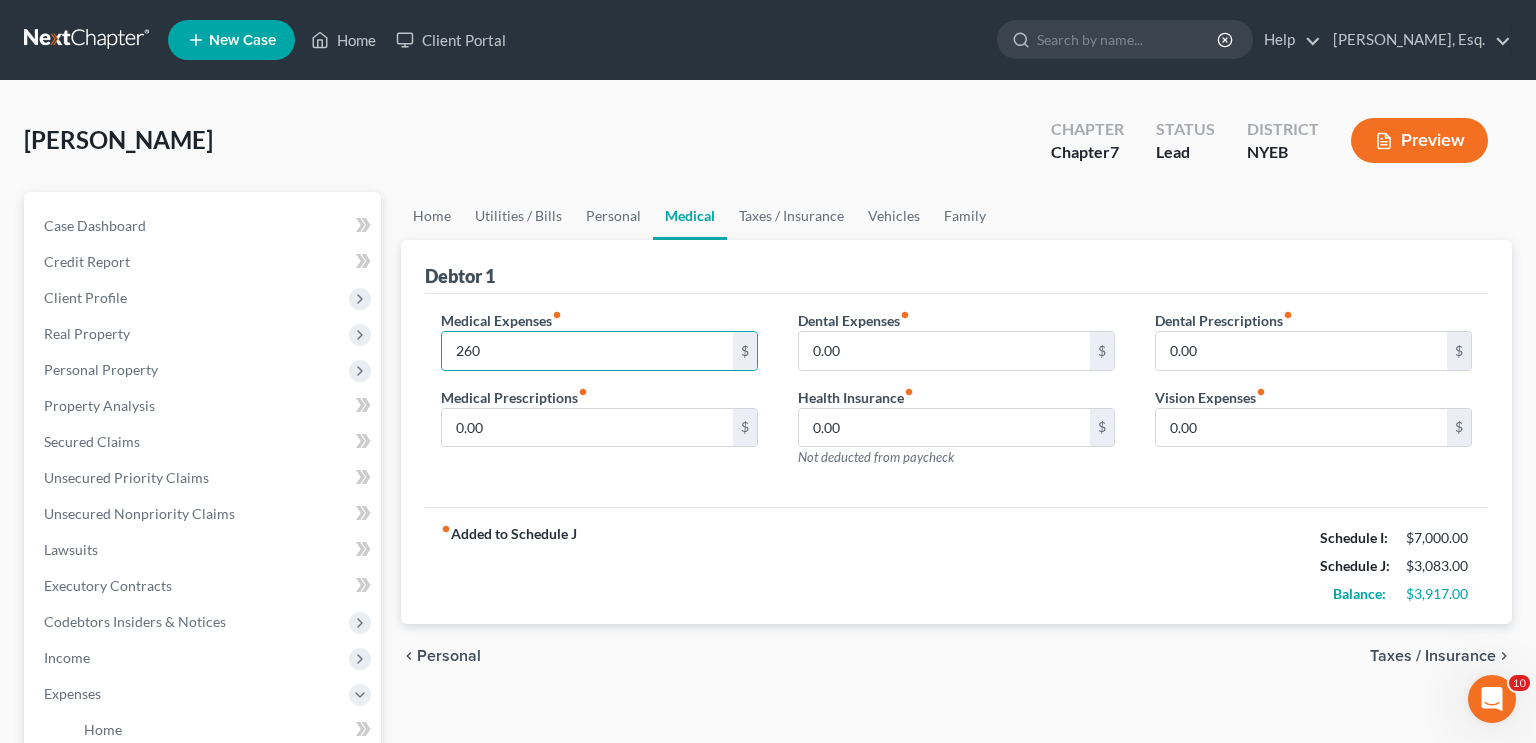 click on "Taxes / Insurance" at bounding box center (1433, 656) 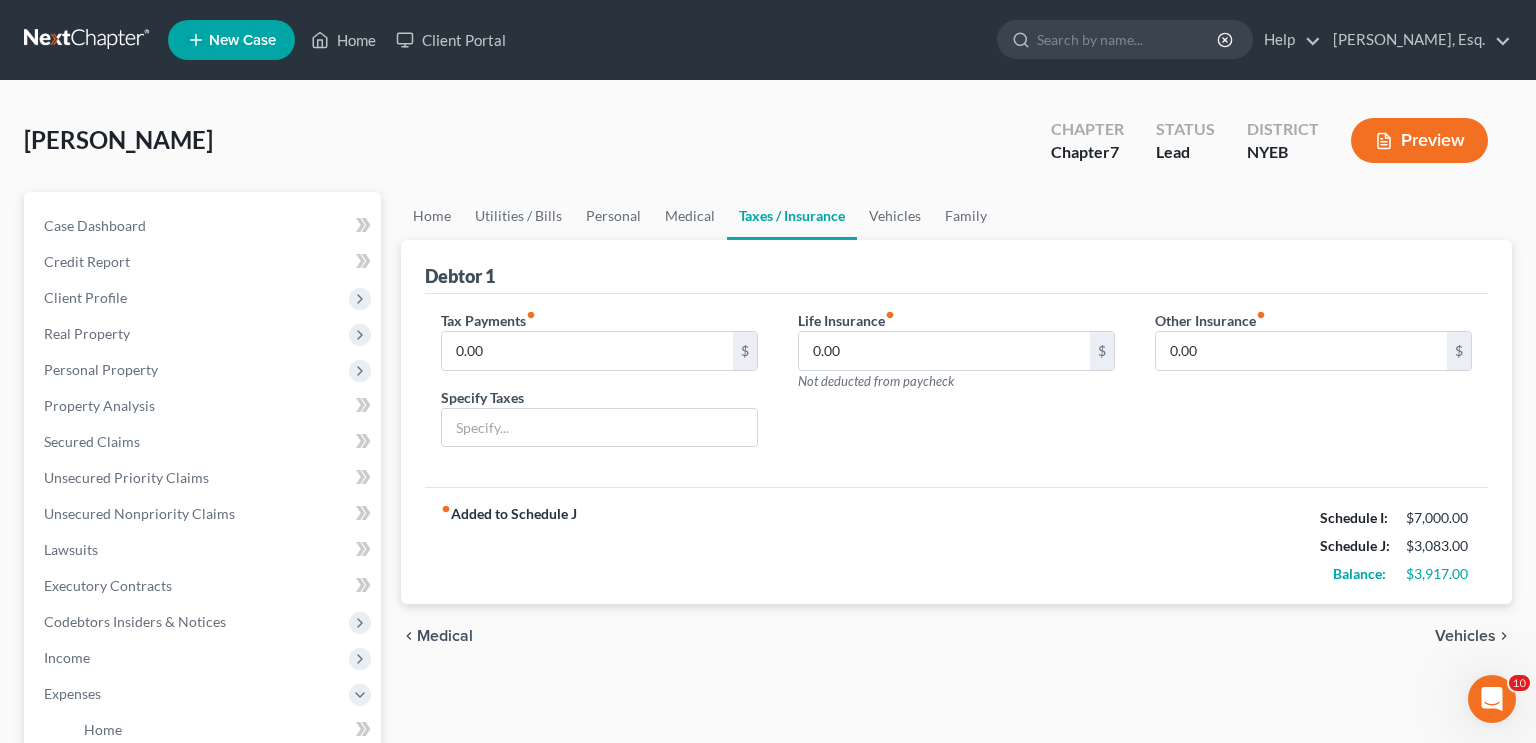 click on "Vehicles" at bounding box center (1465, 636) 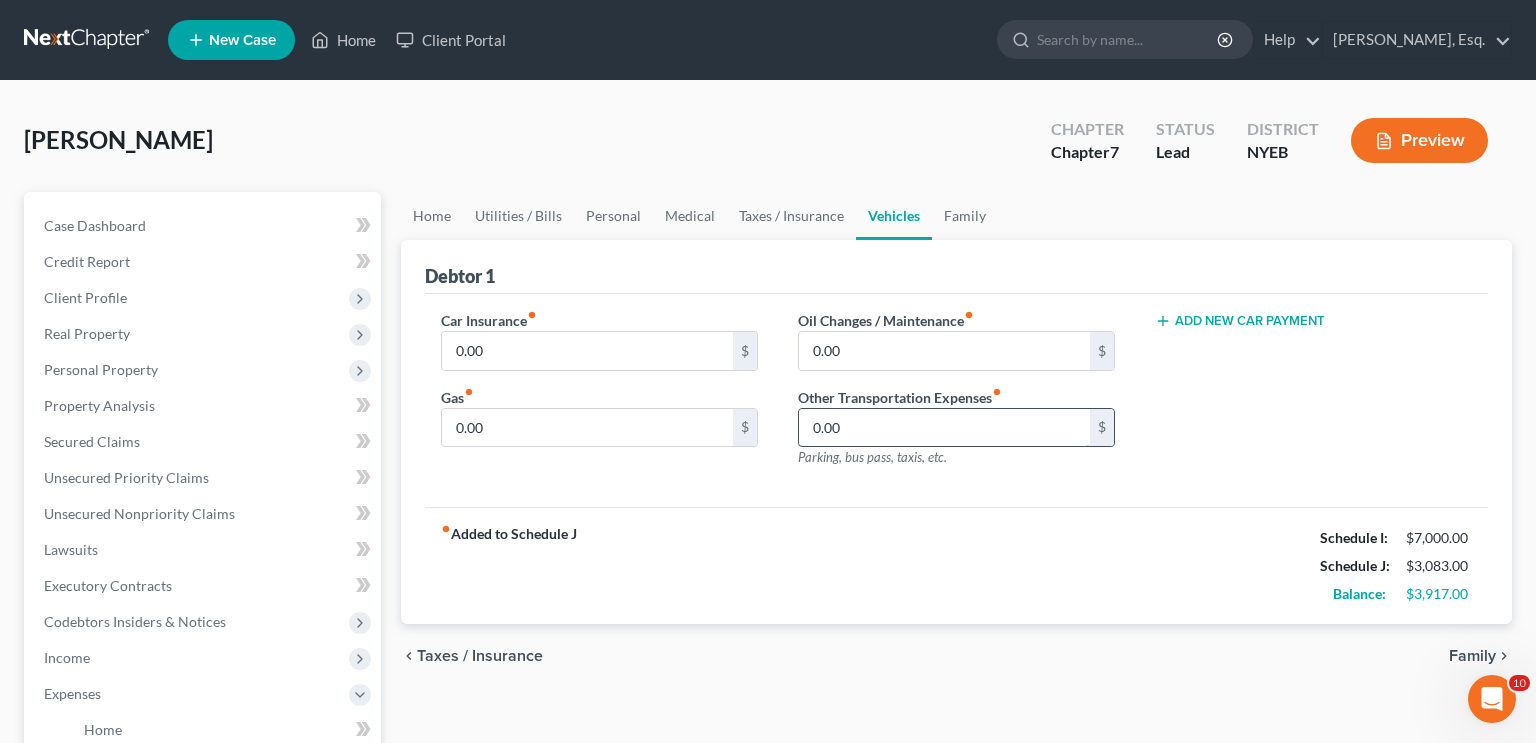 click on "0.00" at bounding box center [944, 428] 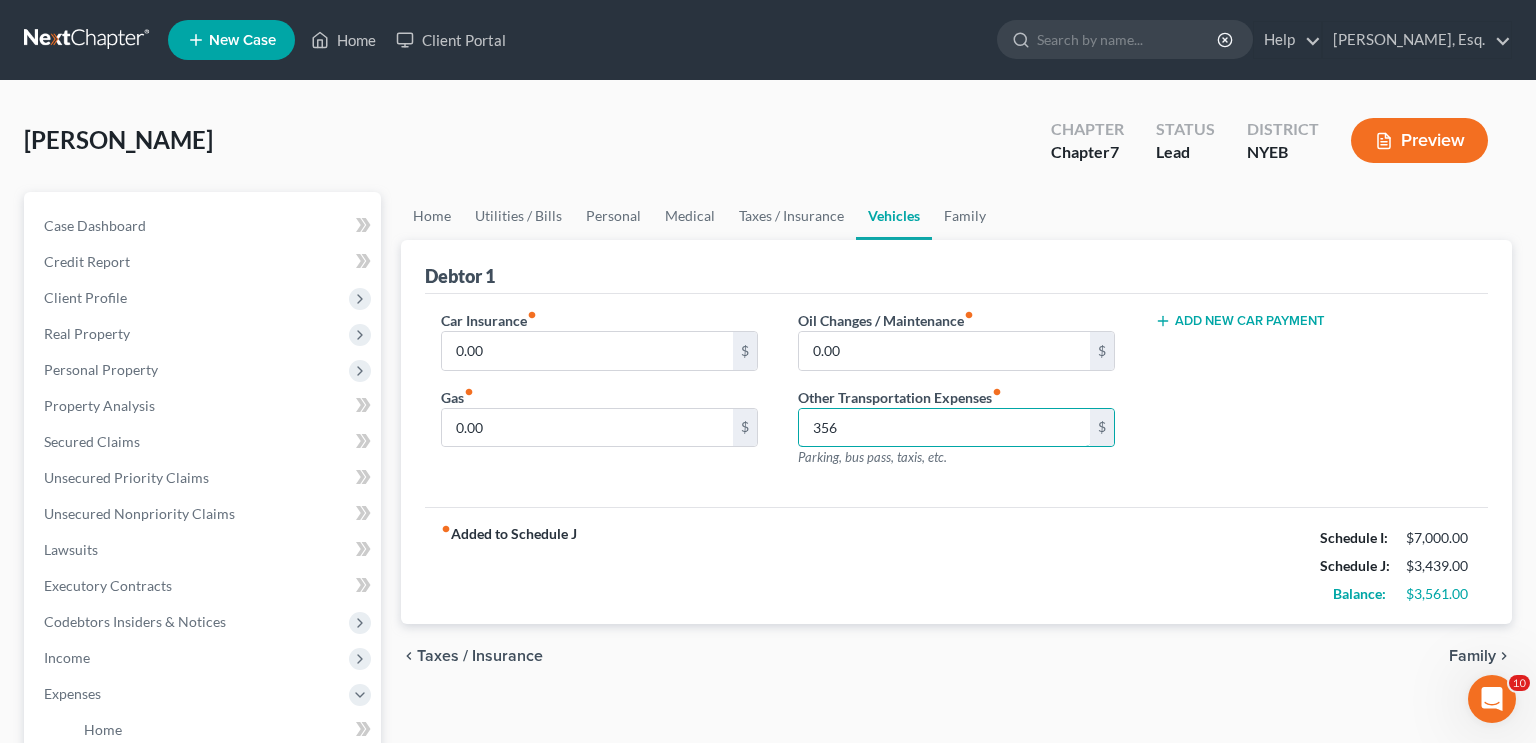 type on "356" 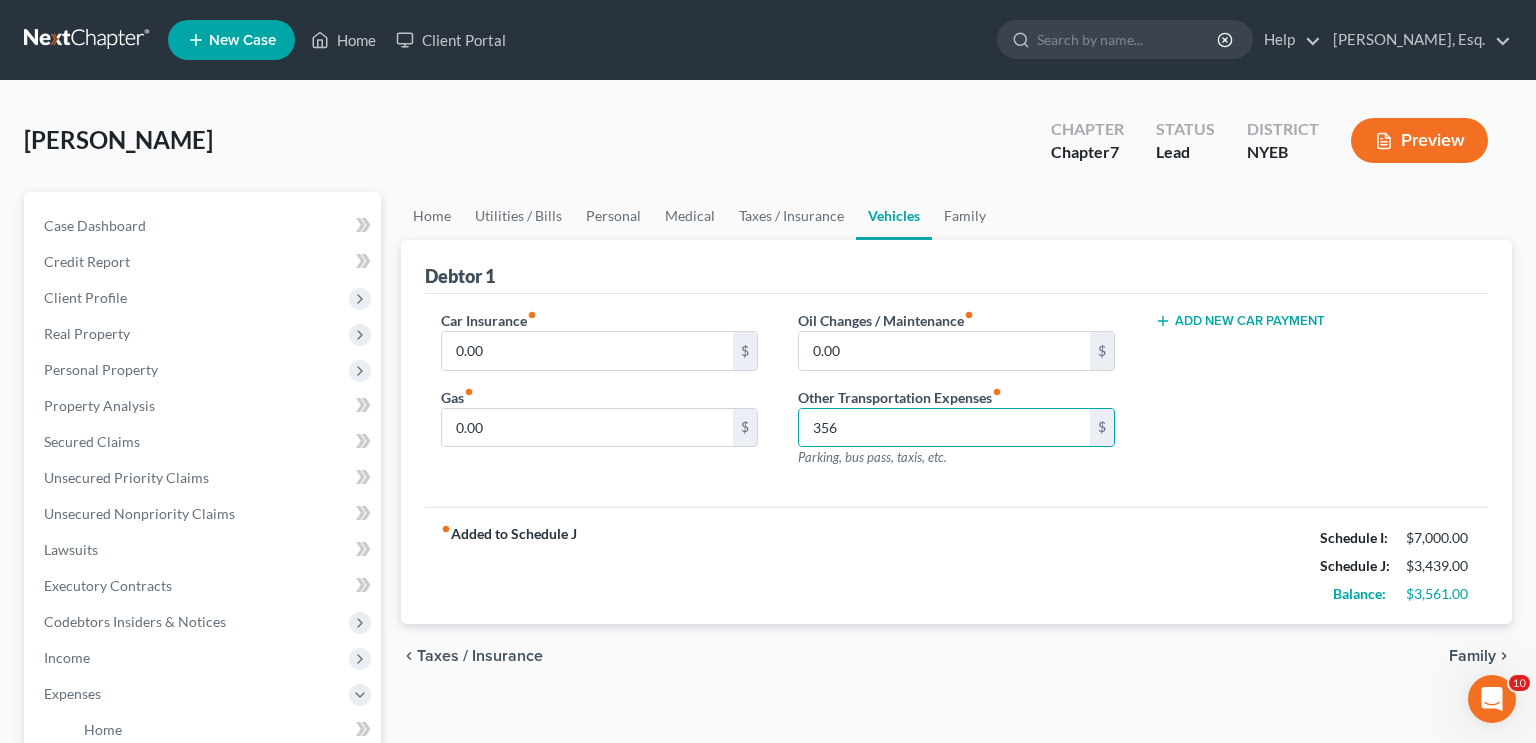 click on "Family" at bounding box center [1472, 656] 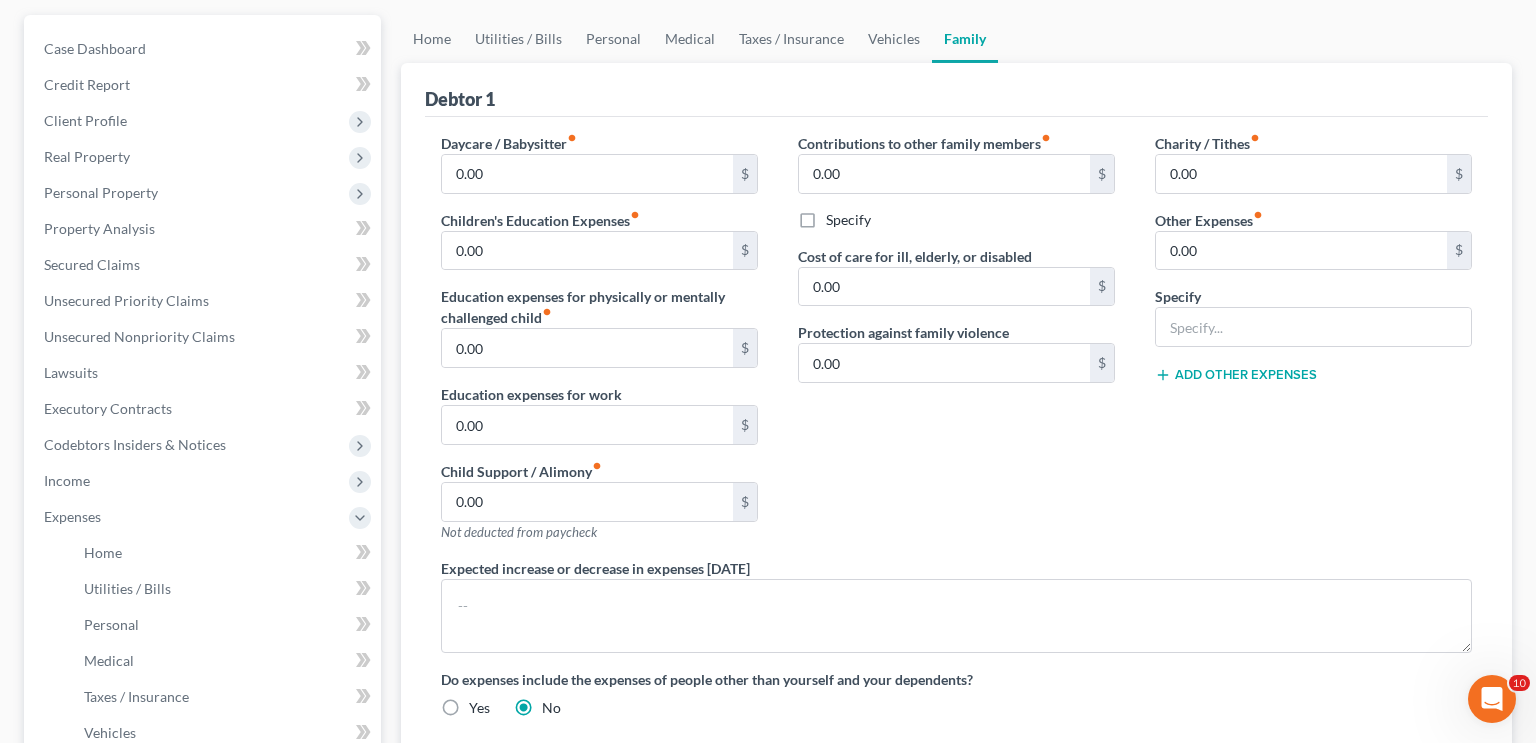 scroll, scrollTop: 0, scrollLeft: 0, axis: both 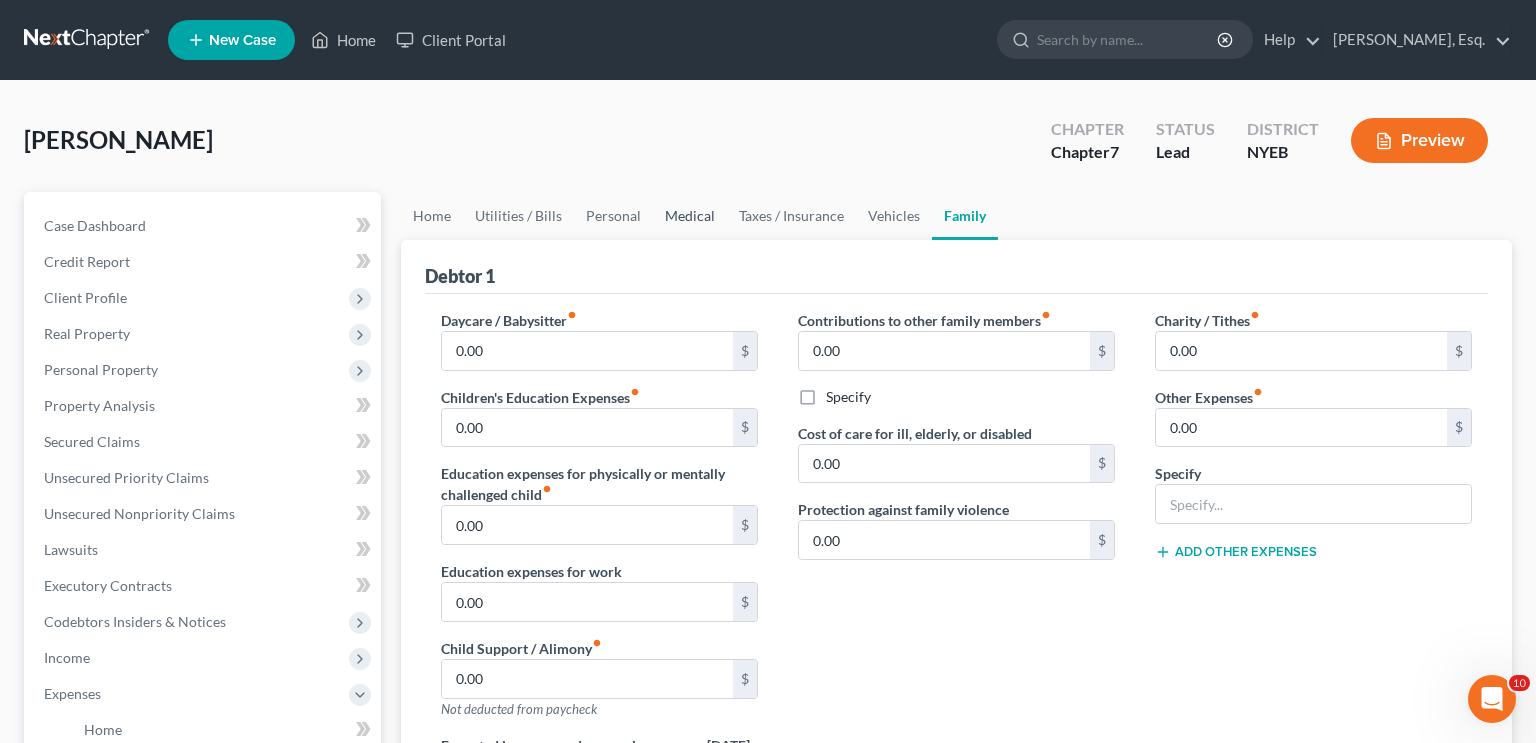 click on "Medical" at bounding box center [690, 216] 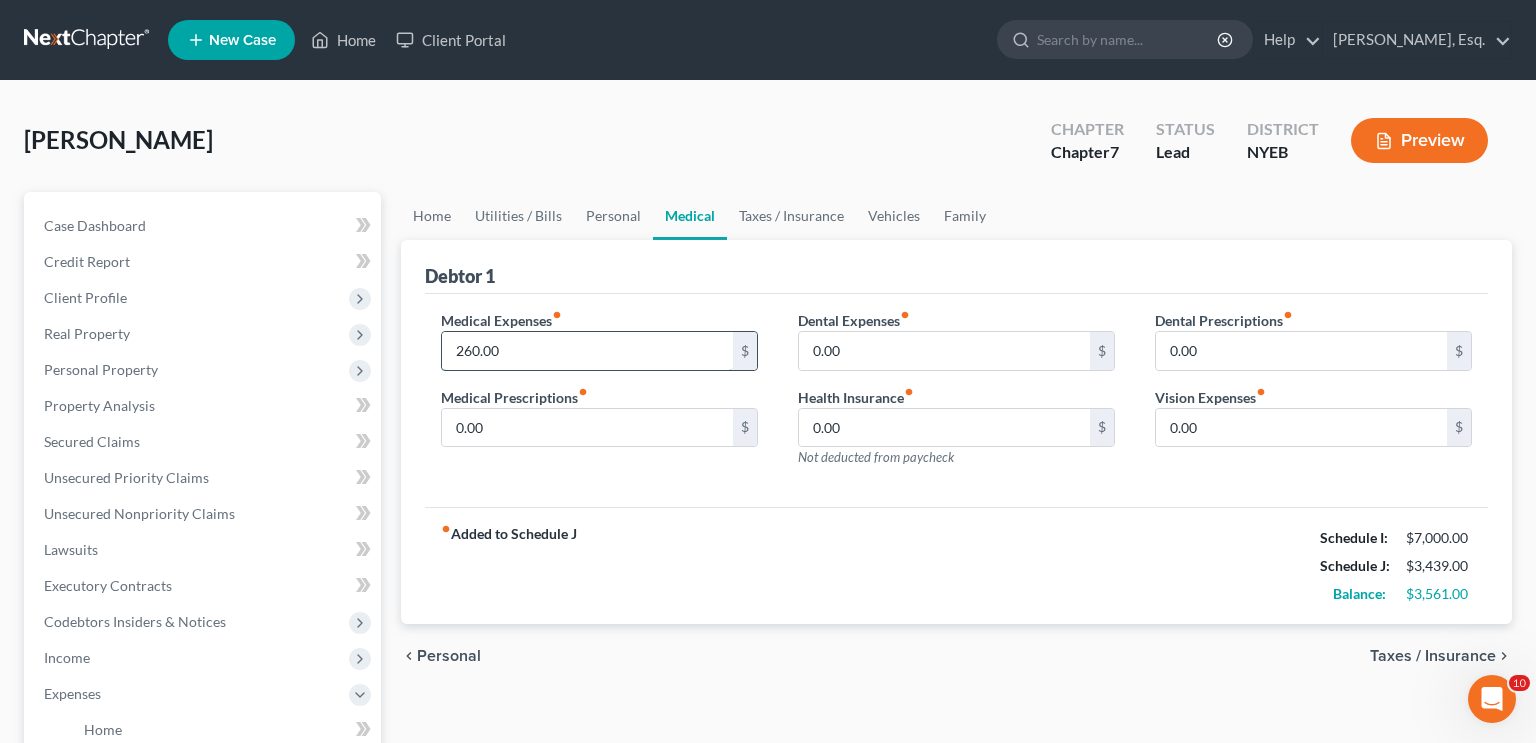 click on "260.00" at bounding box center [587, 351] 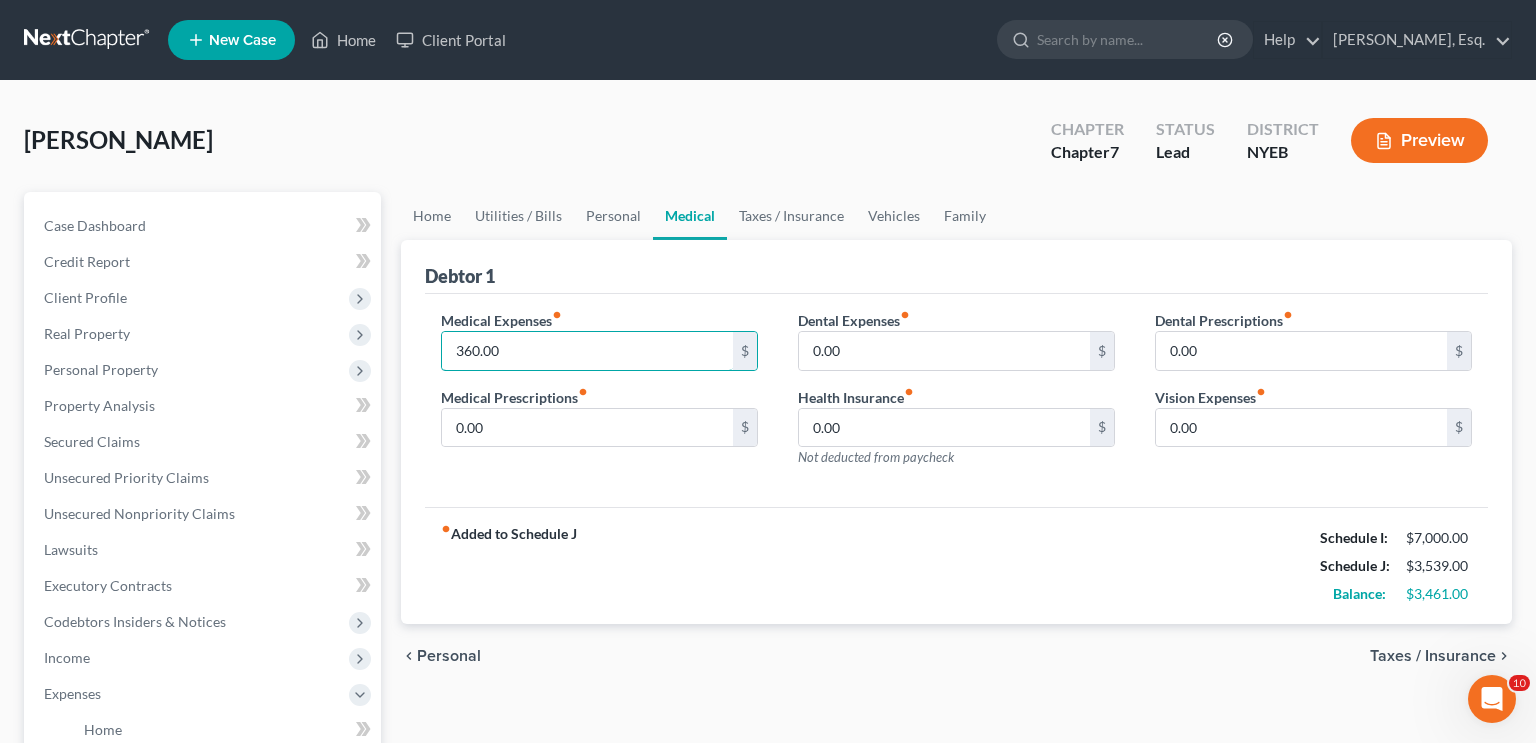 type on "360.00" 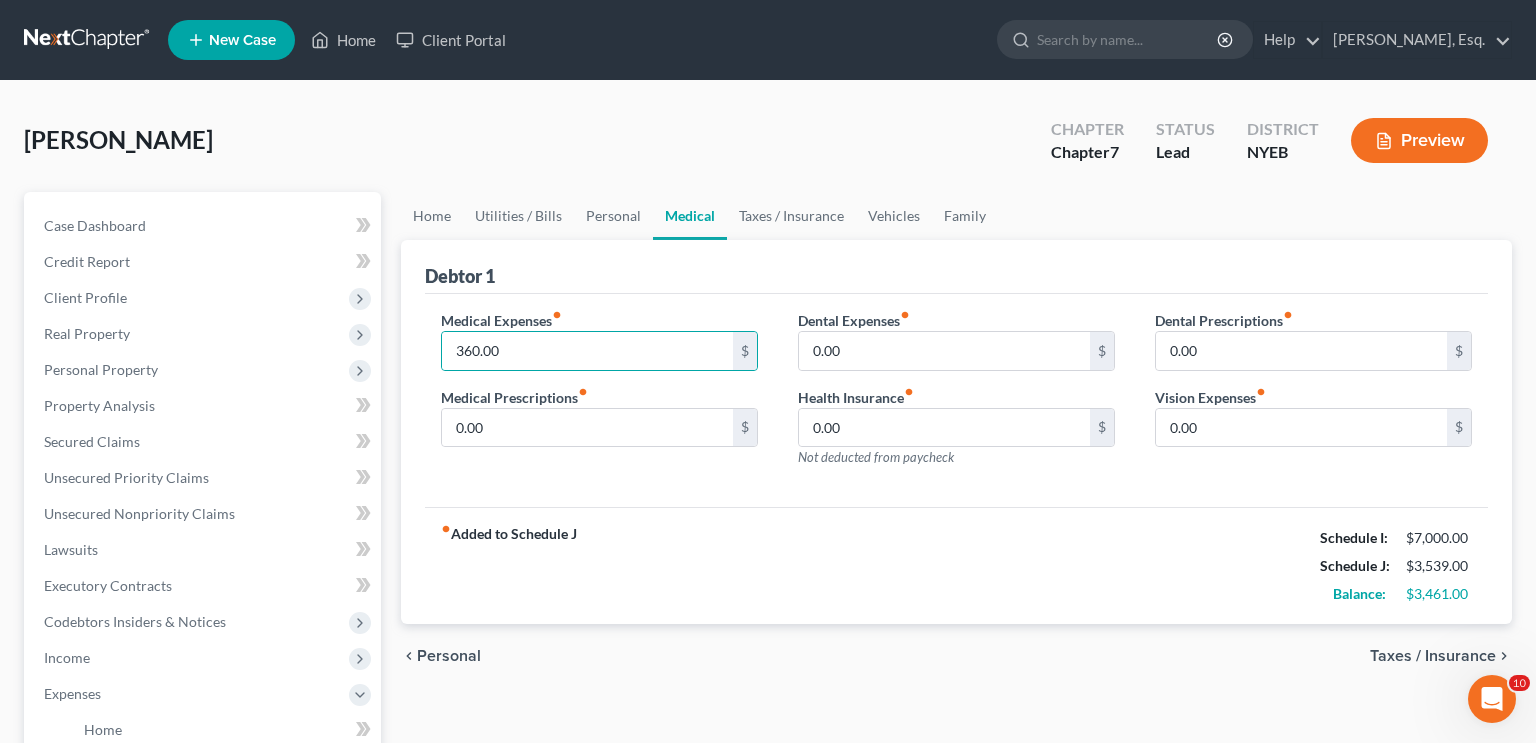 click on "fiber_manual_record  Added to Schedule J Schedule I: $7,000.00 Schedule J: $3,539.00 Balance: $3,461.00" at bounding box center (956, 565) 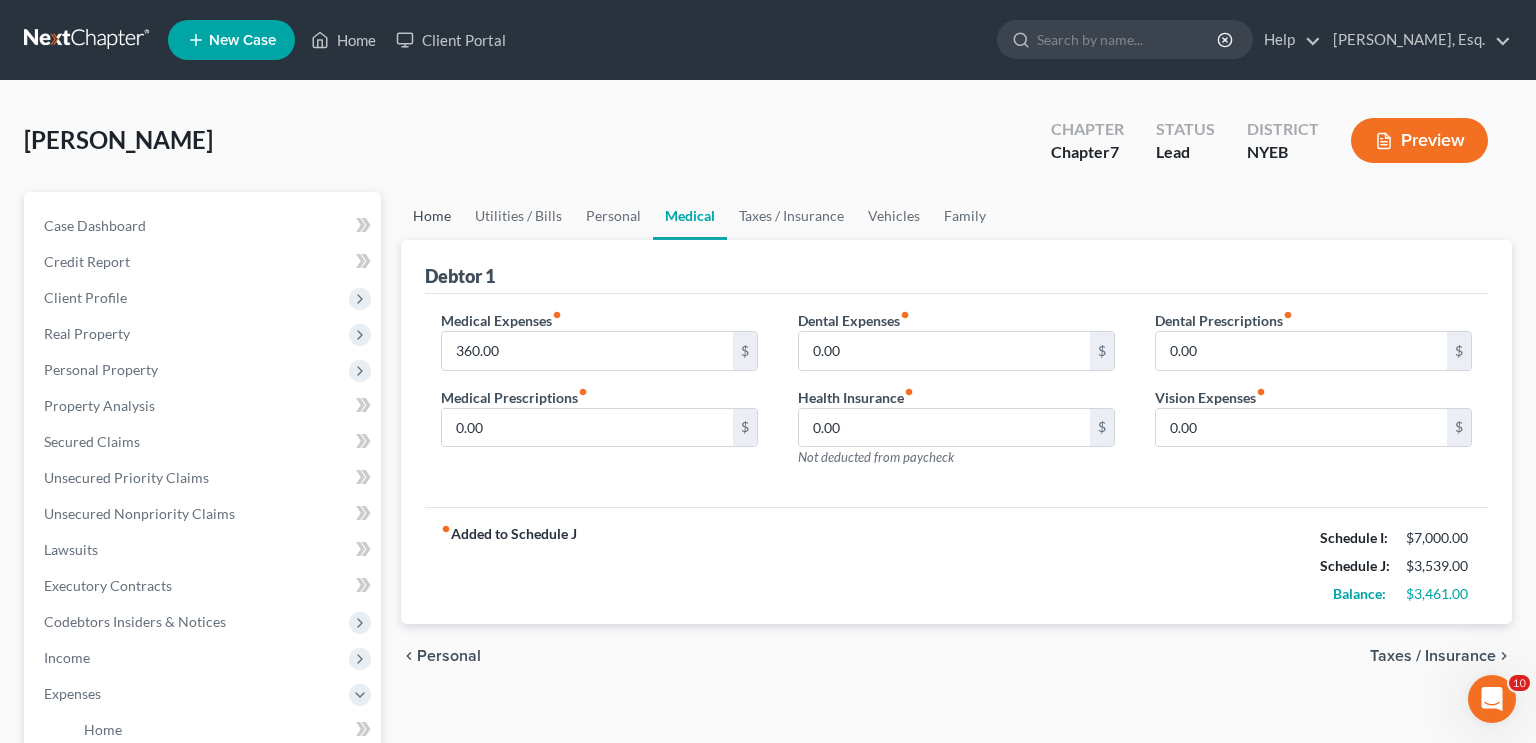 click on "Home" at bounding box center (432, 216) 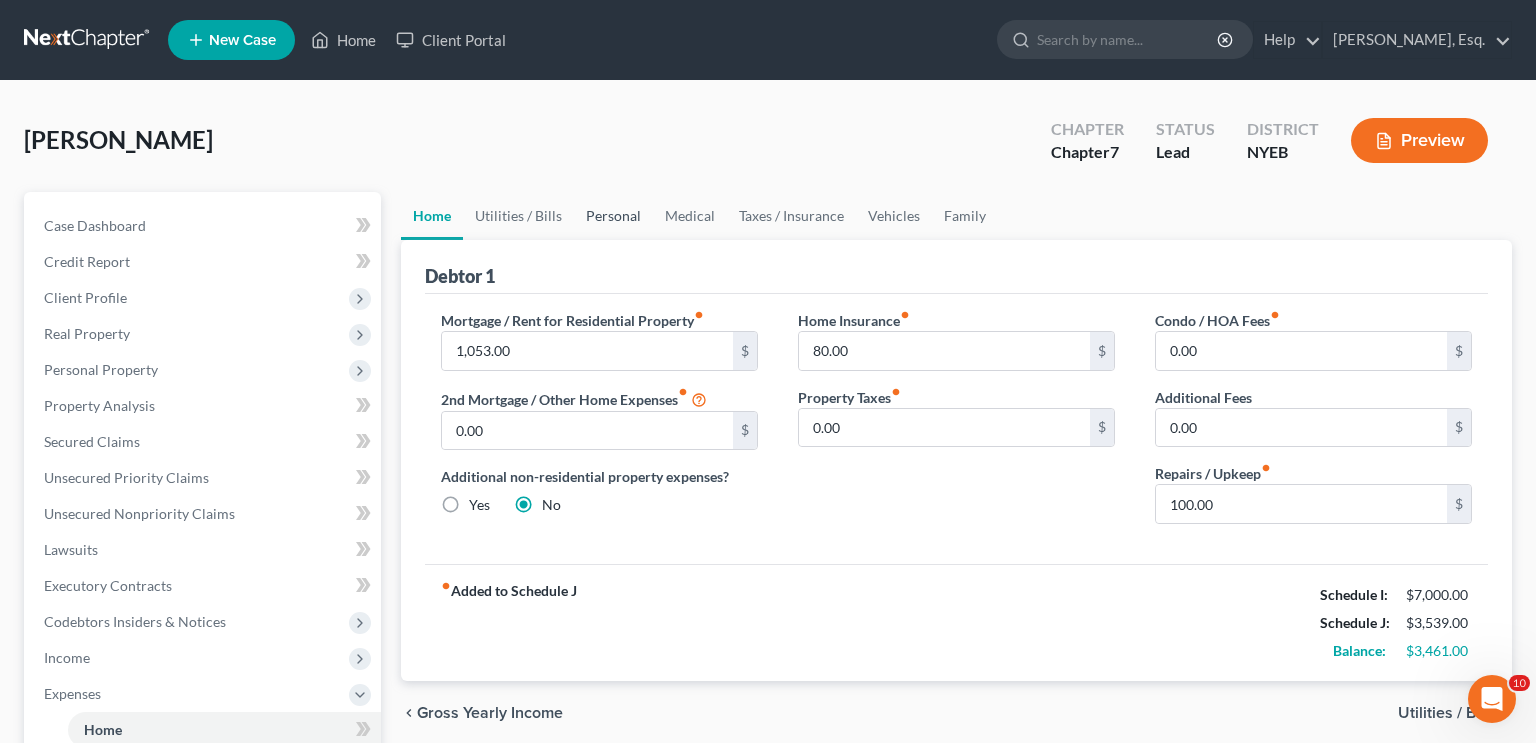 click on "Personal" at bounding box center (613, 216) 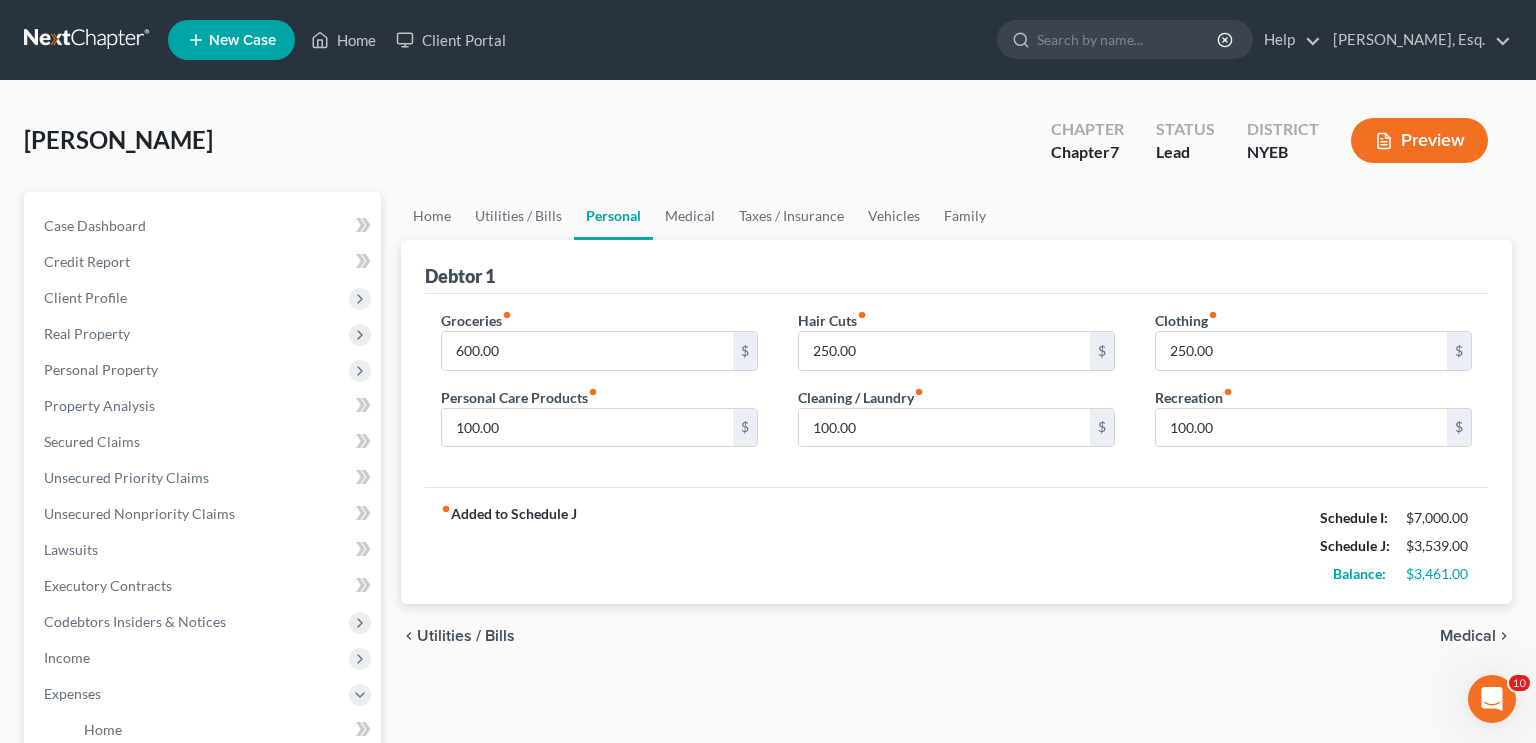 click on "Medical" at bounding box center [1468, 636] 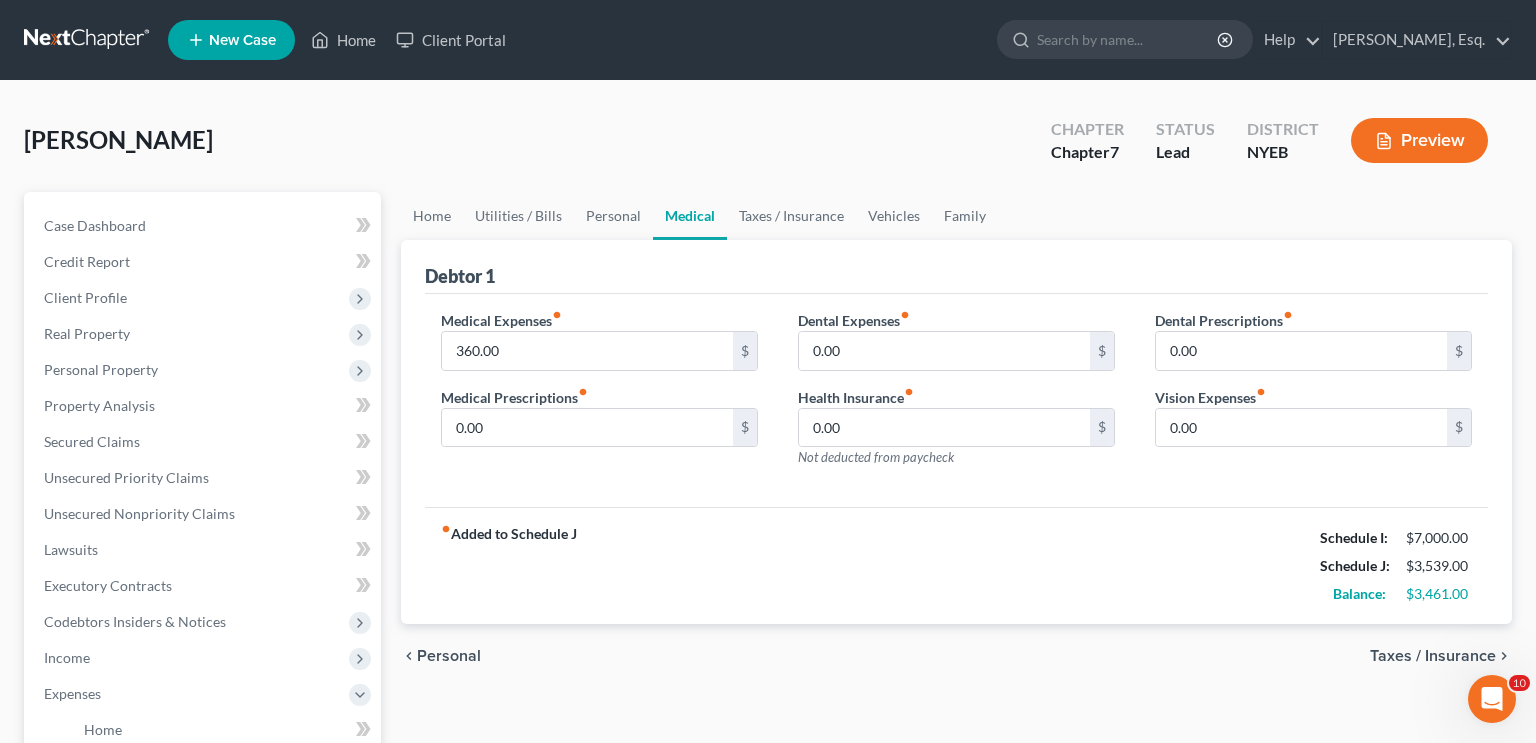 click on "Taxes / Insurance" at bounding box center [1433, 656] 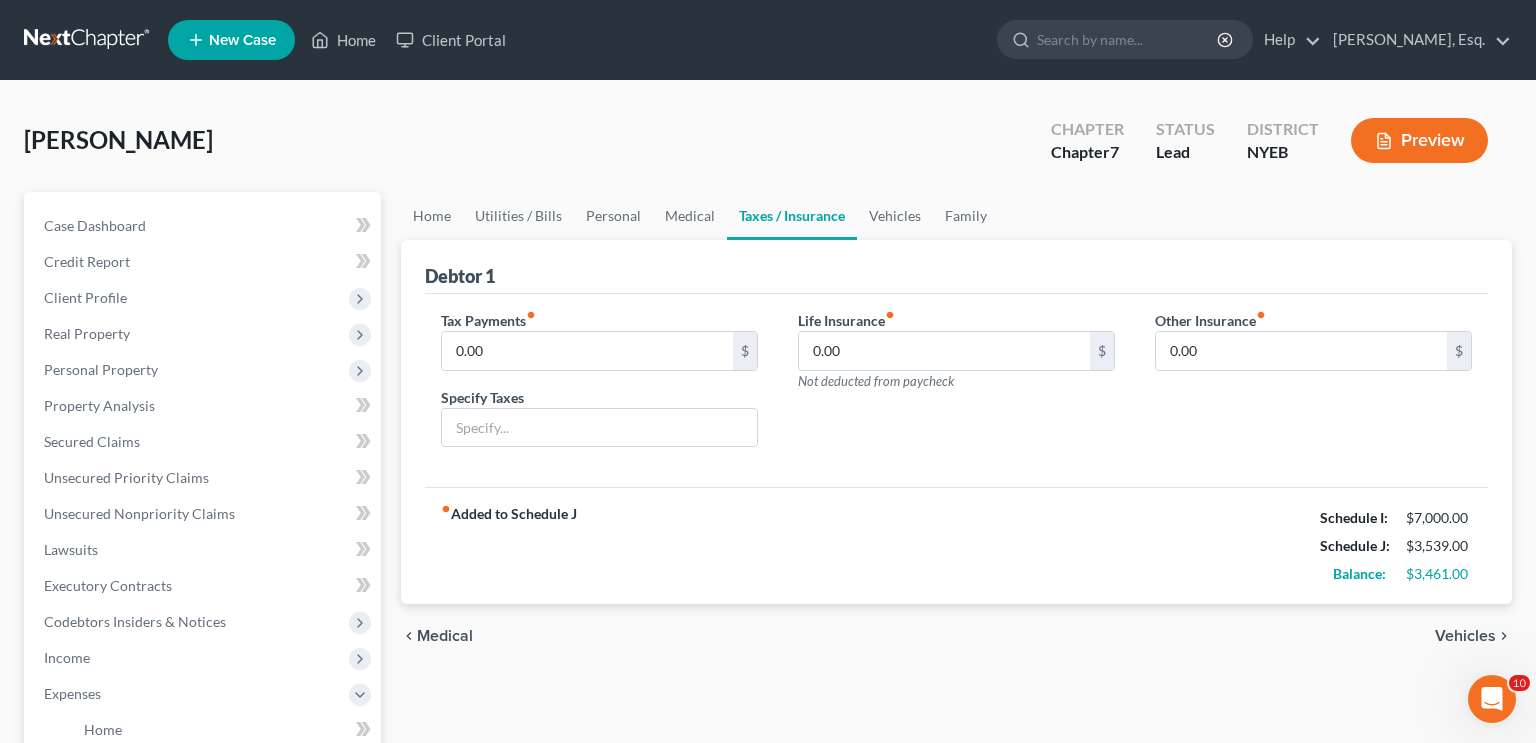 click on "Vehicles" at bounding box center [1465, 636] 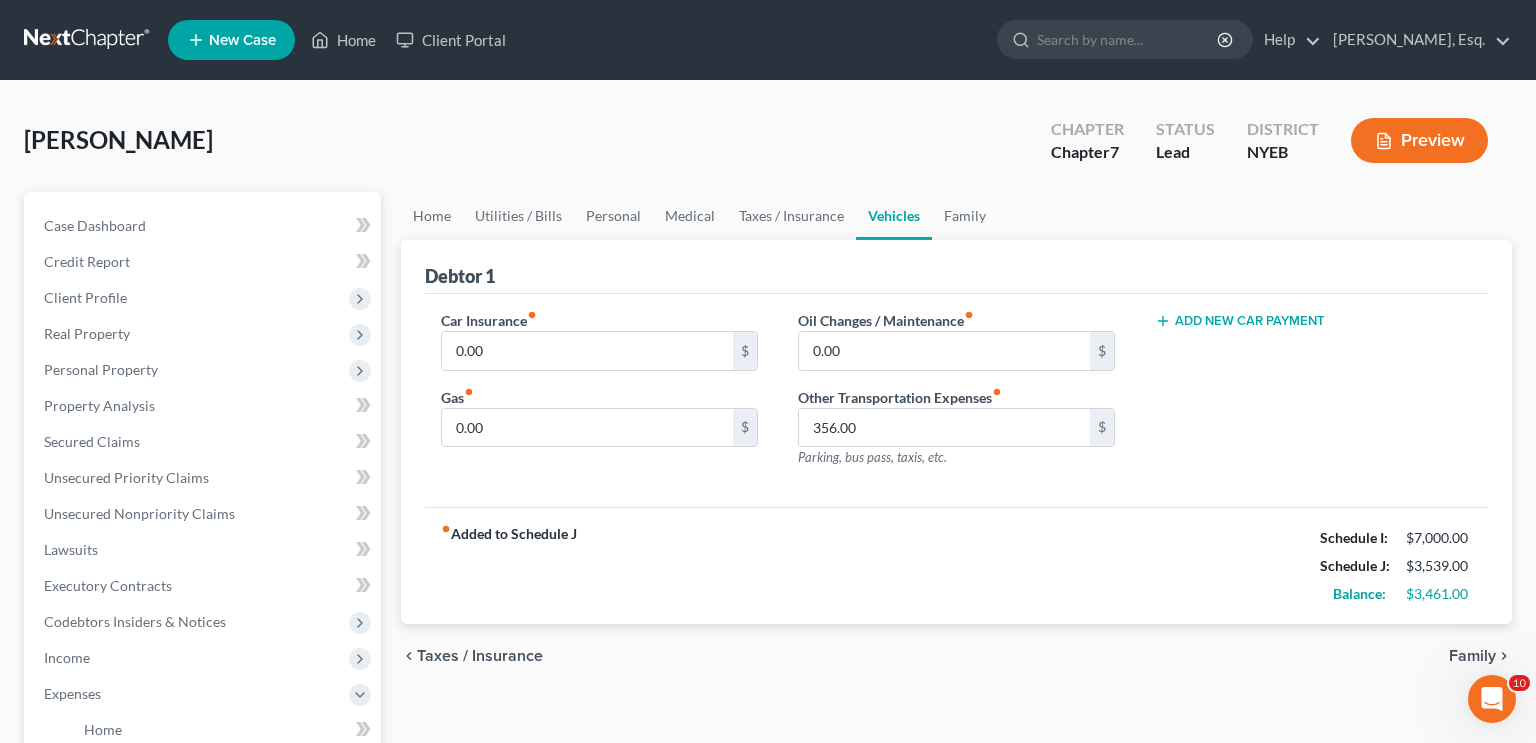 click on "Family" at bounding box center (1472, 656) 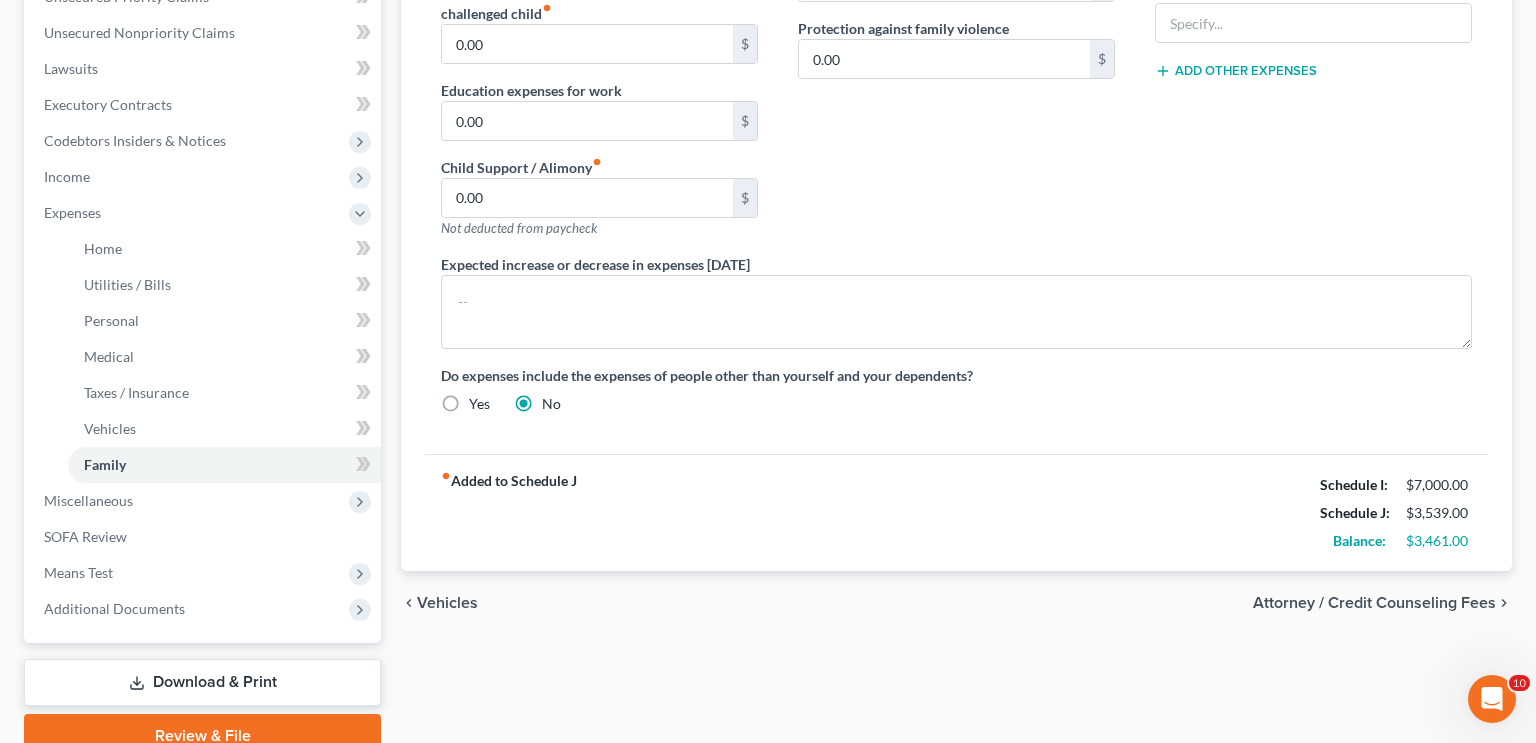 scroll, scrollTop: 483, scrollLeft: 0, axis: vertical 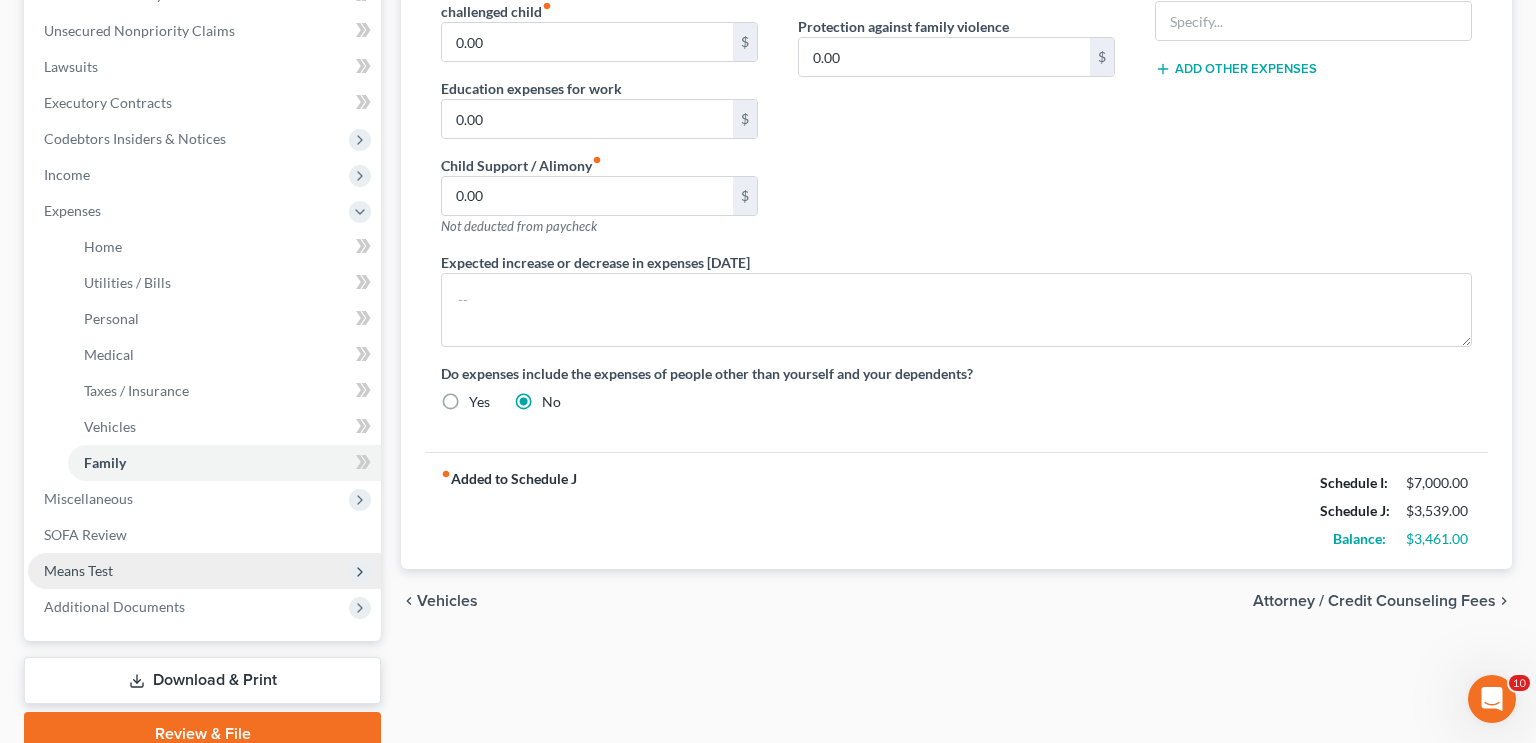 click on "Means Test" at bounding box center (78, 570) 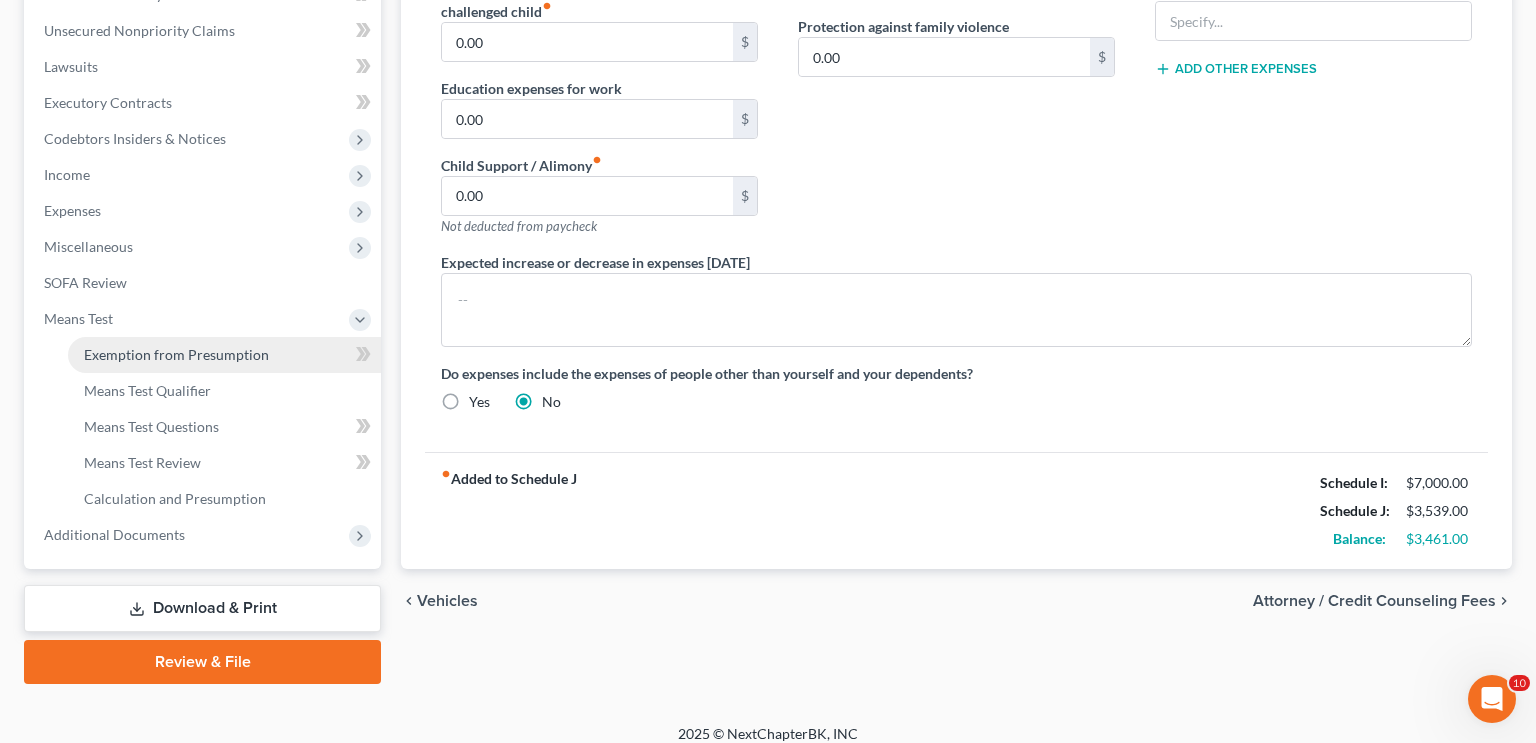 click on "Exemption from Presumption" at bounding box center [176, 354] 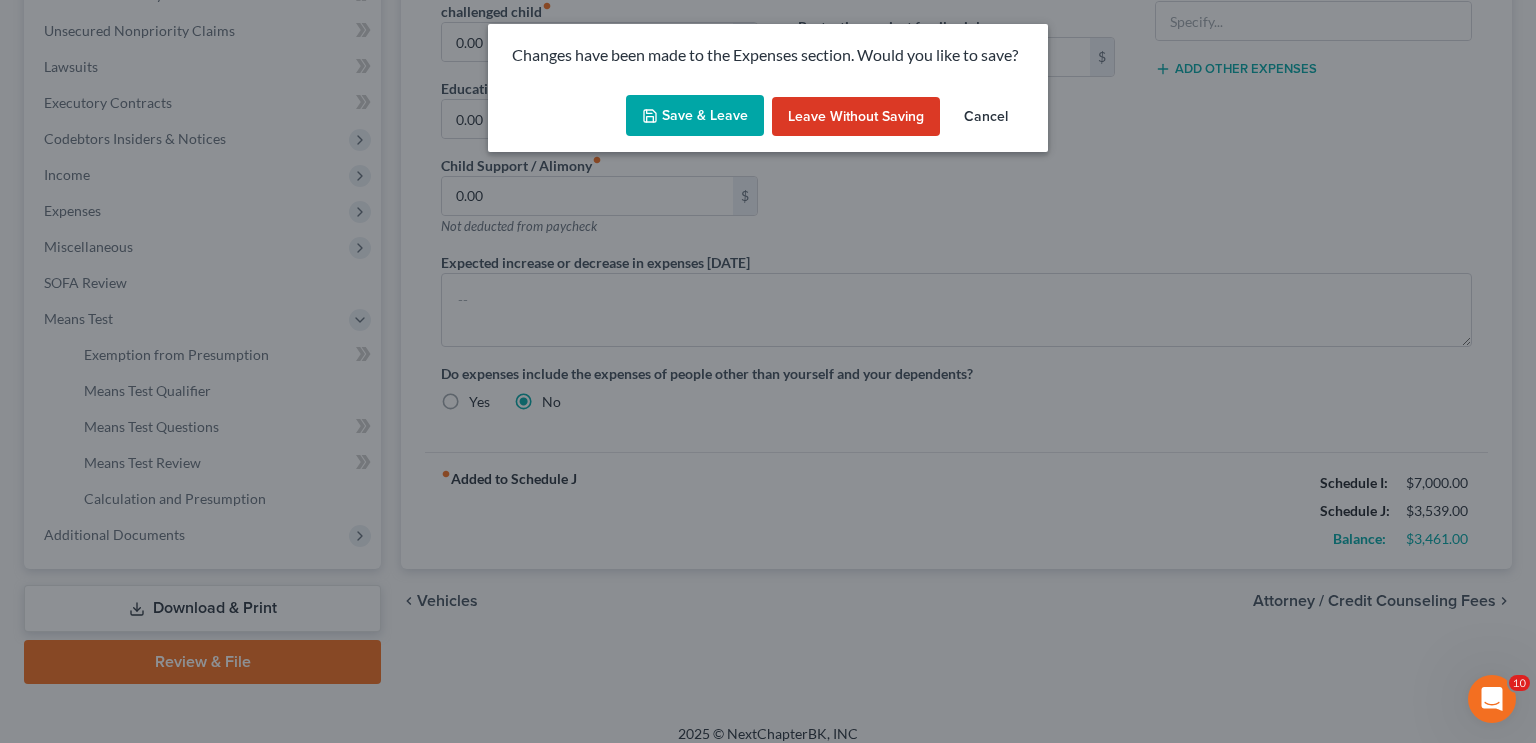 click on "Save & Leave" at bounding box center (695, 116) 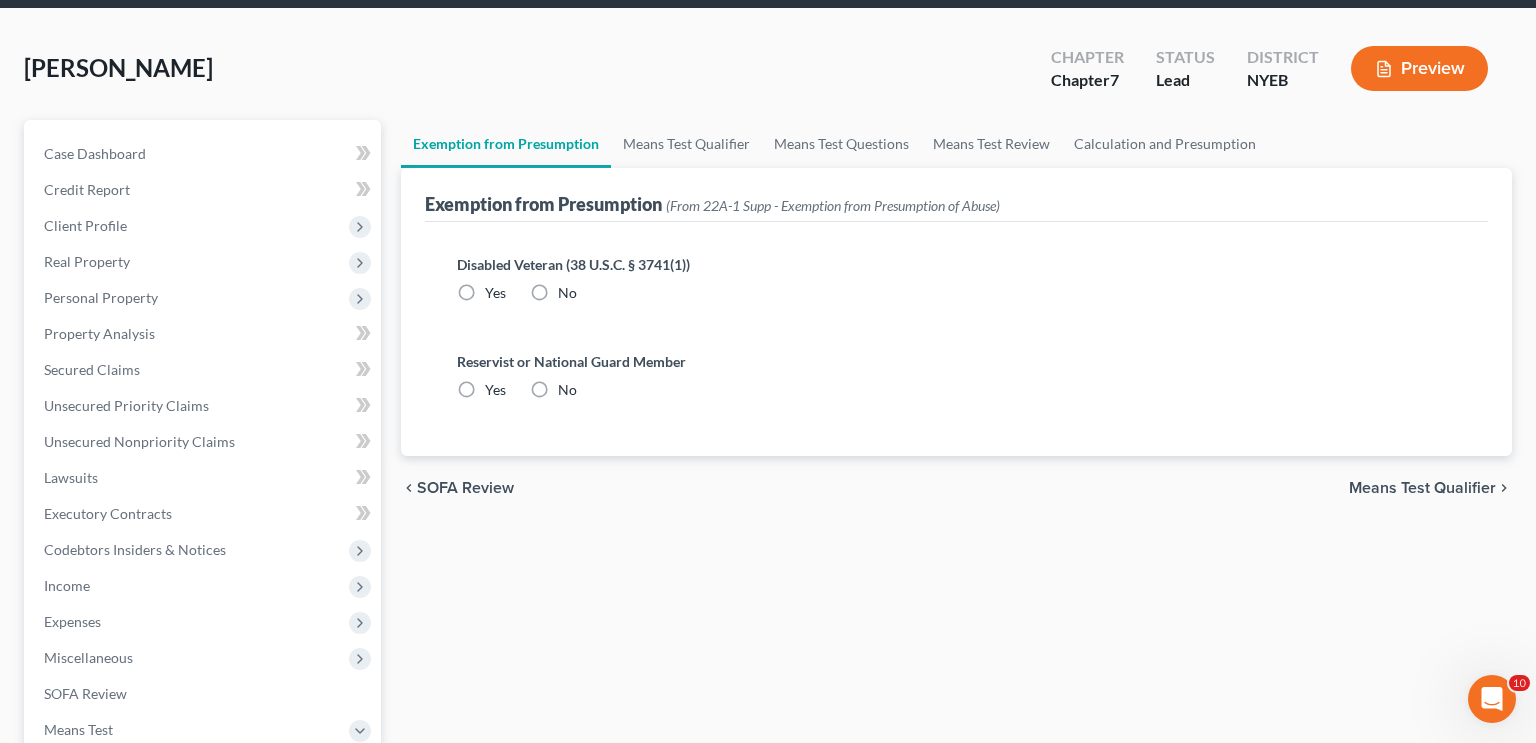 scroll, scrollTop: 0, scrollLeft: 0, axis: both 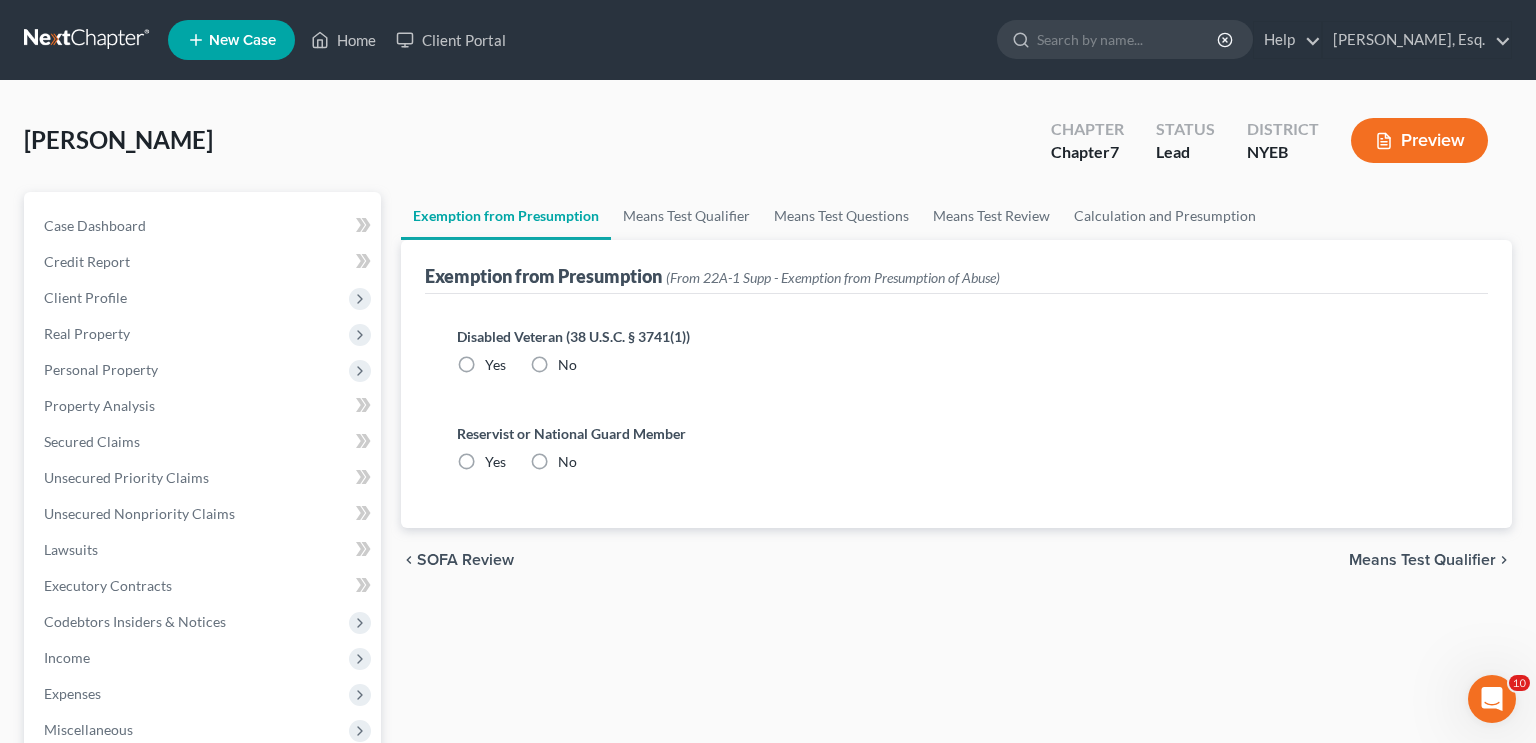 click on "No" at bounding box center (567, 365) 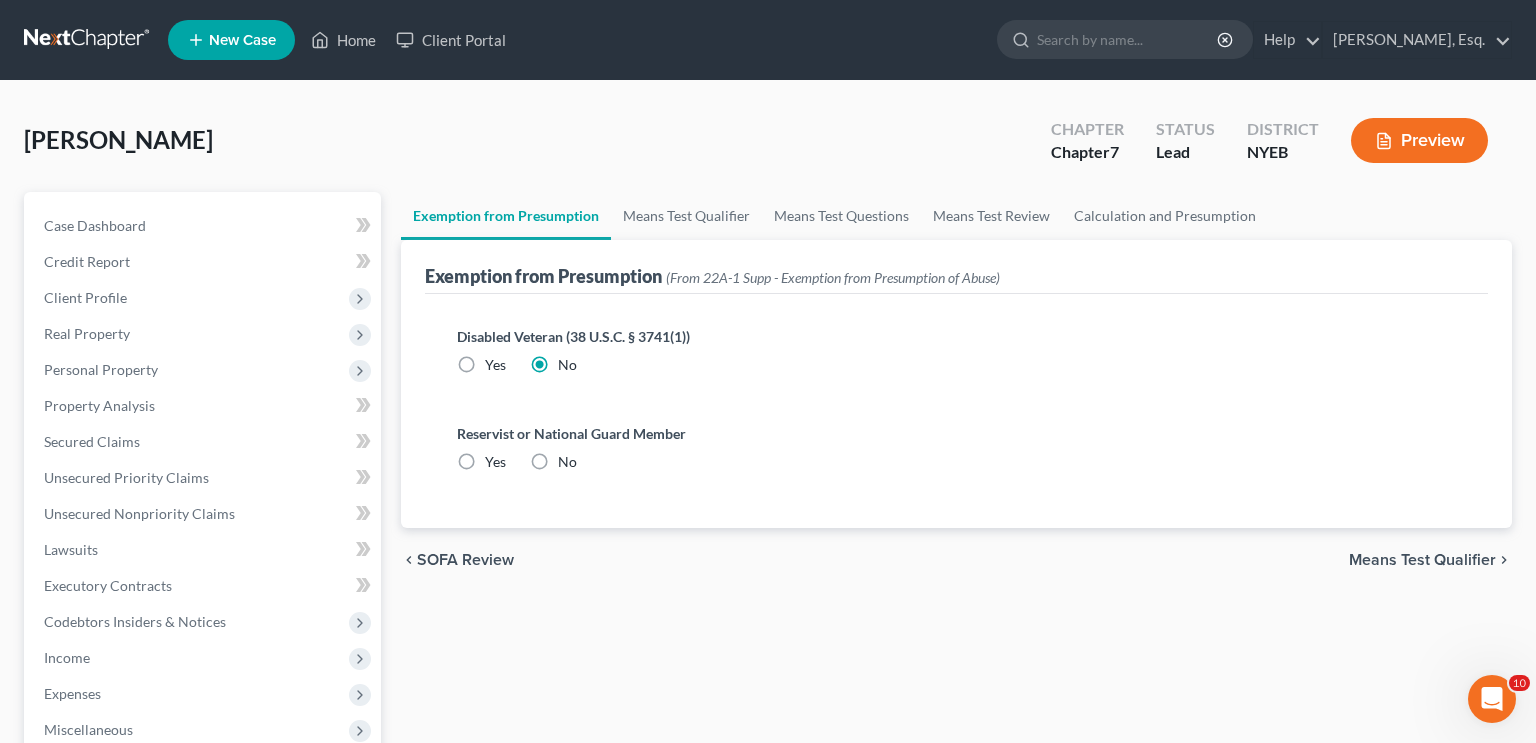 click on "No" at bounding box center (567, 462) 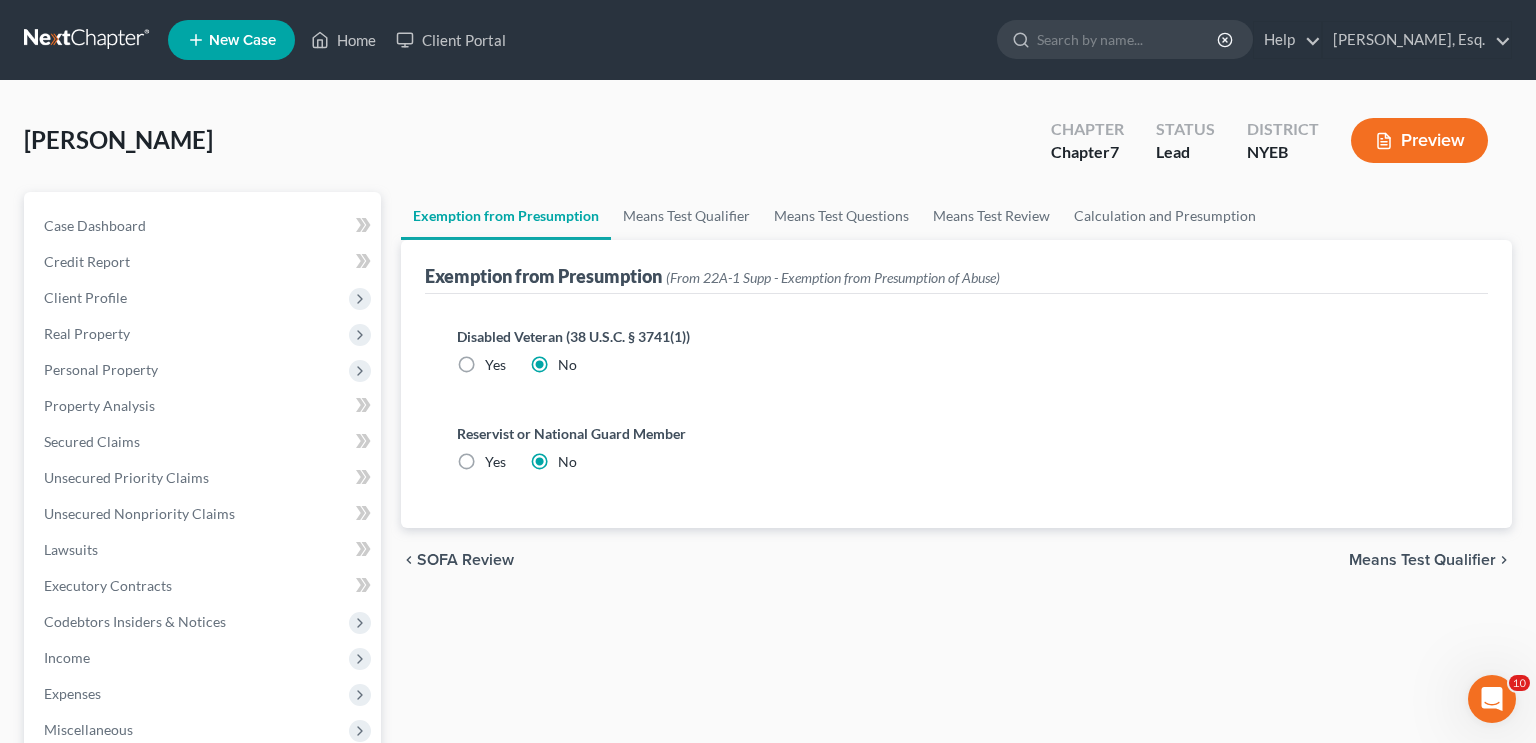click on "Means Test Qualifier" at bounding box center [1422, 560] 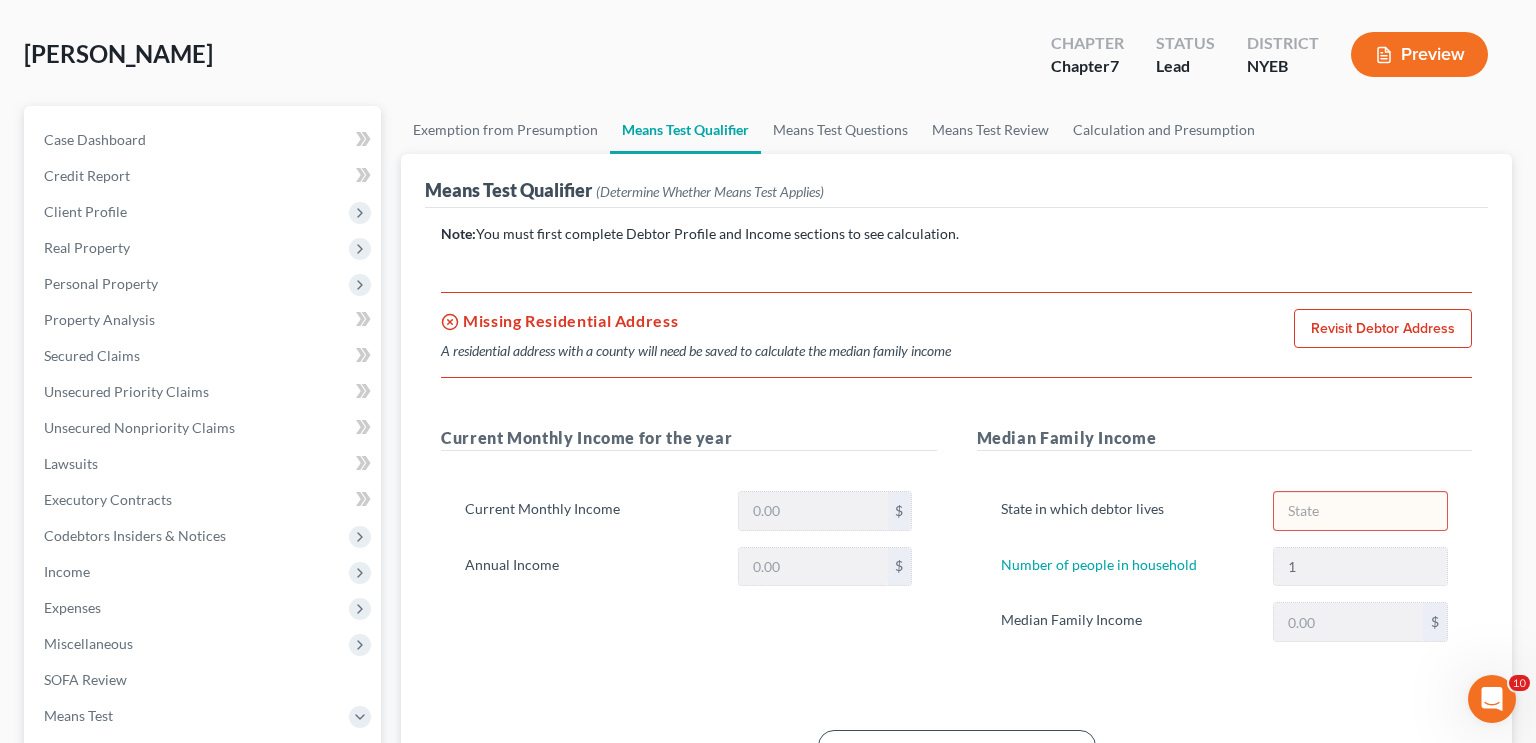 scroll, scrollTop: 0, scrollLeft: 0, axis: both 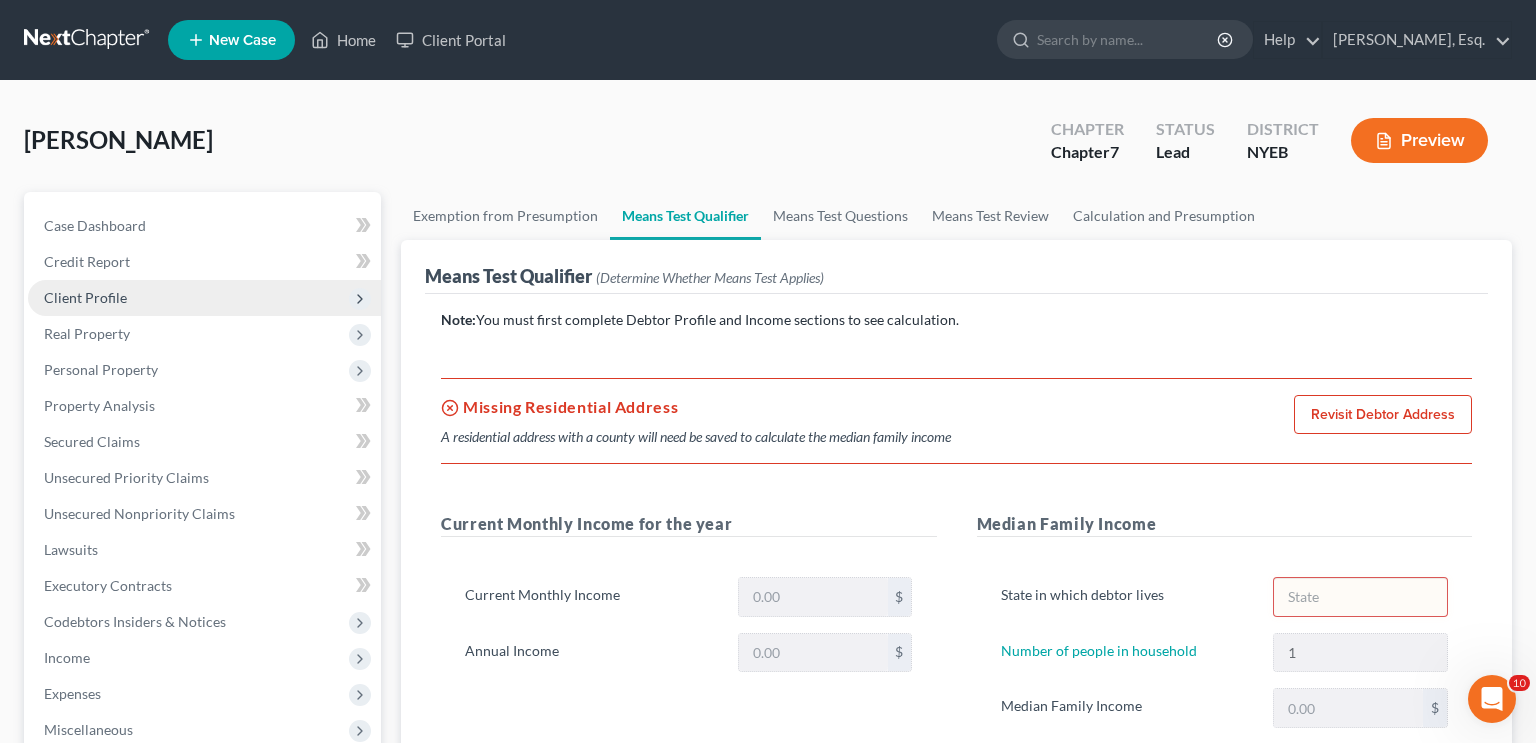 click on "Client Profile" at bounding box center (85, 297) 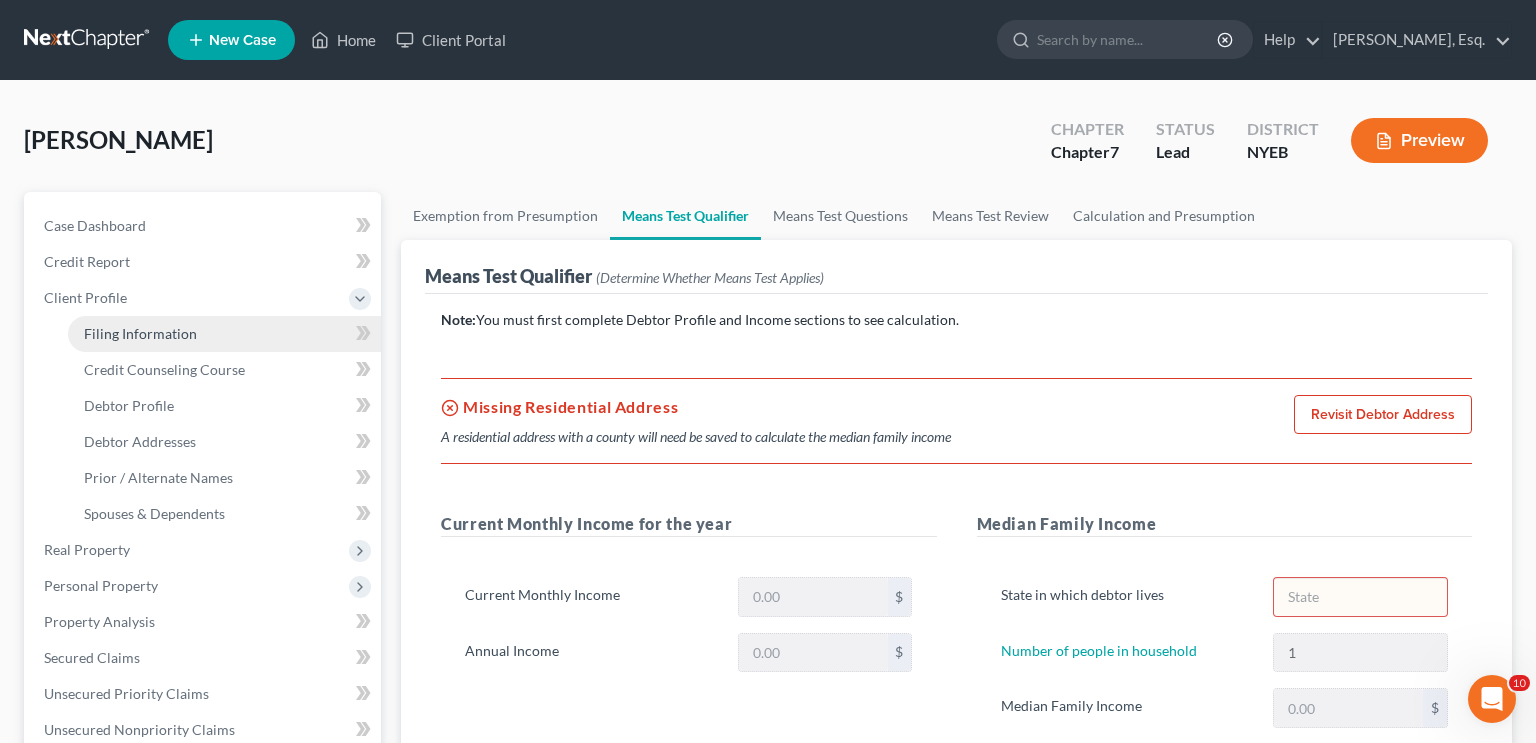 click on "Filing Information" at bounding box center [140, 333] 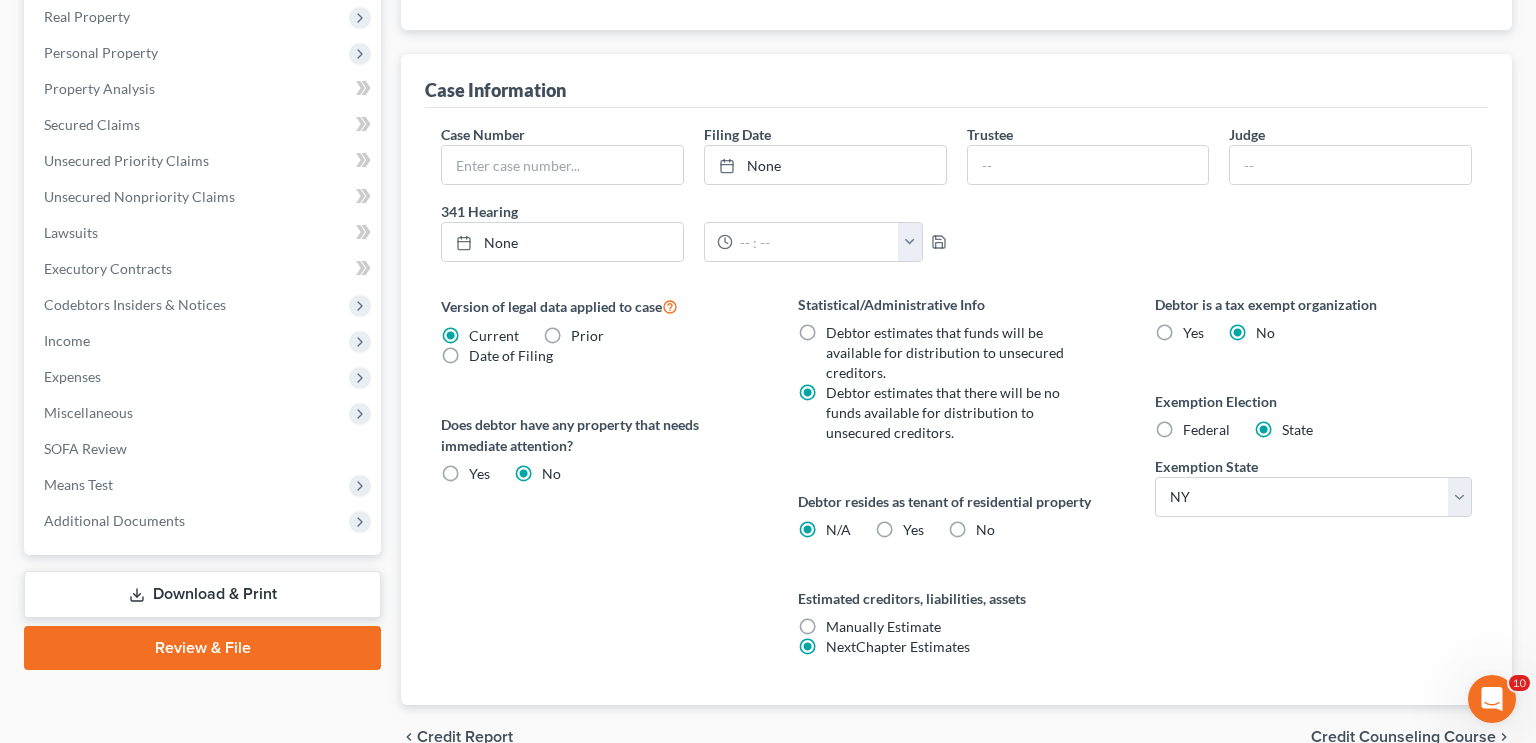 scroll, scrollTop: 631, scrollLeft: 0, axis: vertical 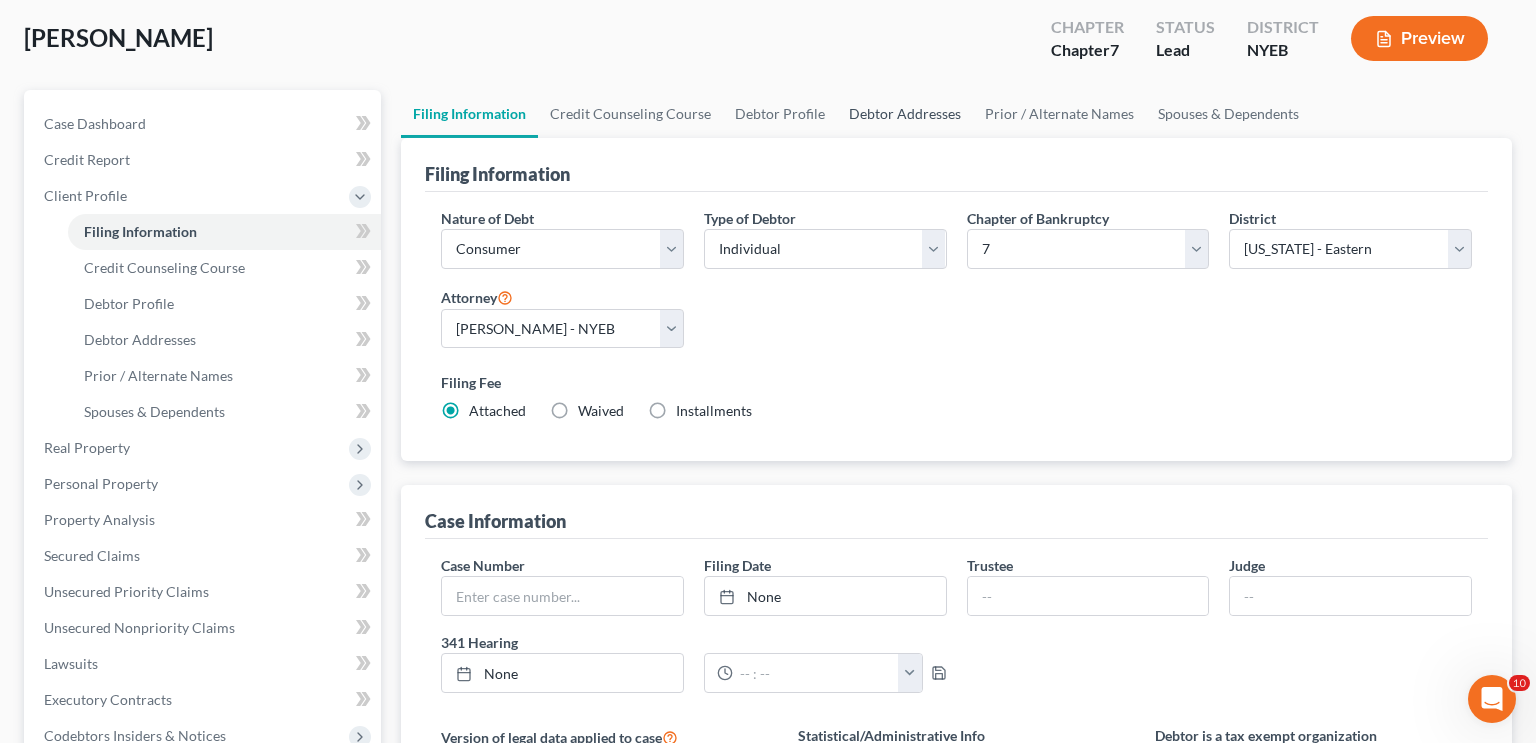 click on "Debtor Addresses" at bounding box center [905, 114] 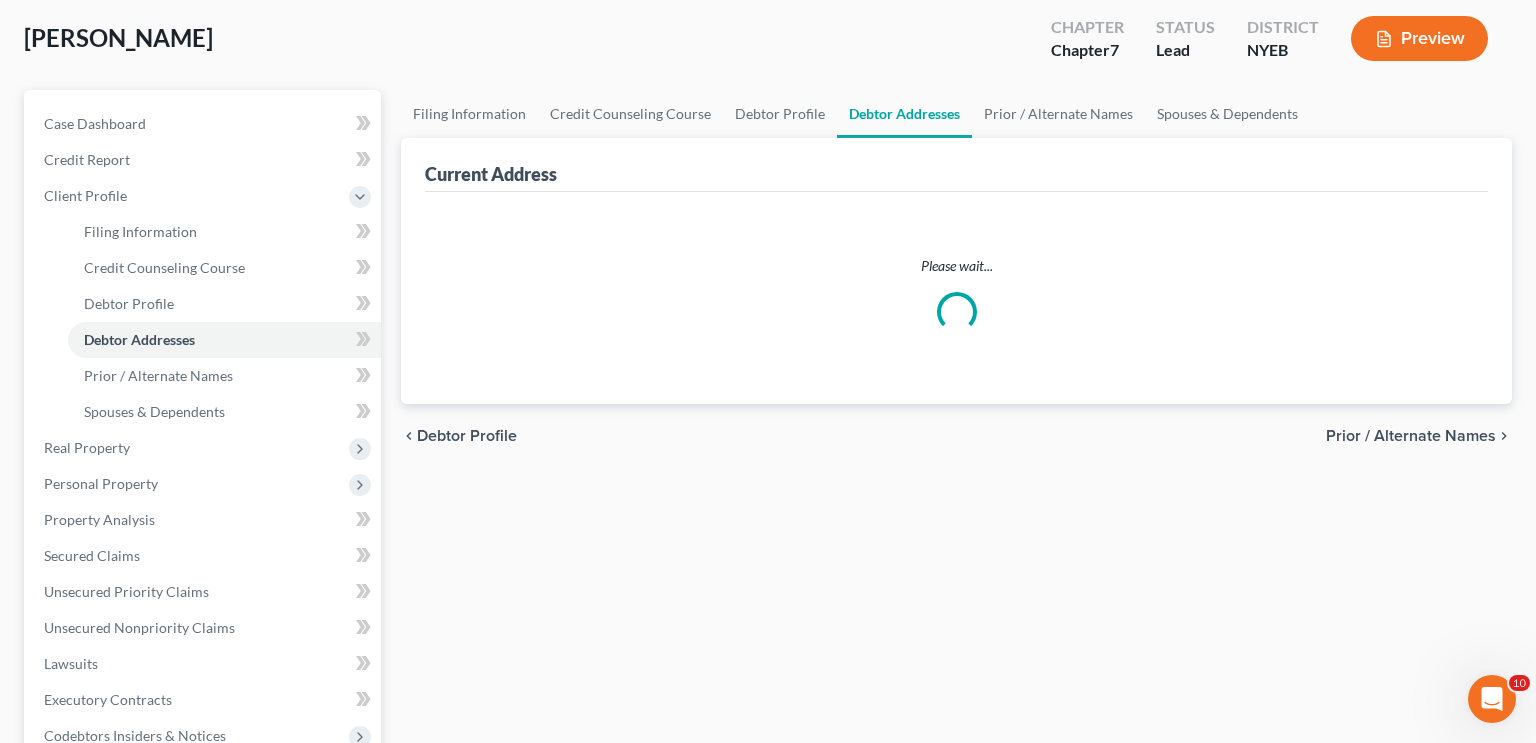 scroll, scrollTop: 8, scrollLeft: 0, axis: vertical 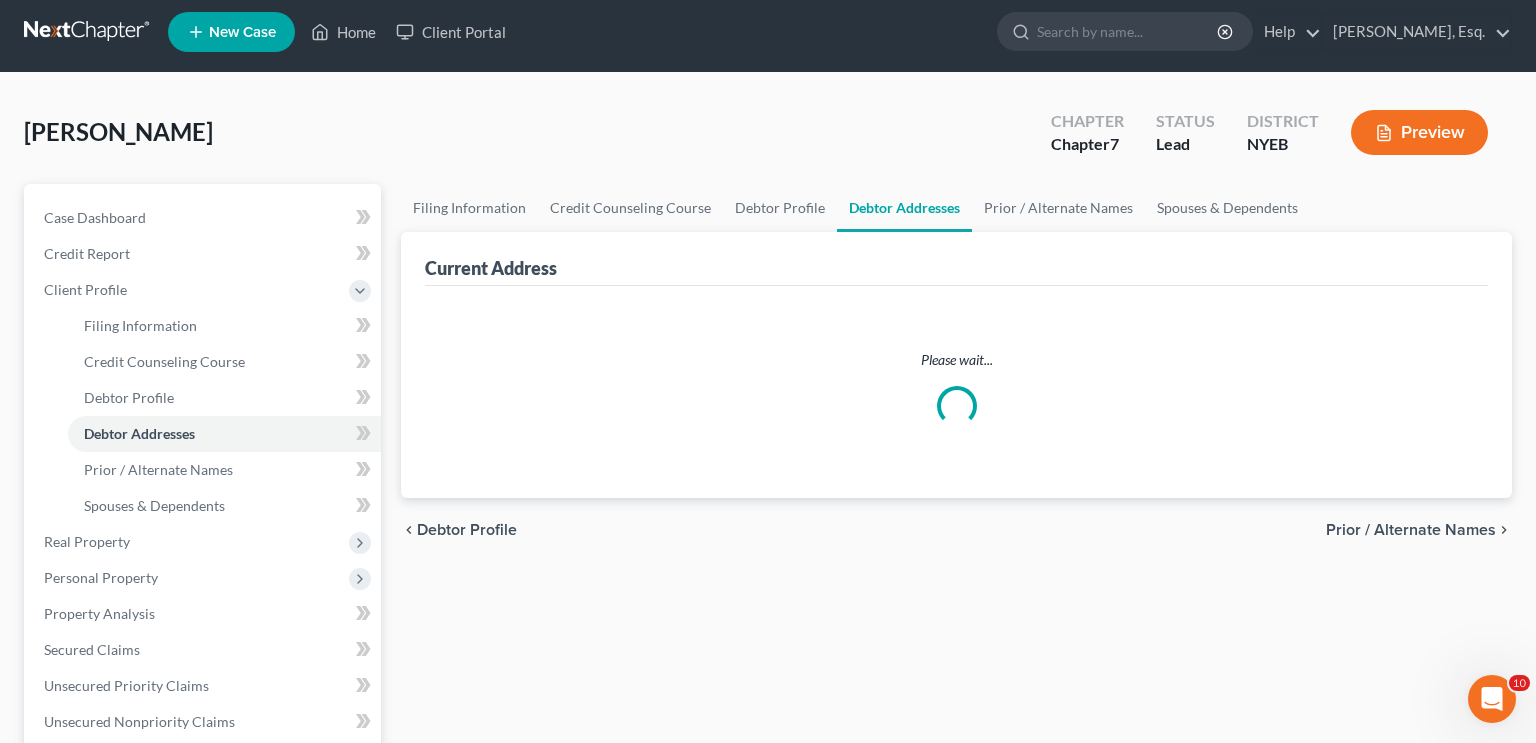 select on "0" 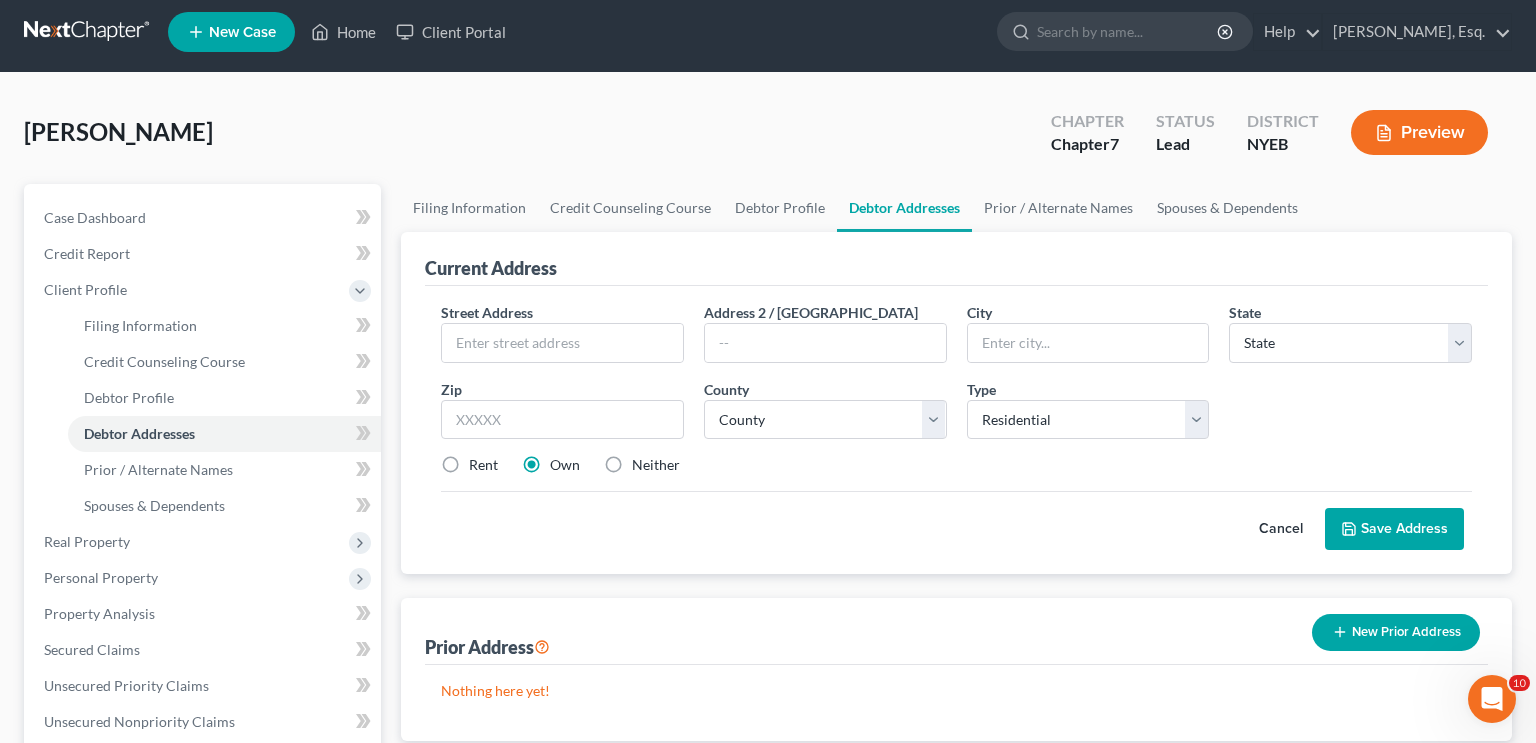 scroll, scrollTop: 0, scrollLeft: 0, axis: both 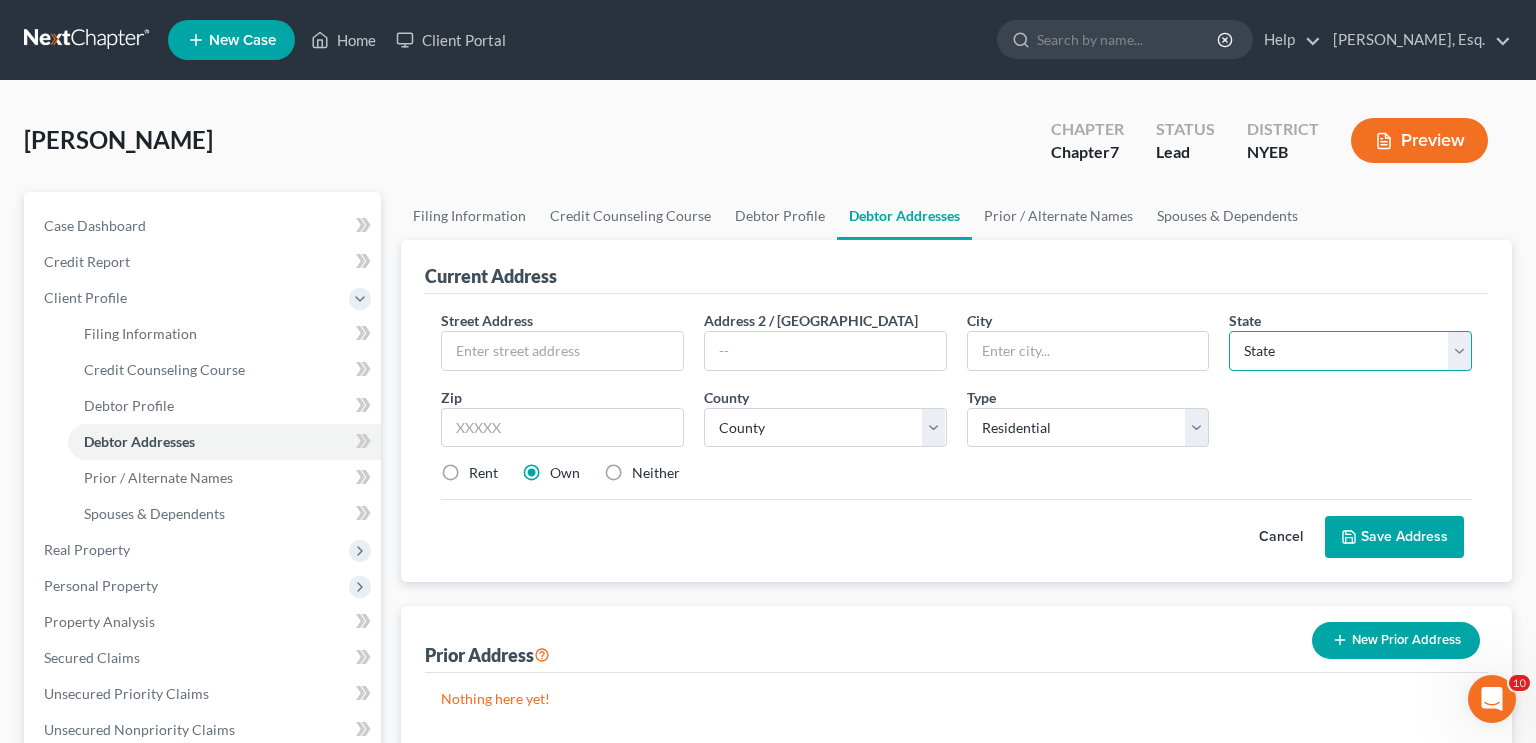 click on "State AL AK AR AZ CA CO CT DE DC FL GA GU HI ID IL IN IA KS KY LA ME MD MA MI MN MS MO MT NC ND NE NV NH NJ NM NY OH OK OR PA PR RI SC SD TN TX UT VI VA VT WA WV WI WY" at bounding box center (1350, 351) 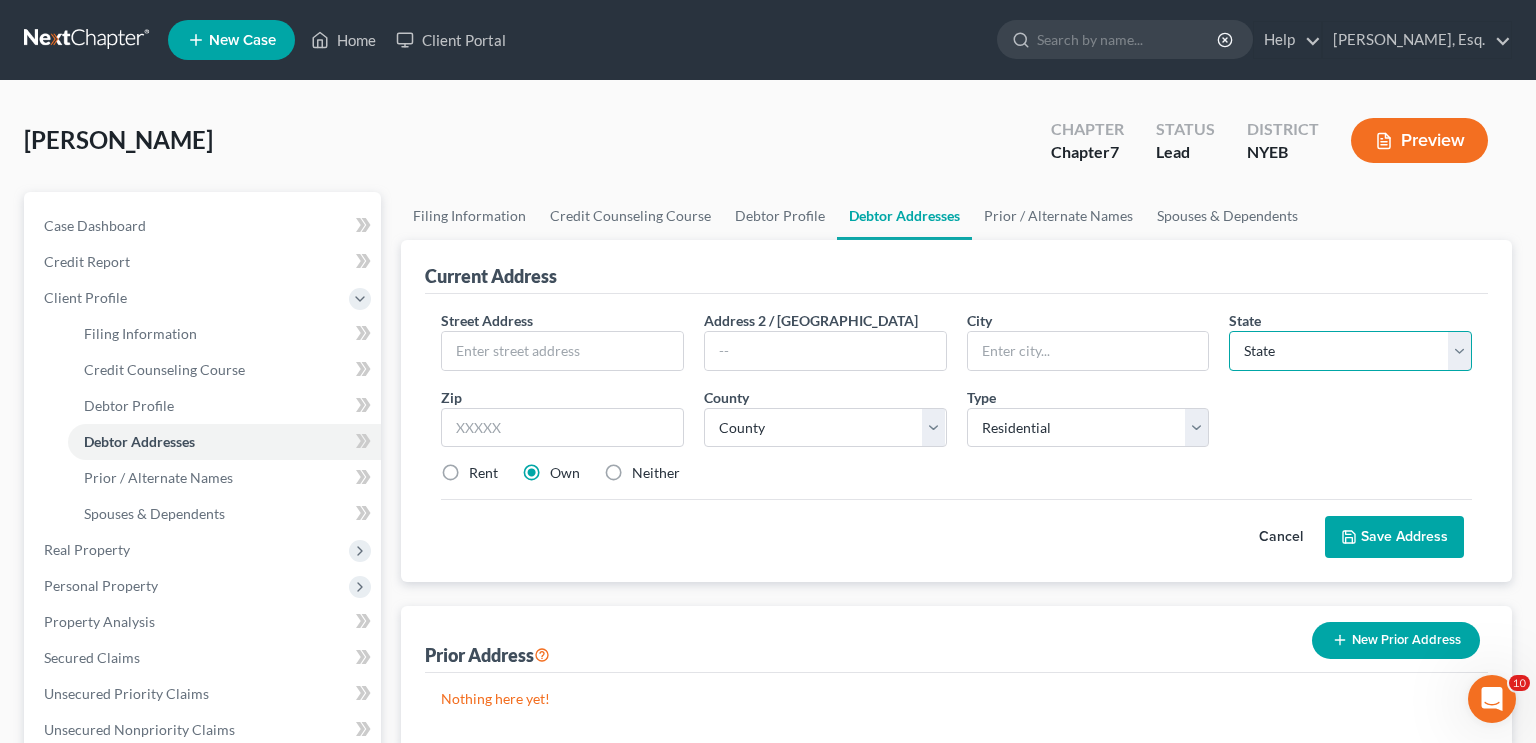 select on "35" 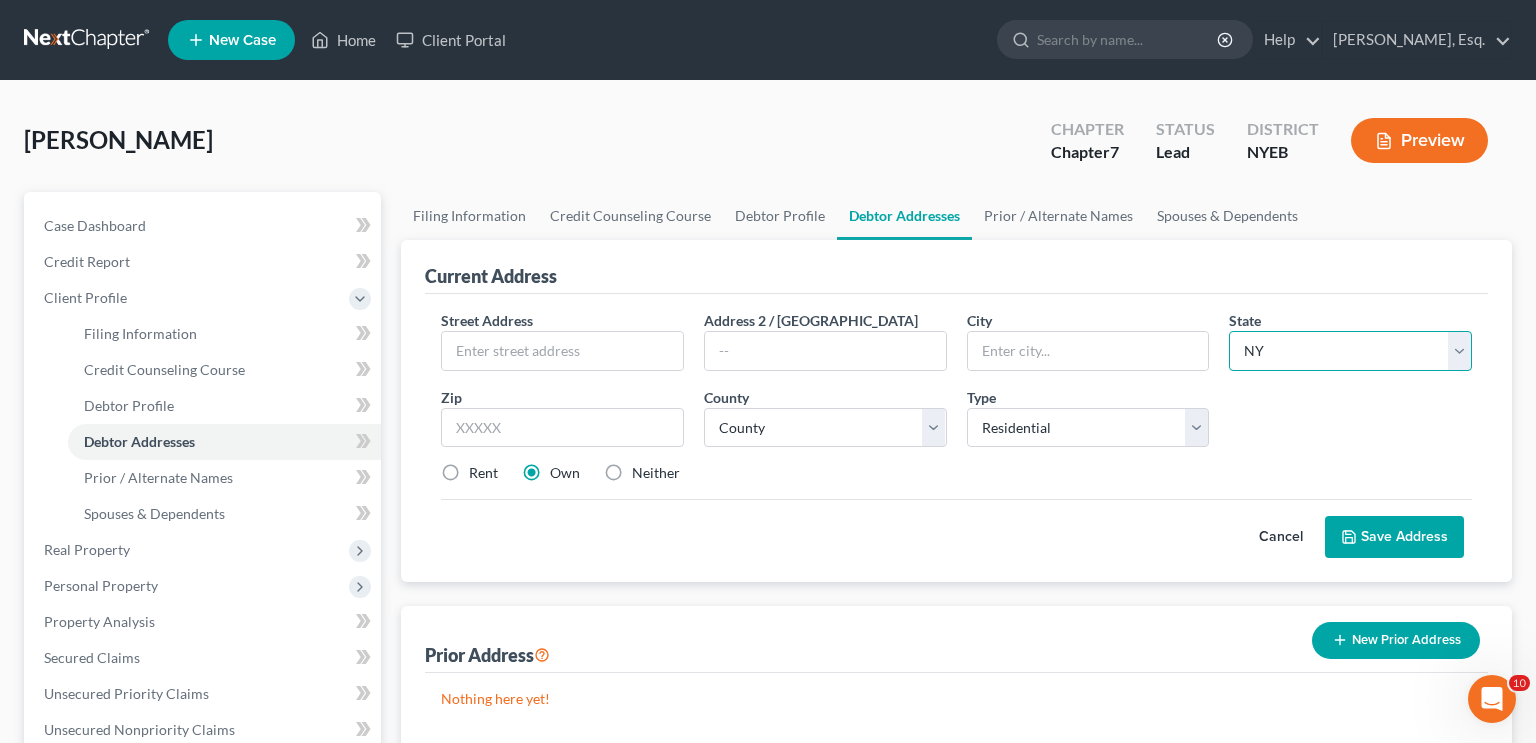 click on "State AL AK AR AZ CA CO CT DE DC FL GA GU HI ID IL IN IA KS KY LA ME MD MA MI MN MS MO MT NC ND NE NV NH NJ NM NY OH OK OR PA PR RI SC SD TN TX UT VI VA VT WA WV WI WY" at bounding box center (1350, 351) 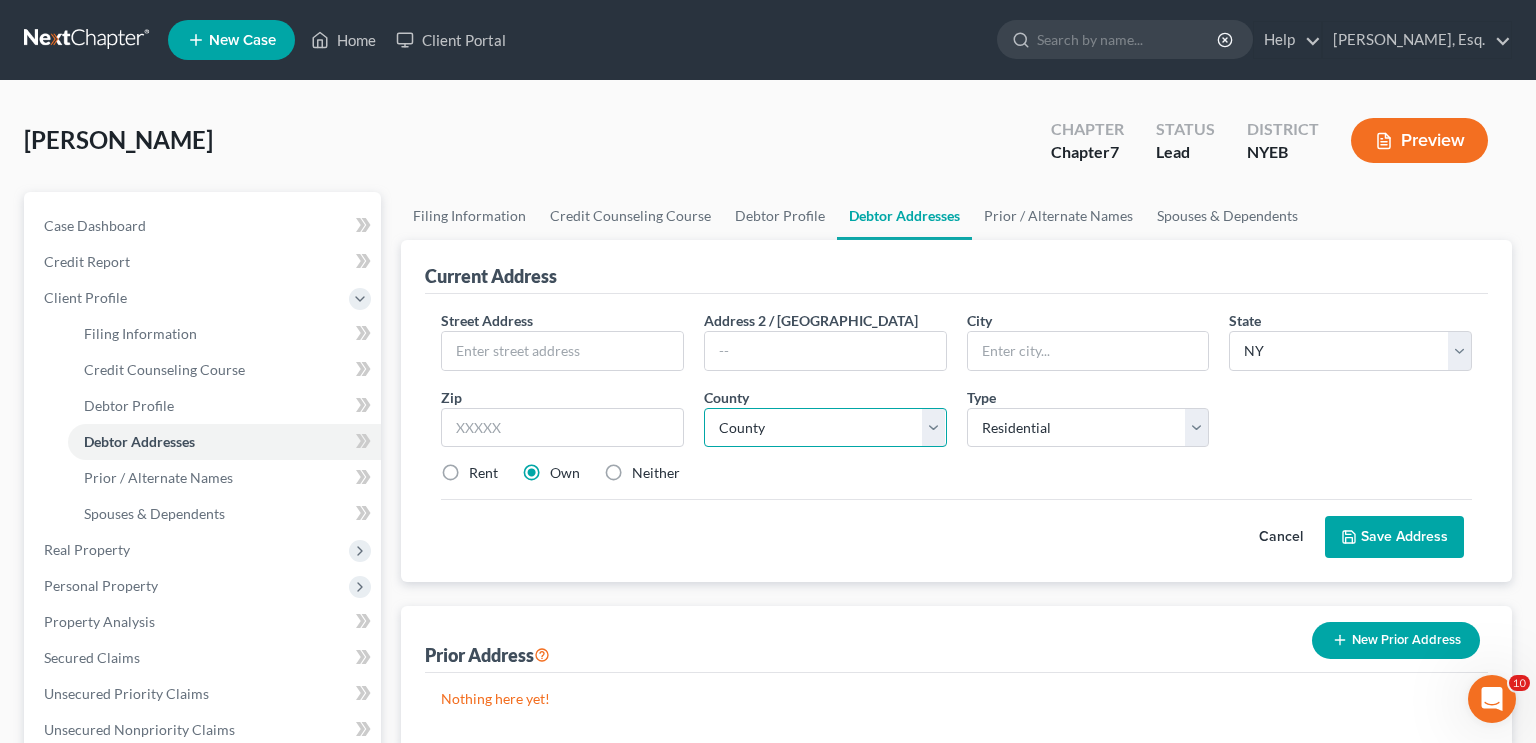 click on "County Albany County Allegany County Bronx County Broome County Cattaraugus County Cayuga County Chautauqua County Chemung County Chenango County Clinton County Columbia County Cortland County Delaware County Dutchess County Erie County Essex County Franklin County Fulton County Genesee County Greene County Hamilton County Herkimer County Jefferson County Kings County Lewis County Livingston County Madison County Monroe County Montgomery County Nassau County New York County Niagara County Oneida County Onondaga County Ontario County Orange County Orleans County Oswego County Otsego County Putnam County Queens County Rensselaer County Richmond County Rockland County Saratoga County Schenectady County Schoharie County Schuyler County Seneca County St. Lawrence County Steuben County Suffolk County Sullivan County Tioga County Tompkins County Ulster County Warren County Washington County Wayne County Westchester County Wyoming County Yates County" at bounding box center [825, 428] 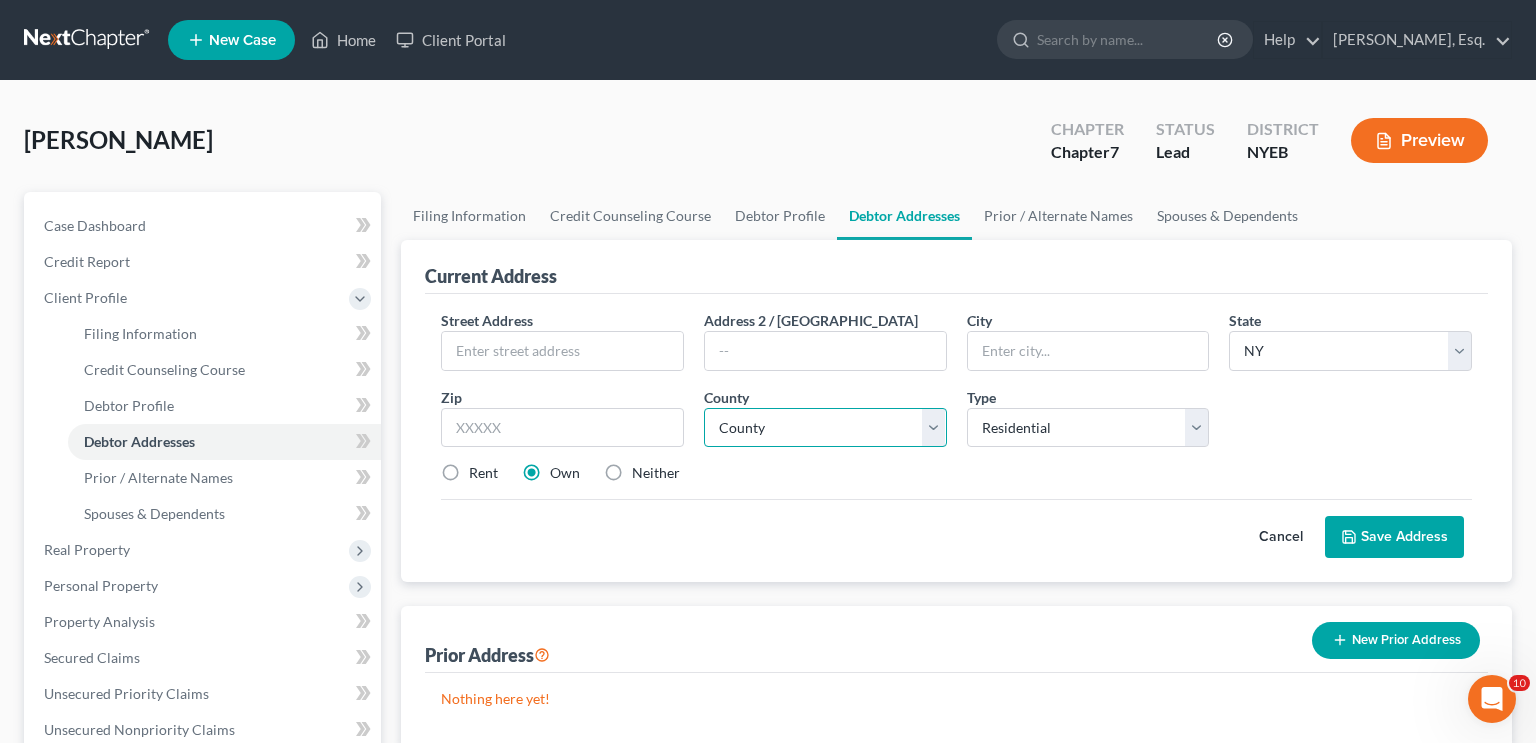 select on "40" 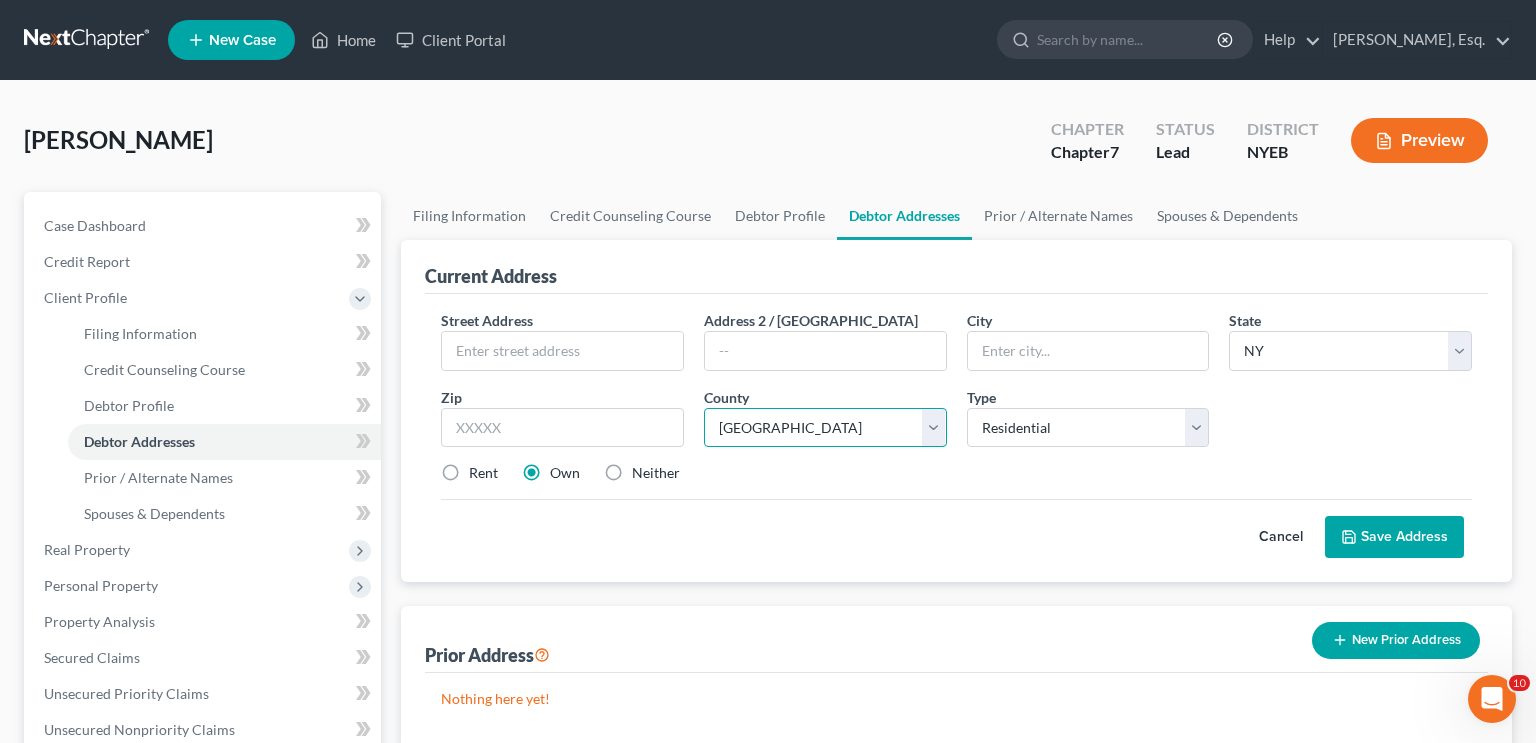click on "County Albany County Allegany County Bronx County Broome County Cattaraugus County Cayuga County Chautauqua County Chemung County Chenango County Clinton County Columbia County Cortland County Delaware County Dutchess County Erie County Essex County Franklin County Fulton County Genesee County Greene County Hamilton County Herkimer County Jefferson County Kings County Lewis County Livingston County Madison County Monroe County Montgomery County Nassau County New York County Niagara County Oneida County Onondaga County Ontario County Orange County Orleans County Oswego County Otsego County Putnam County Queens County Rensselaer County Richmond County Rockland County Saratoga County Schenectady County Schoharie County Schuyler County Seneca County St. Lawrence County Steuben County Suffolk County Sullivan County Tioga County Tompkins County Ulster County Warren County Washington County Wayne County Westchester County Wyoming County Yates County" at bounding box center (825, 428) 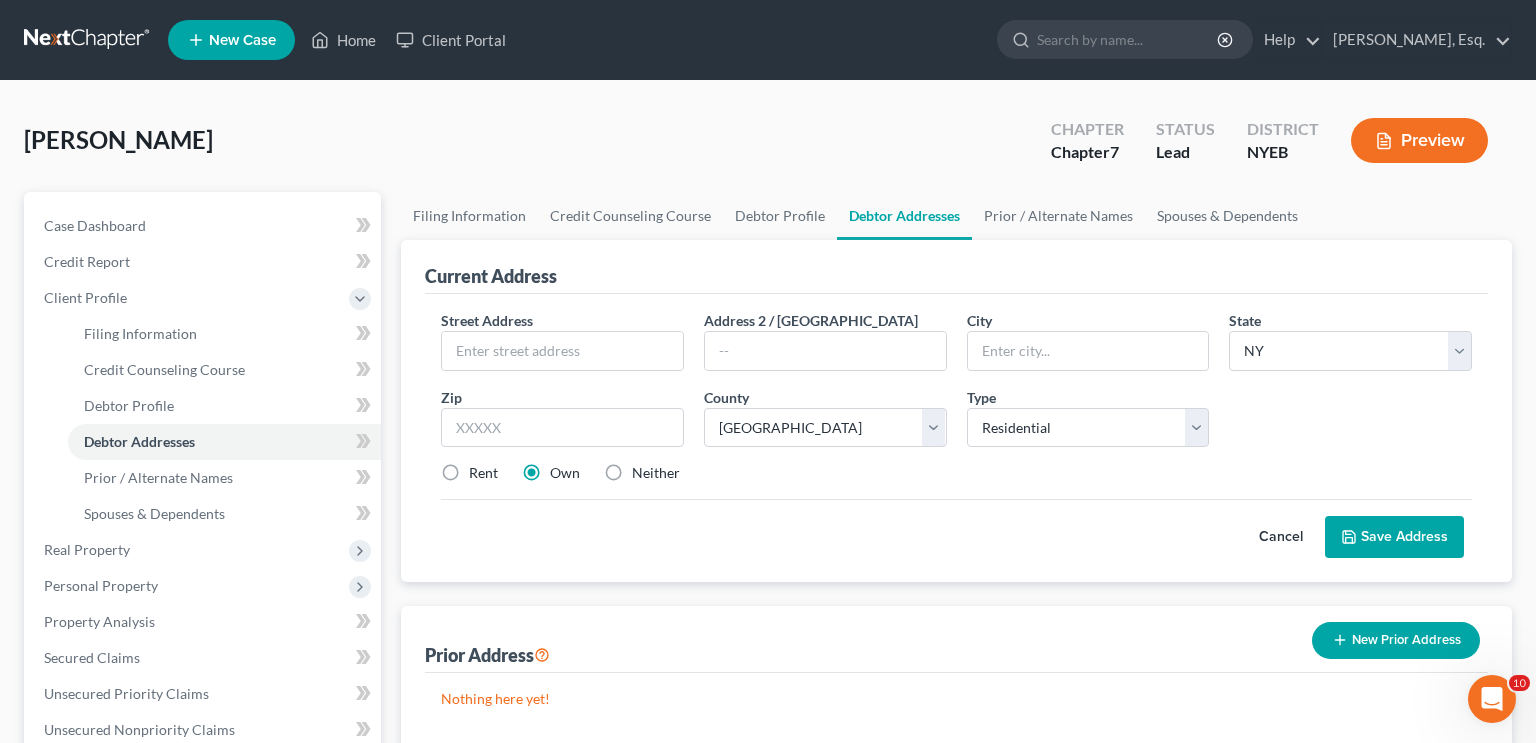 click on "Save Address" at bounding box center (1394, 537) 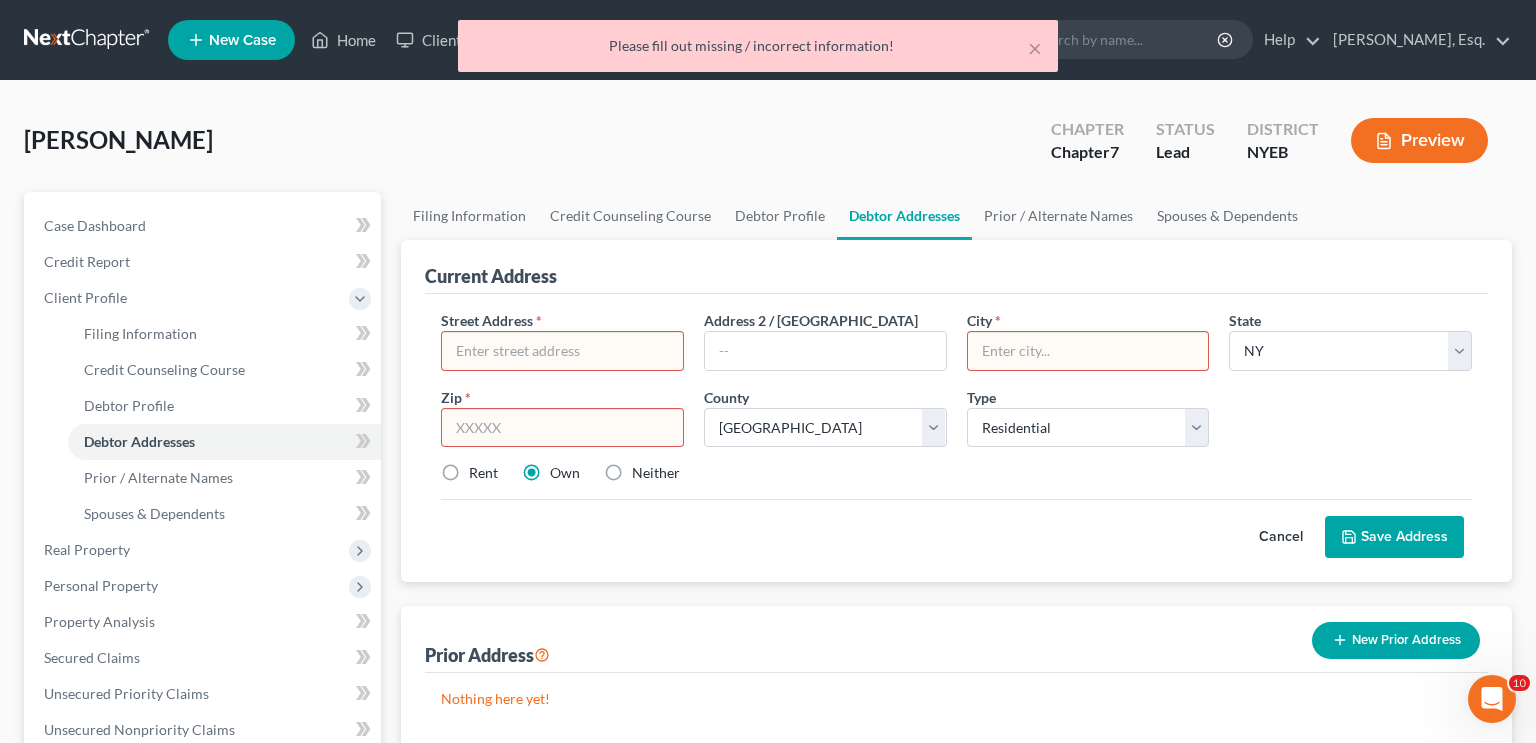 click at bounding box center (562, 351) 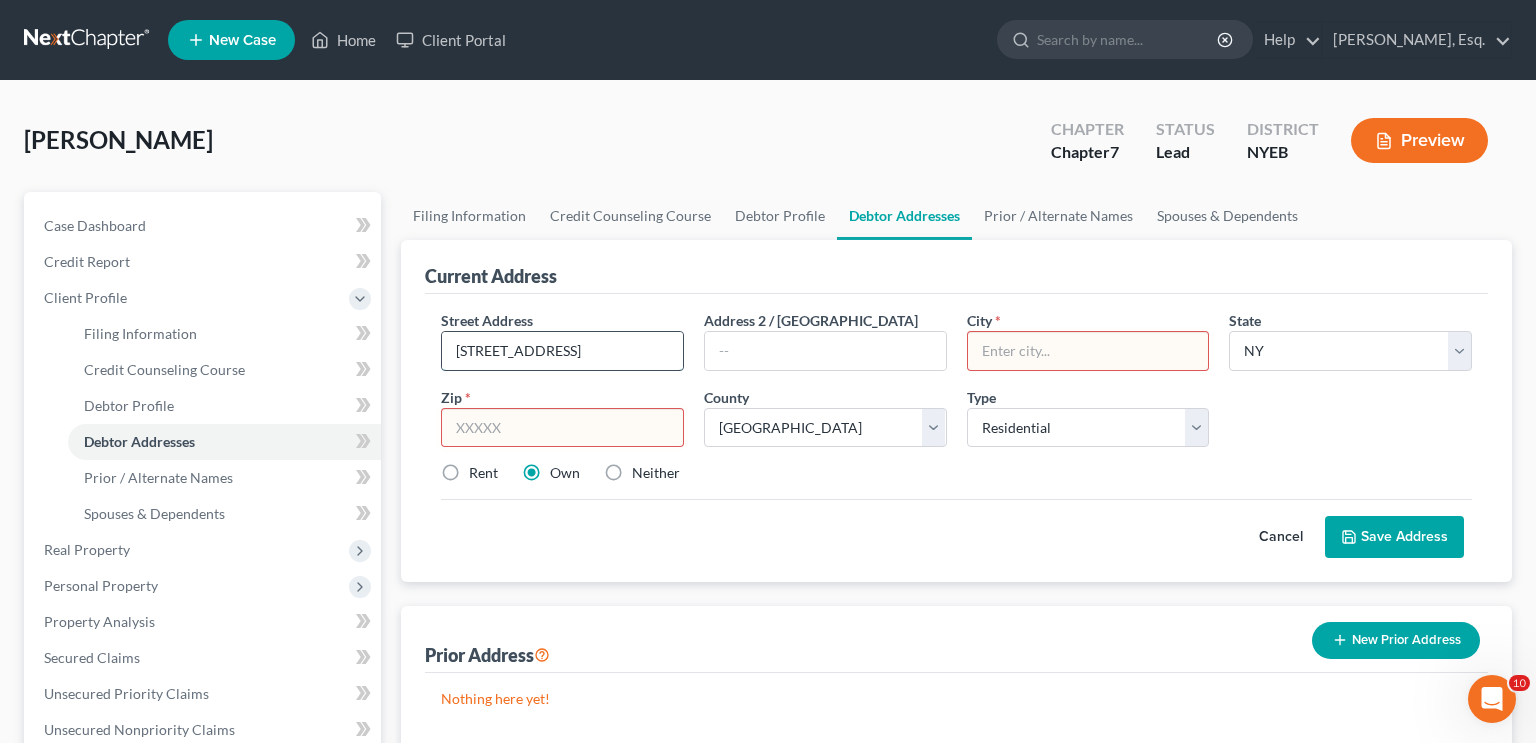 type on "123-60 83rd Ave" 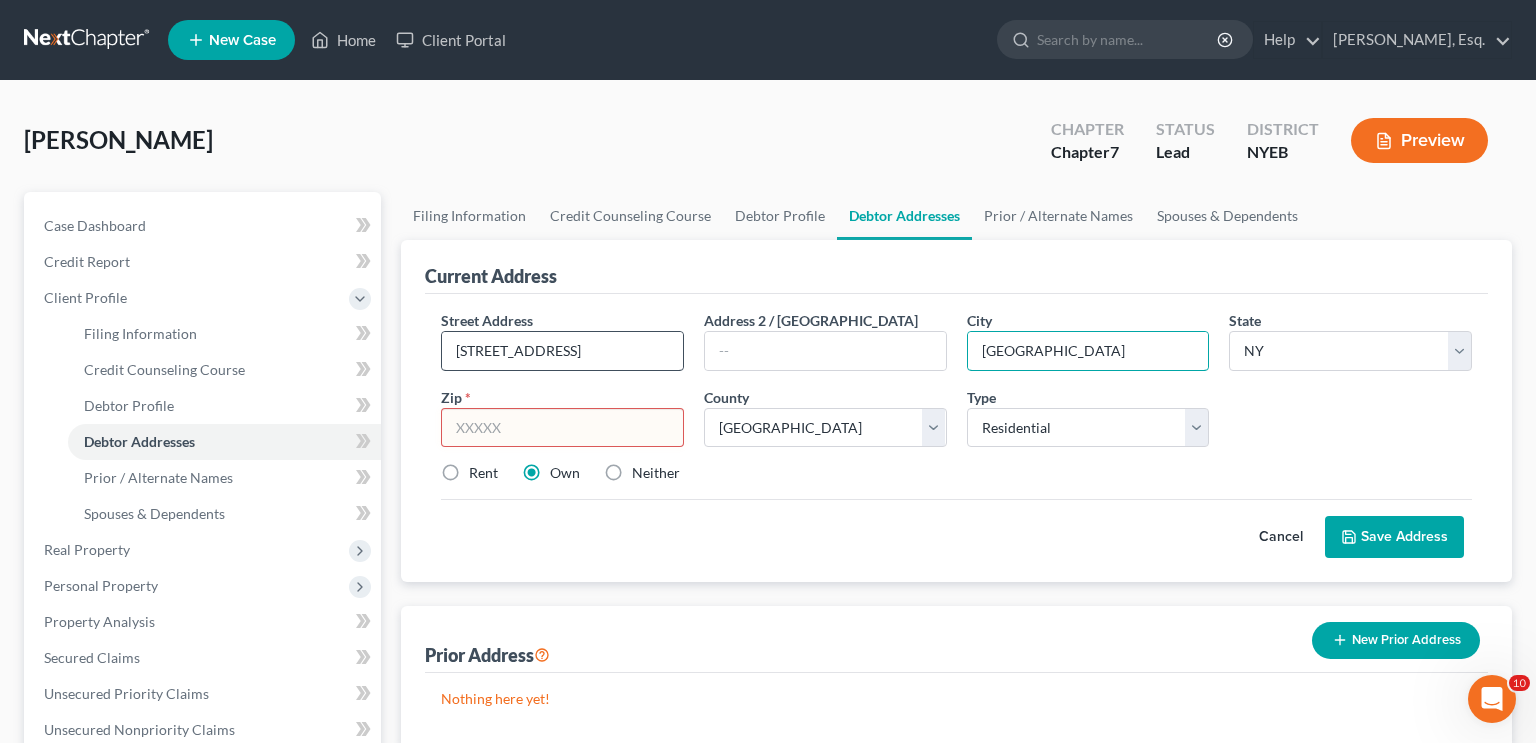 type on "Kew Gardens" 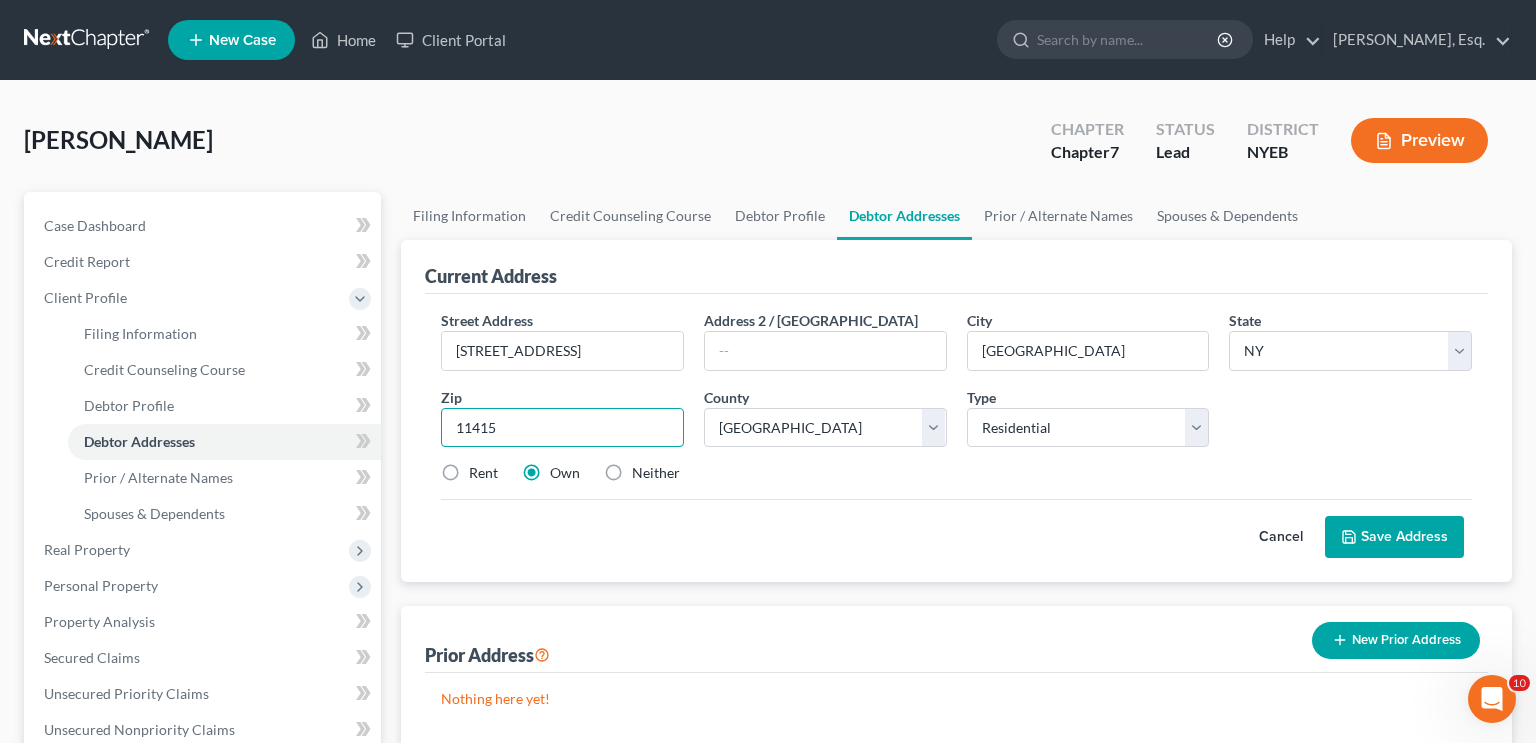 type on "11415" 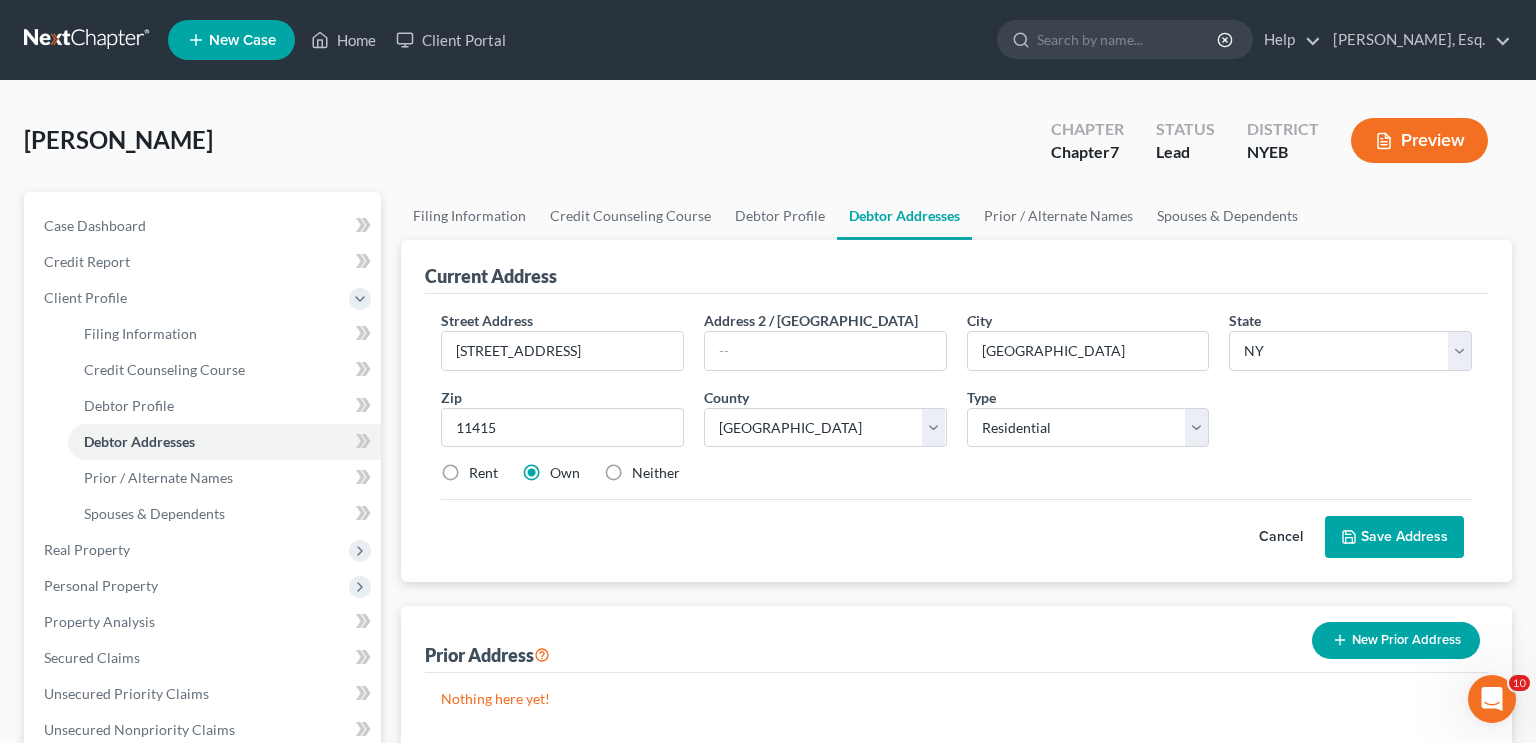 click 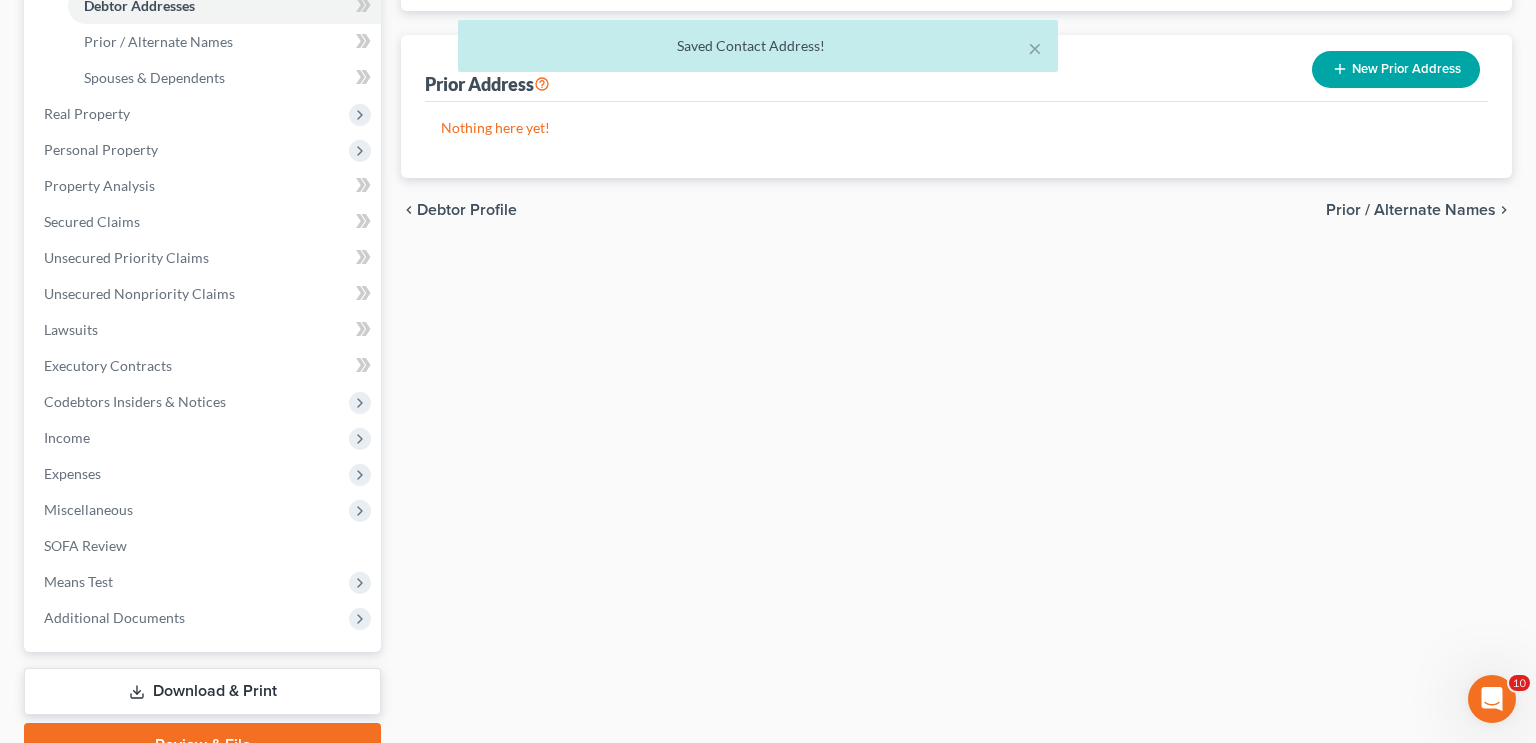 scroll, scrollTop: 436, scrollLeft: 0, axis: vertical 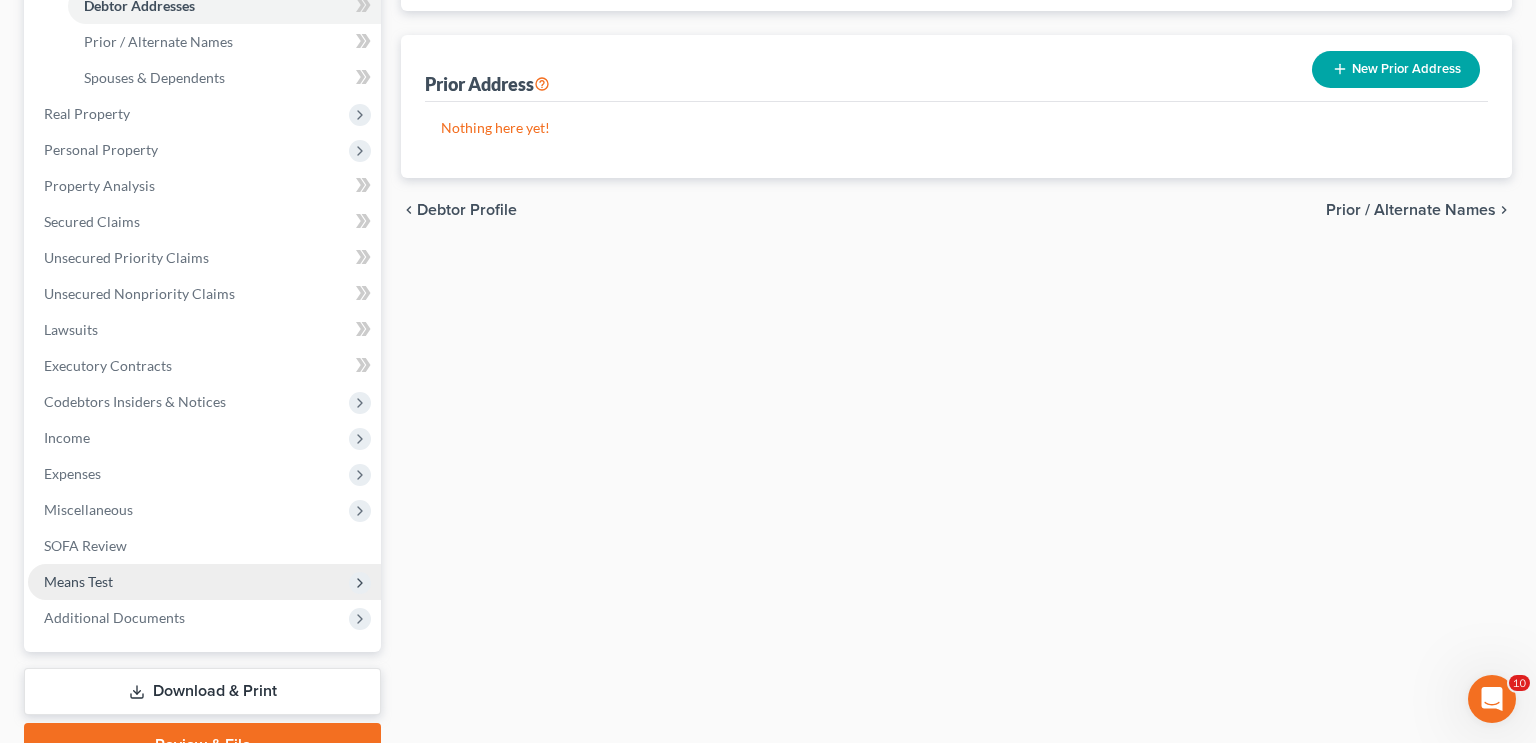 click on "Means Test" at bounding box center [204, 582] 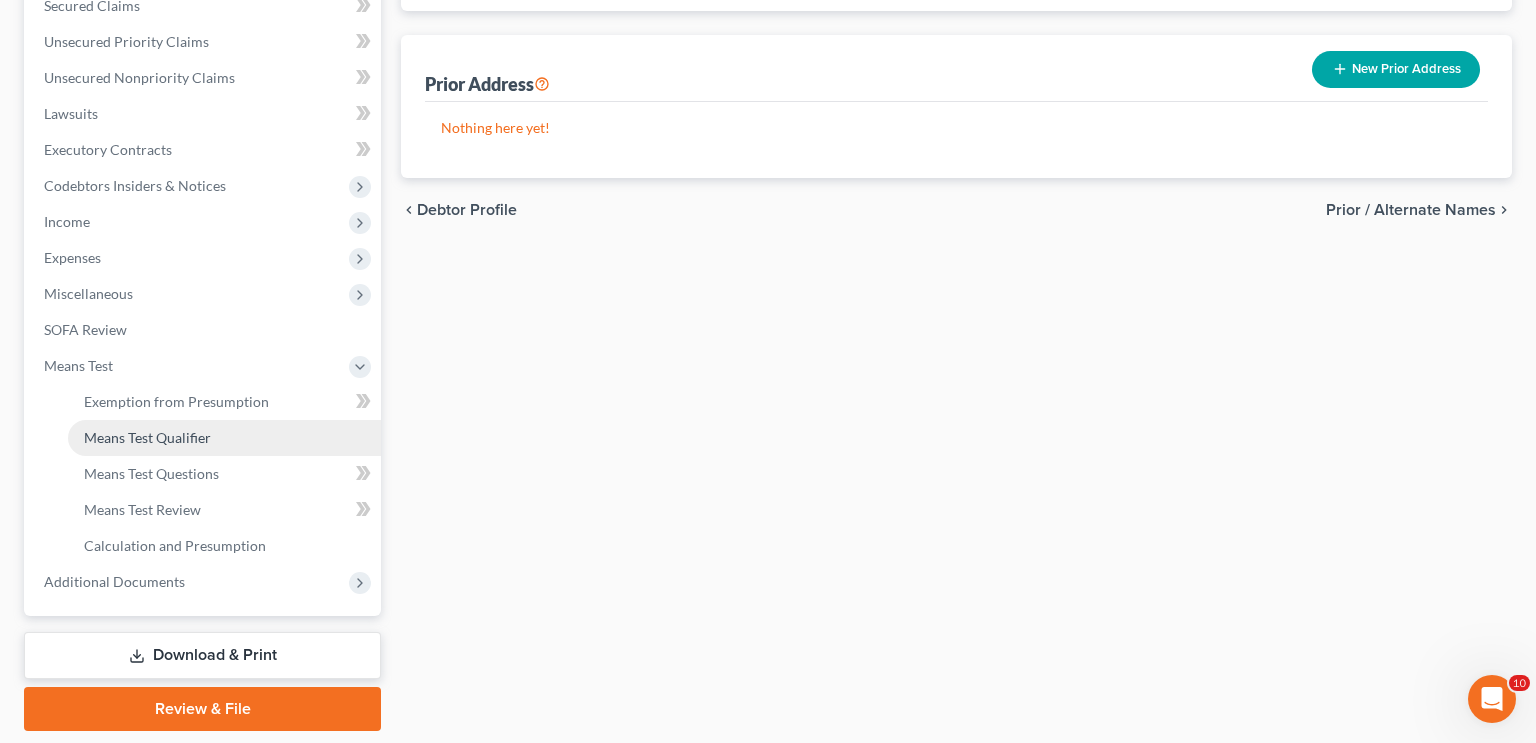 click on "Means Test Qualifier" at bounding box center (147, 437) 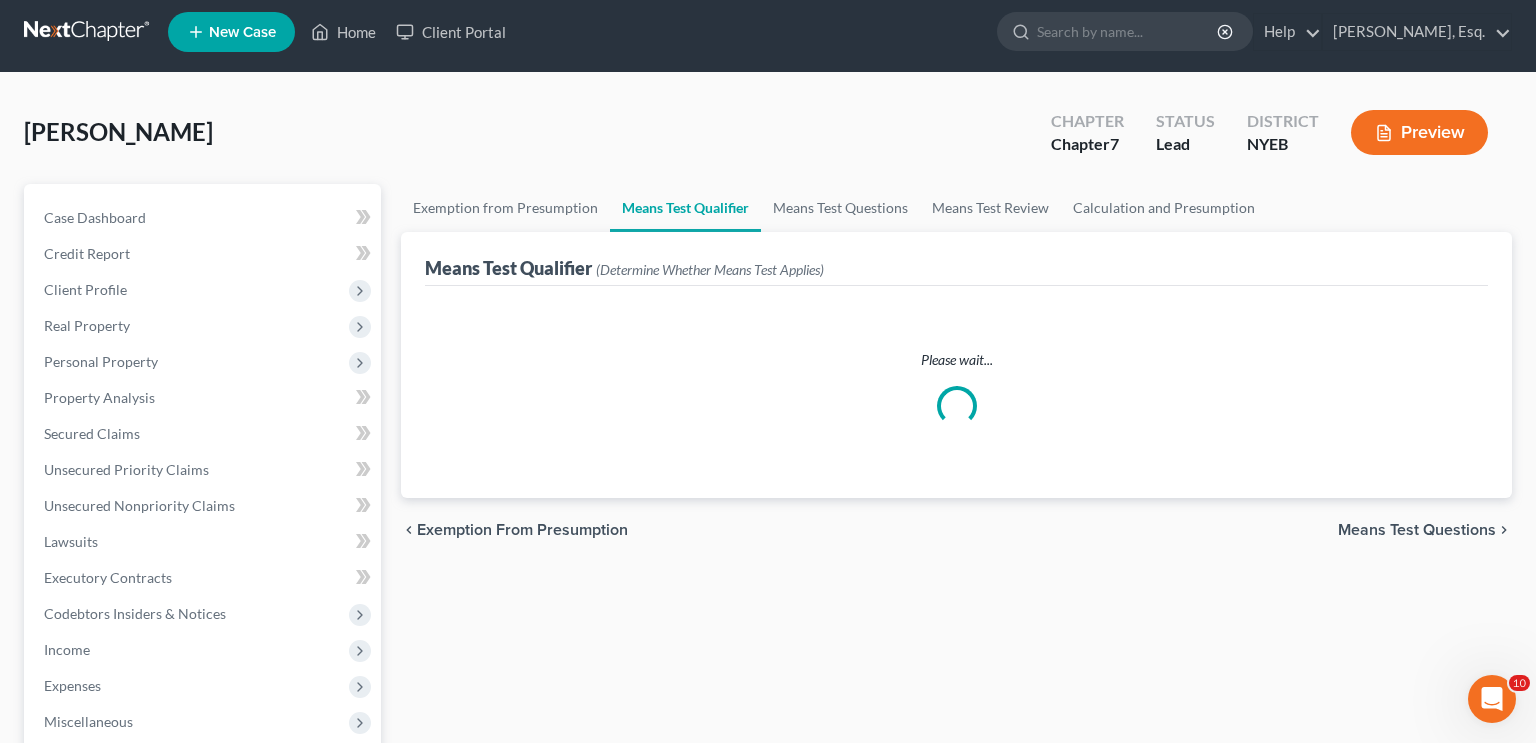 scroll, scrollTop: 0, scrollLeft: 0, axis: both 